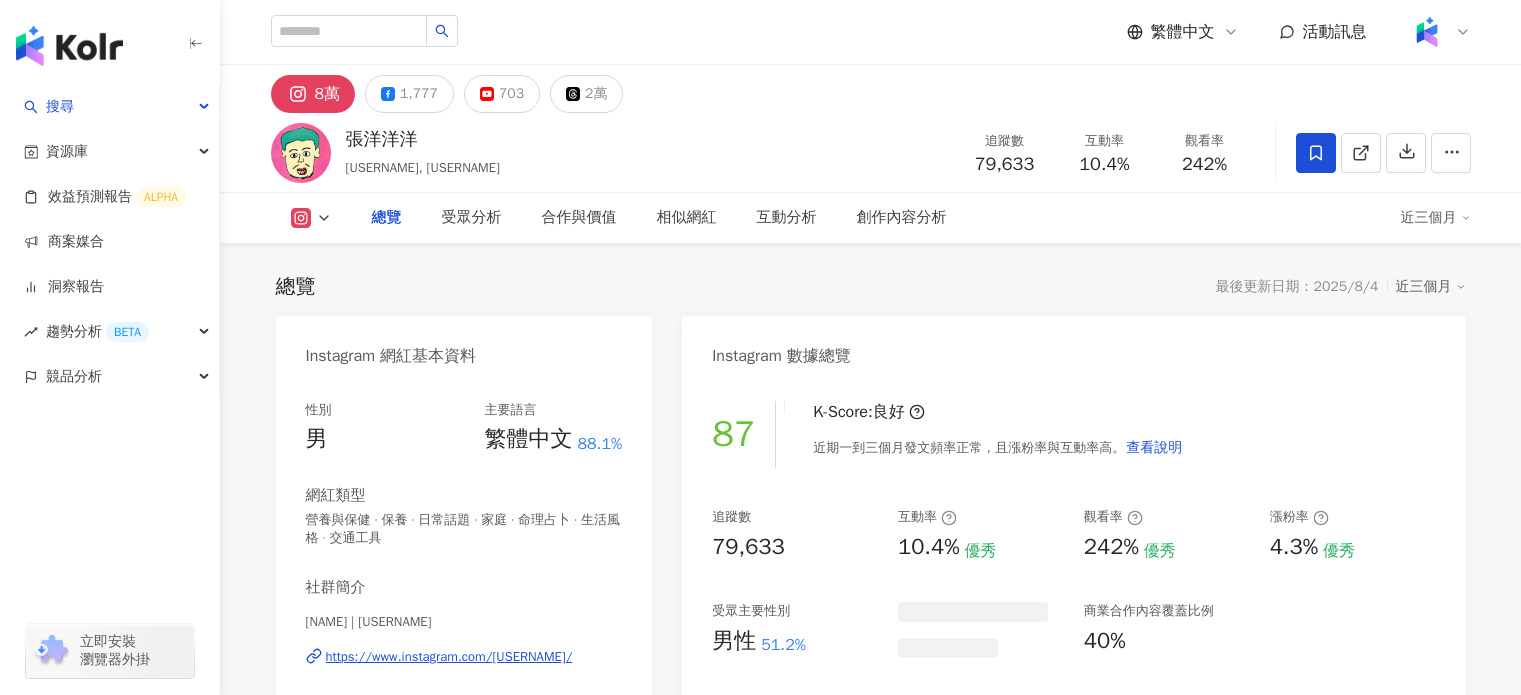 scroll, scrollTop: 5463, scrollLeft: 0, axis: vertical 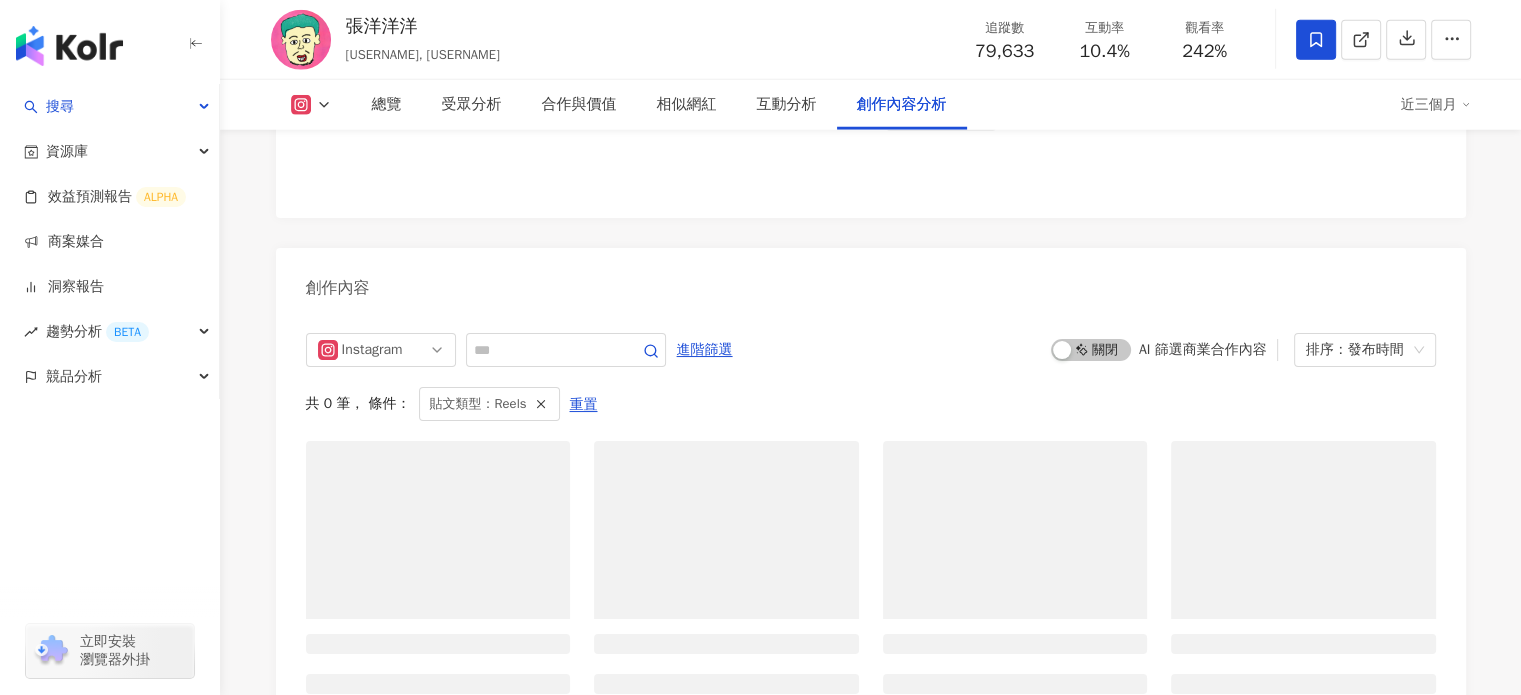 click at bounding box center [1361, 40] 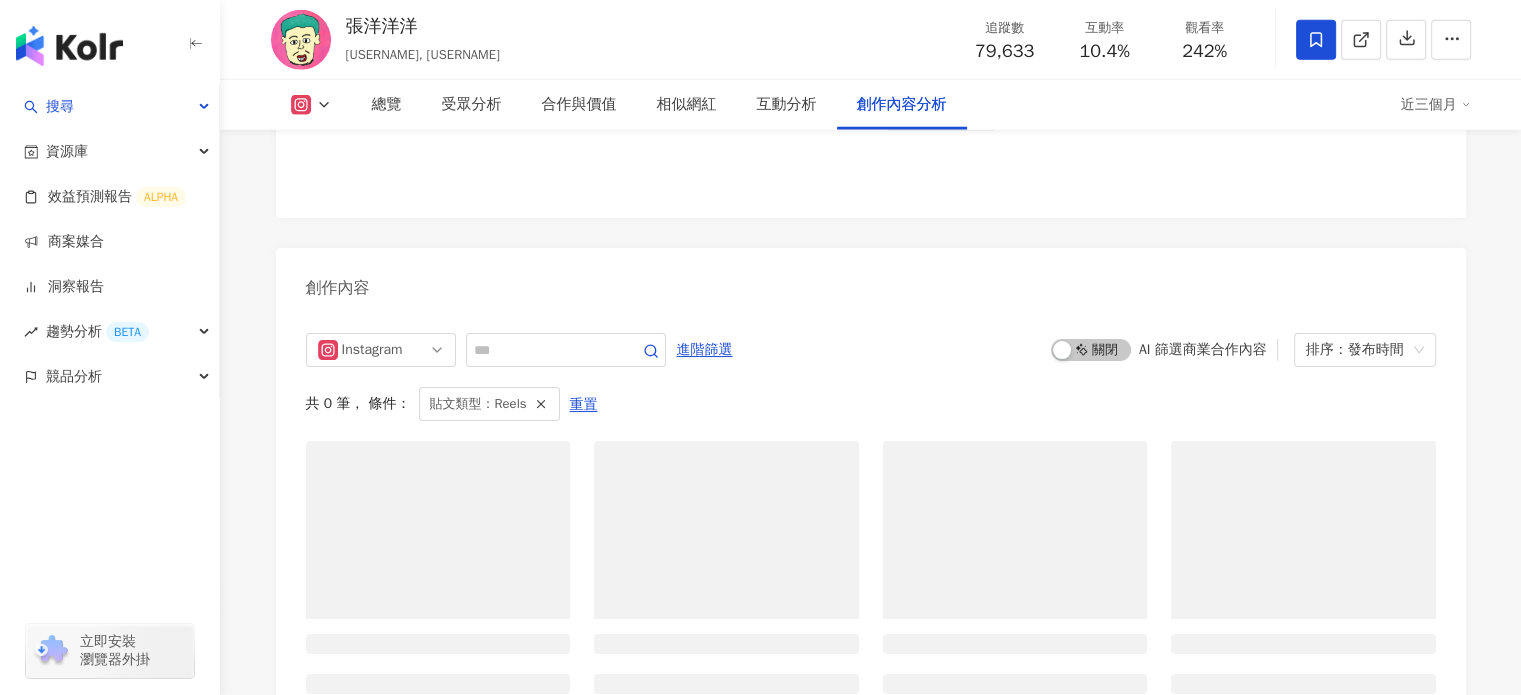 scroll, scrollTop: 4450, scrollLeft: 0, axis: vertical 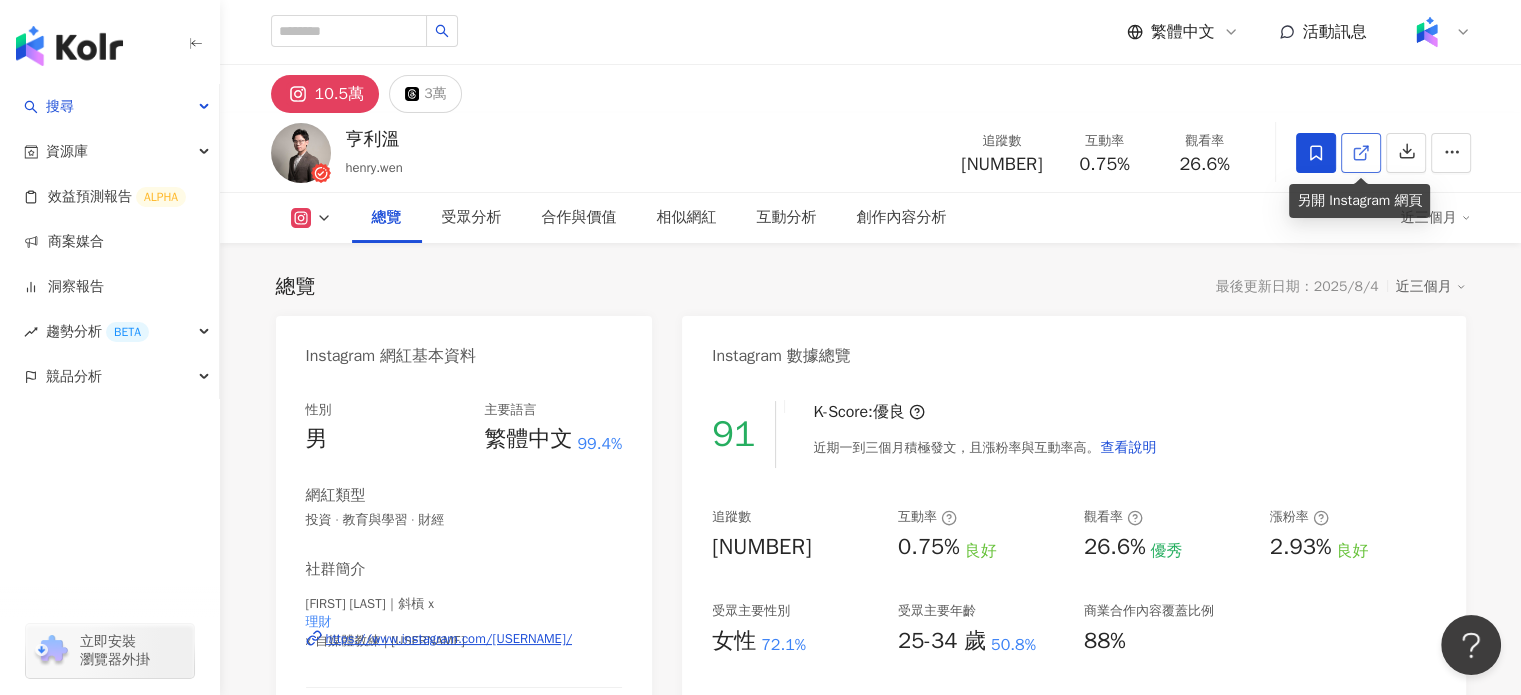 click at bounding box center (1361, 153) 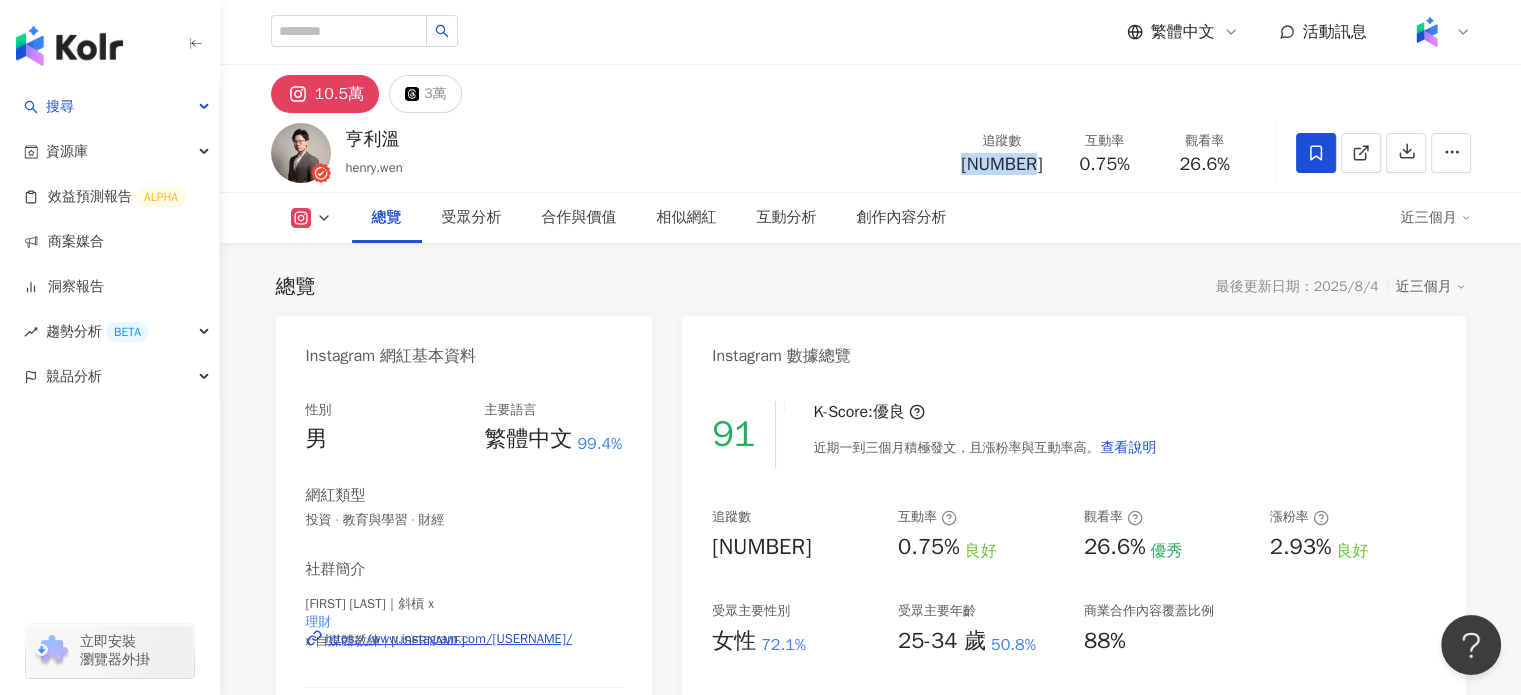 drag, startPoint x: 972, startPoint y: 159, endPoint x: 1049, endPoint y: 164, distance: 77.16217 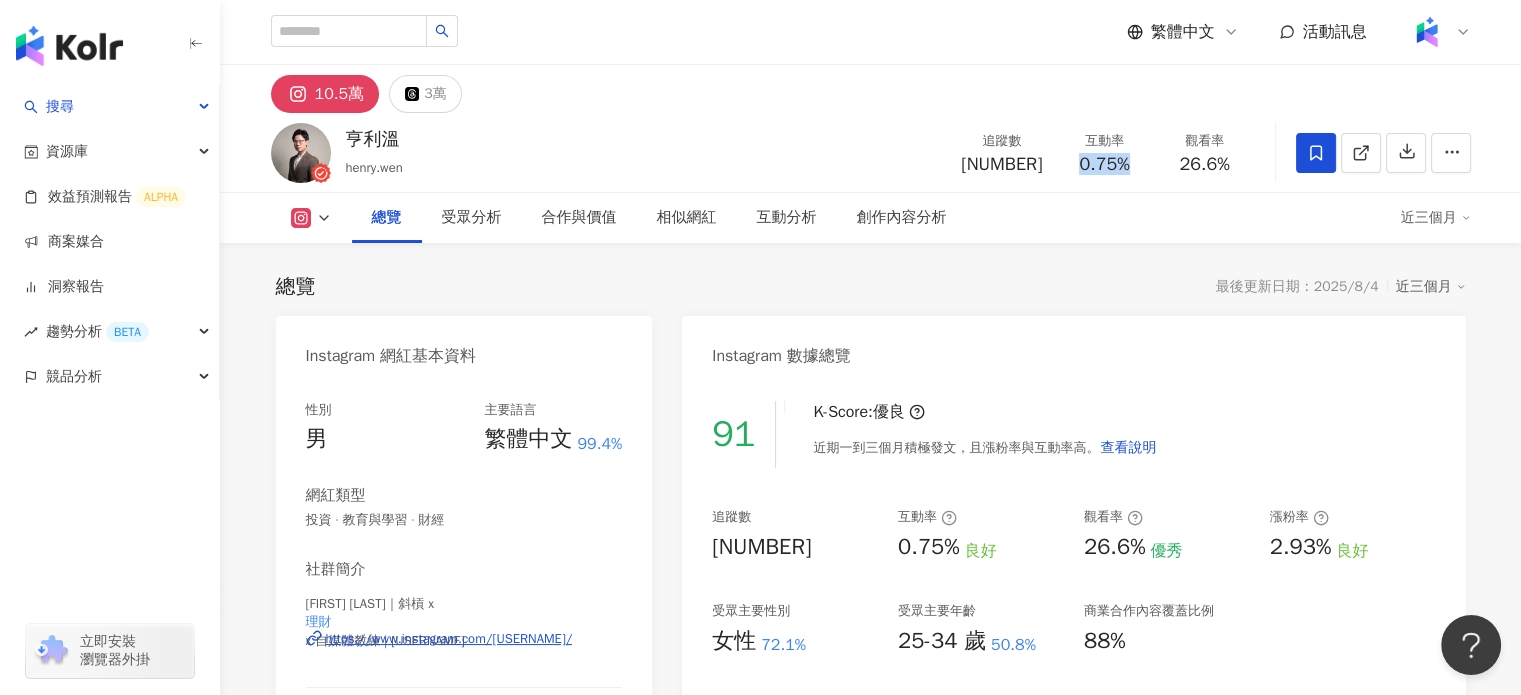 drag, startPoint x: 1077, startPoint y: 159, endPoint x: 1135, endPoint y: 164, distance: 58.21512 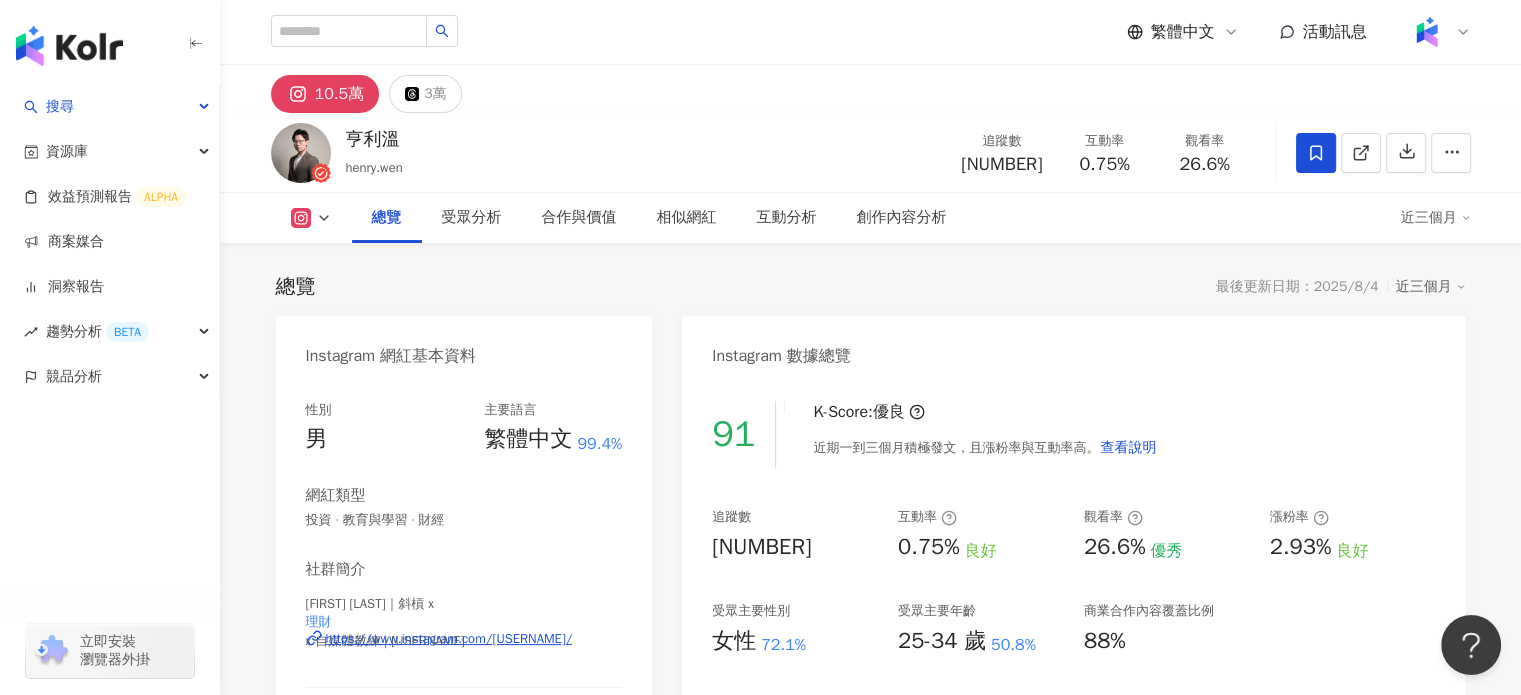 click on "總覽 受眾分析 合作與價值 相似網紅 互動分析 創作內容分析" at bounding box center (876, 218) 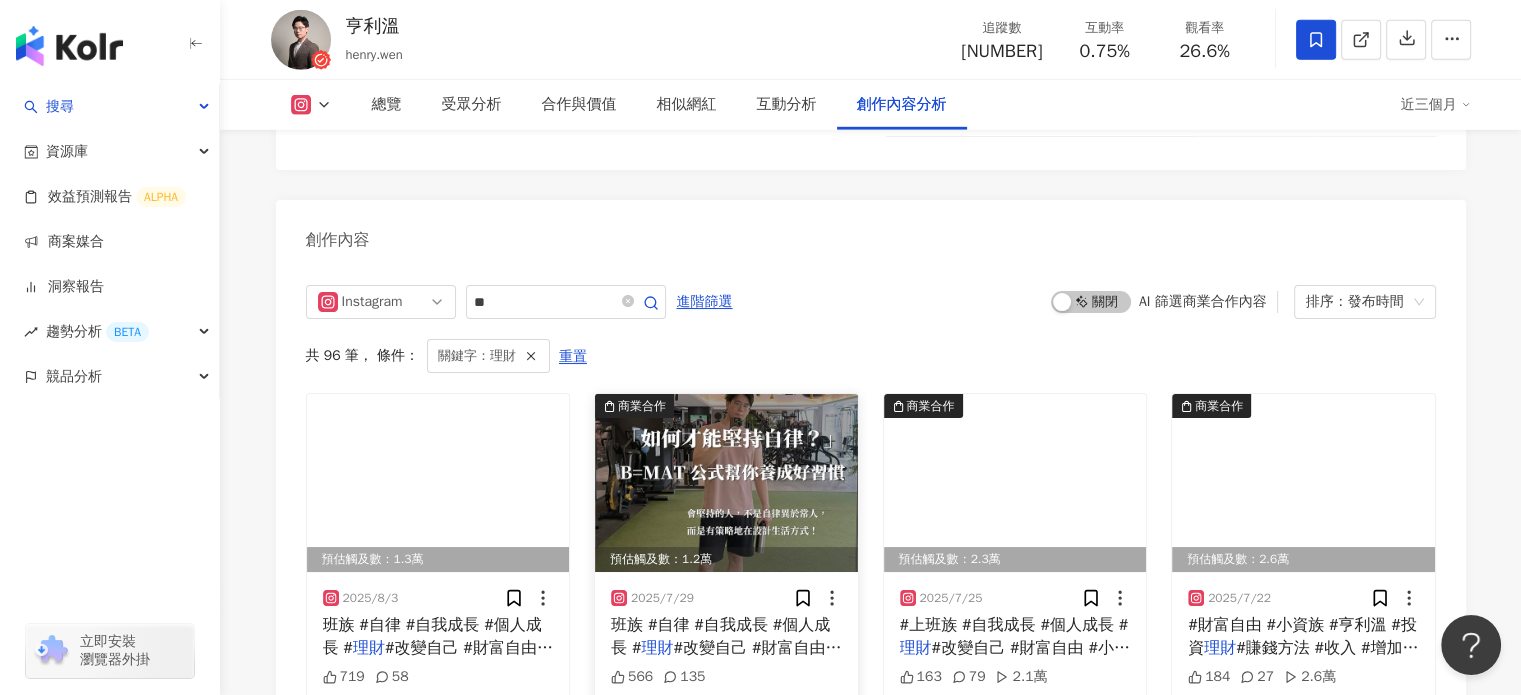 scroll, scrollTop: 6100, scrollLeft: 0, axis: vertical 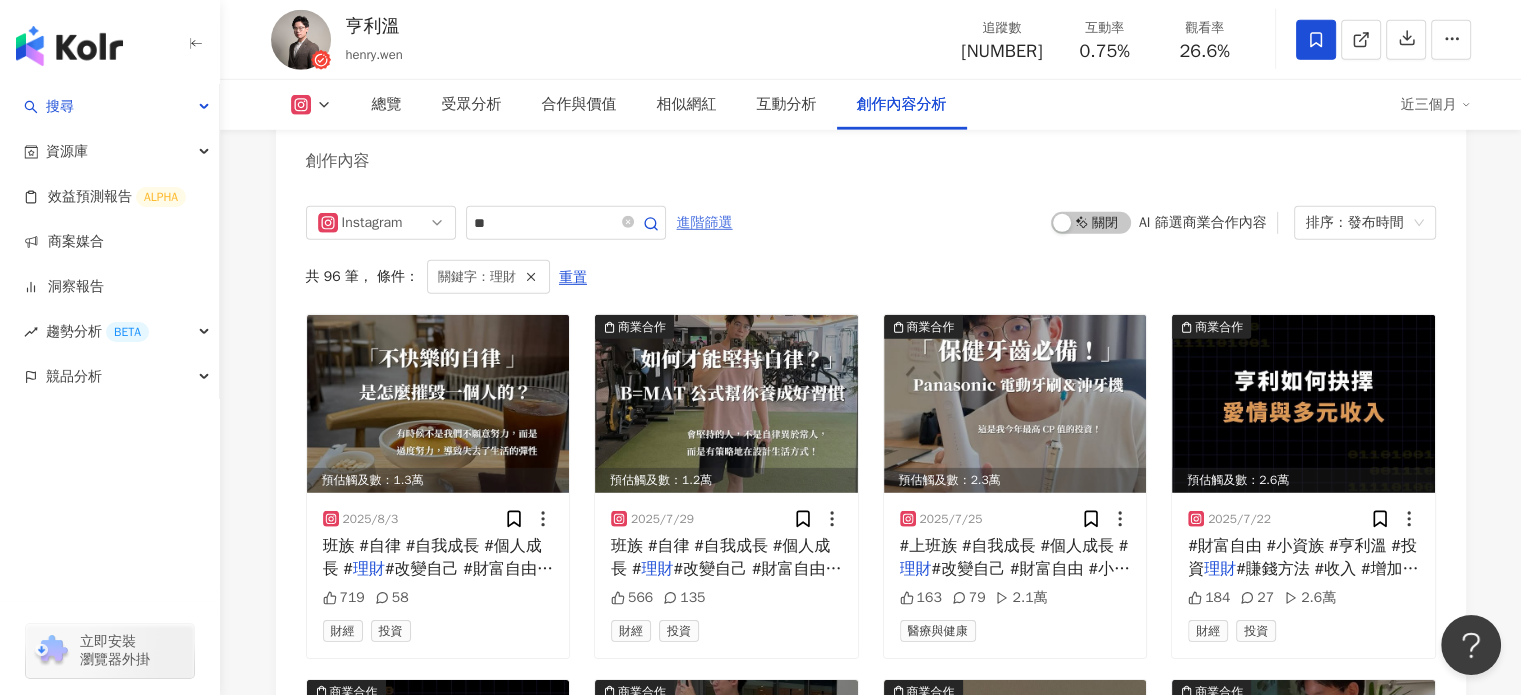 click on "進階篩選" at bounding box center [705, 223] 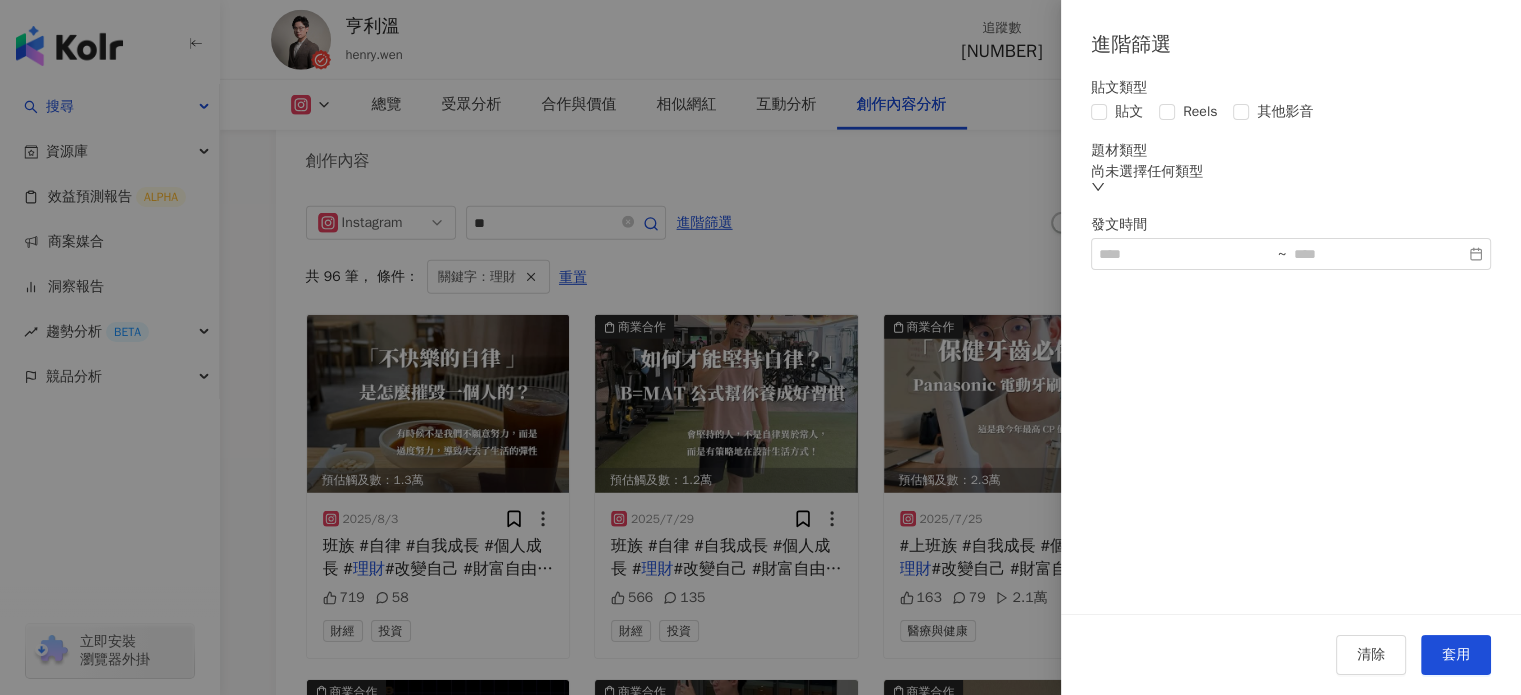 click on "尚未選擇任何類型" at bounding box center (1291, 180) 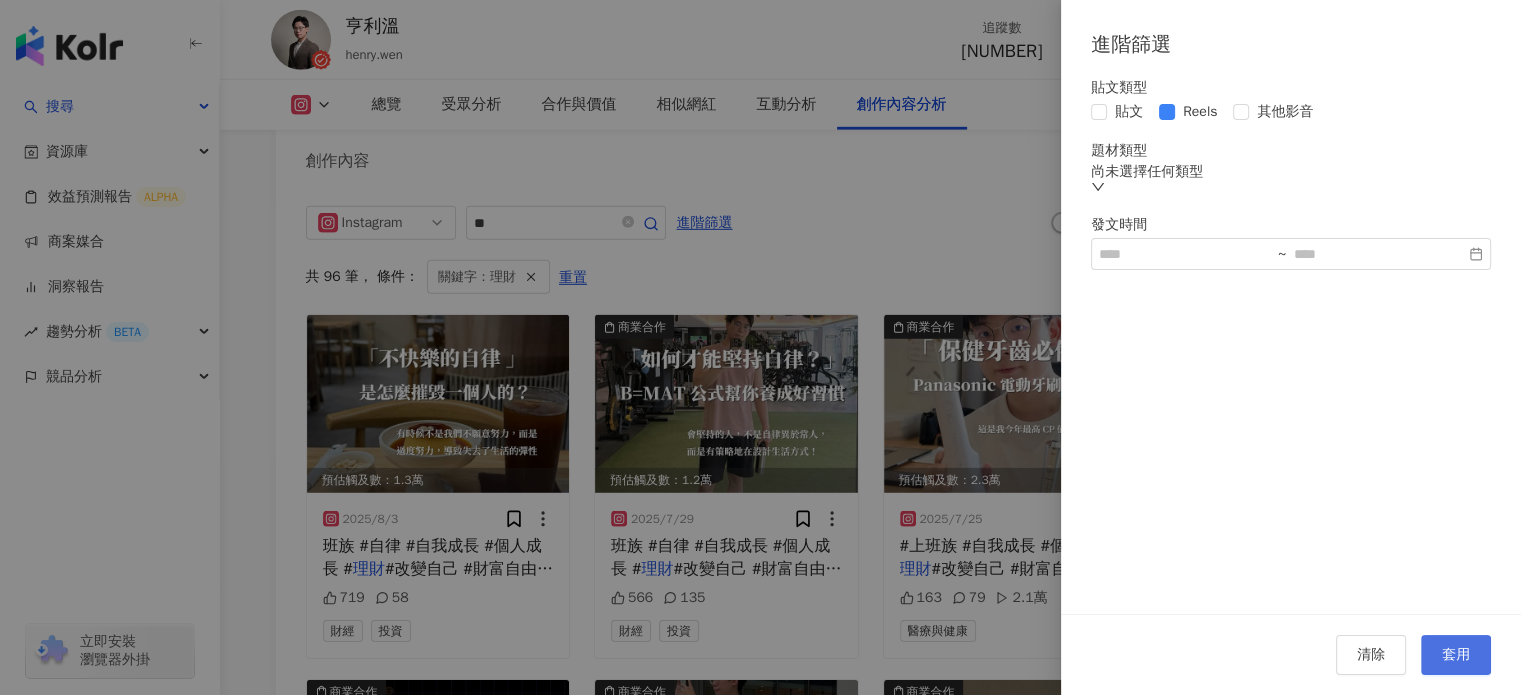 click on "套用" at bounding box center [1456, 655] 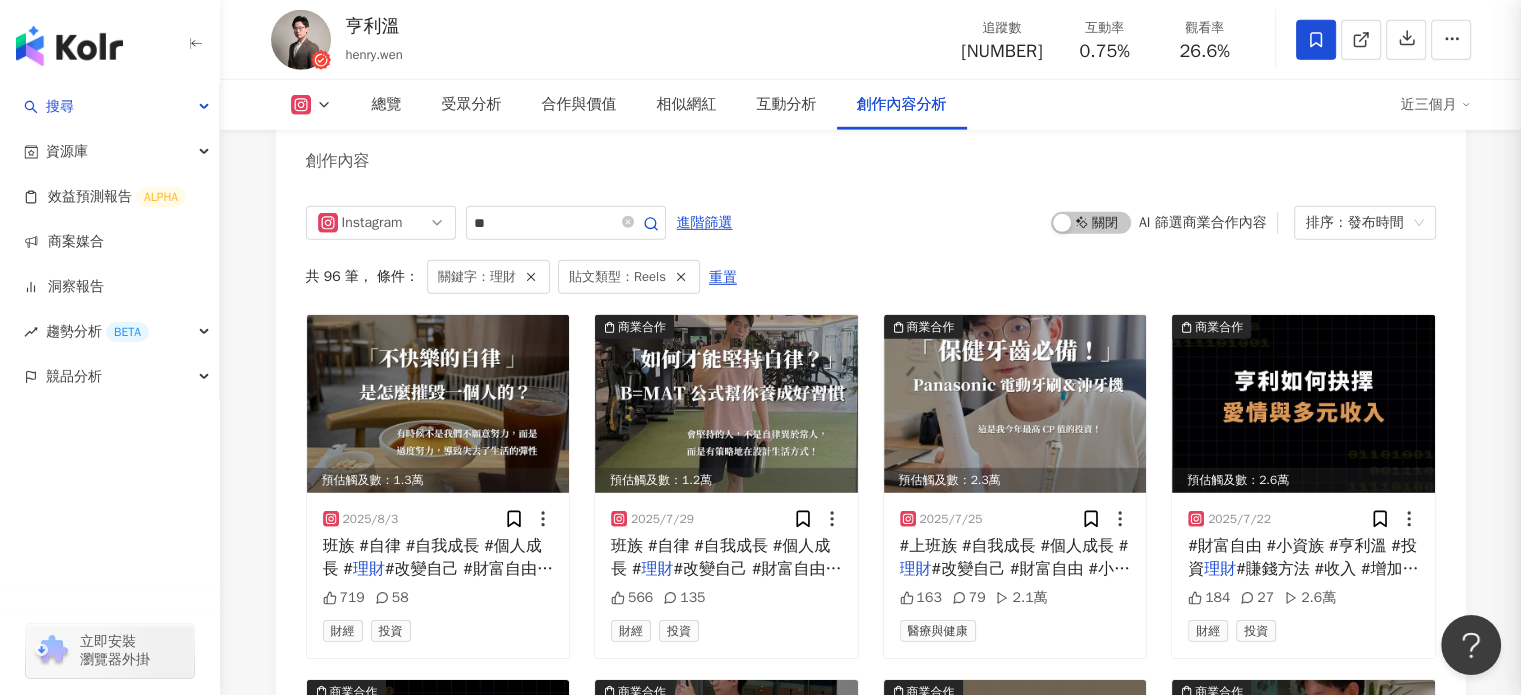 scroll, scrollTop: 6105, scrollLeft: 0, axis: vertical 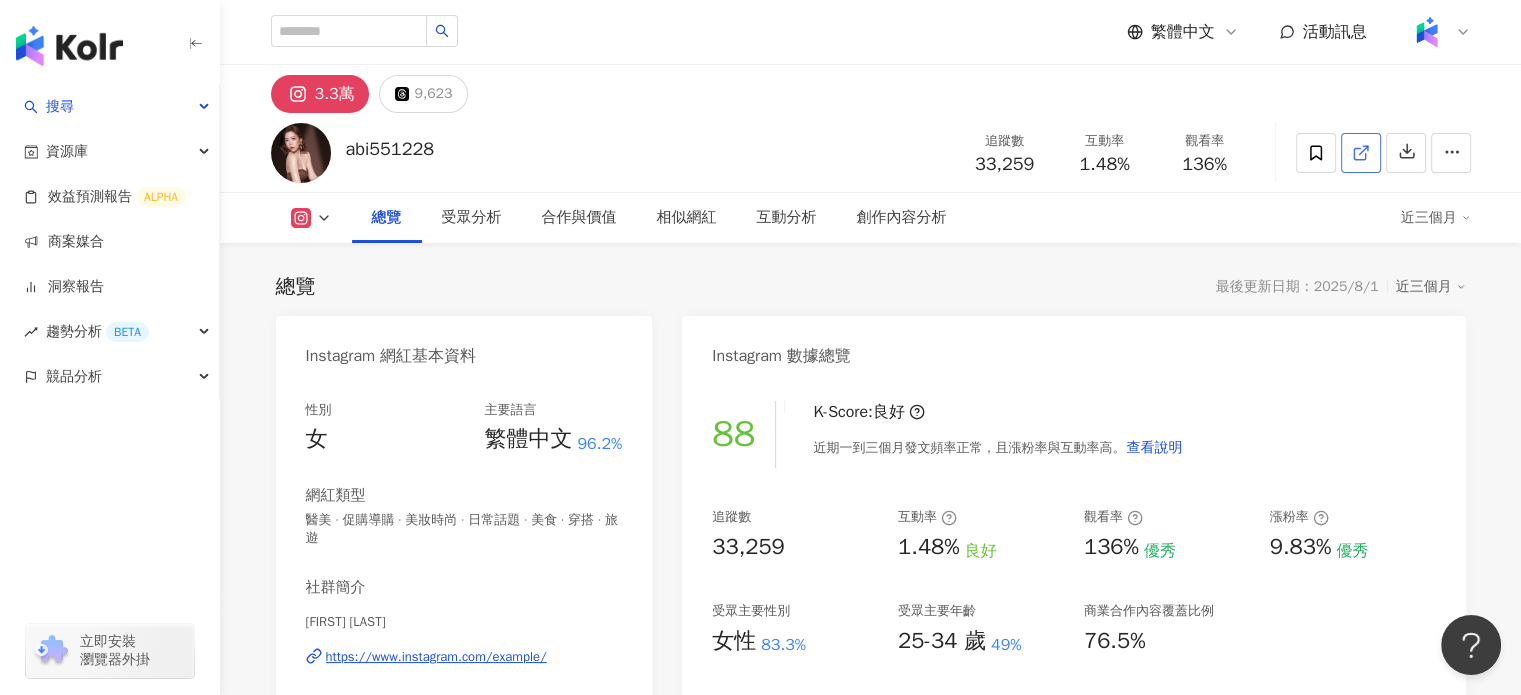 click 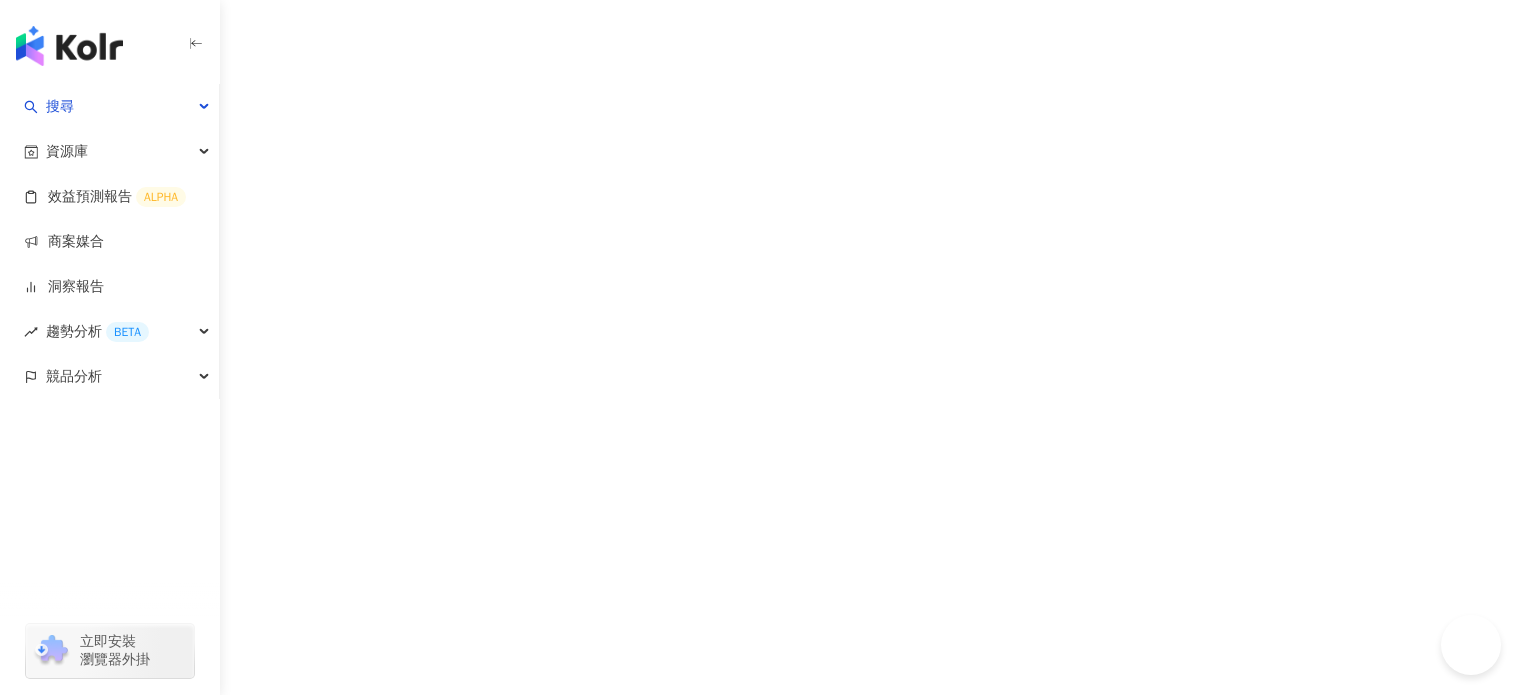 scroll, scrollTop: 0, scrollLeft: 0, axis: both 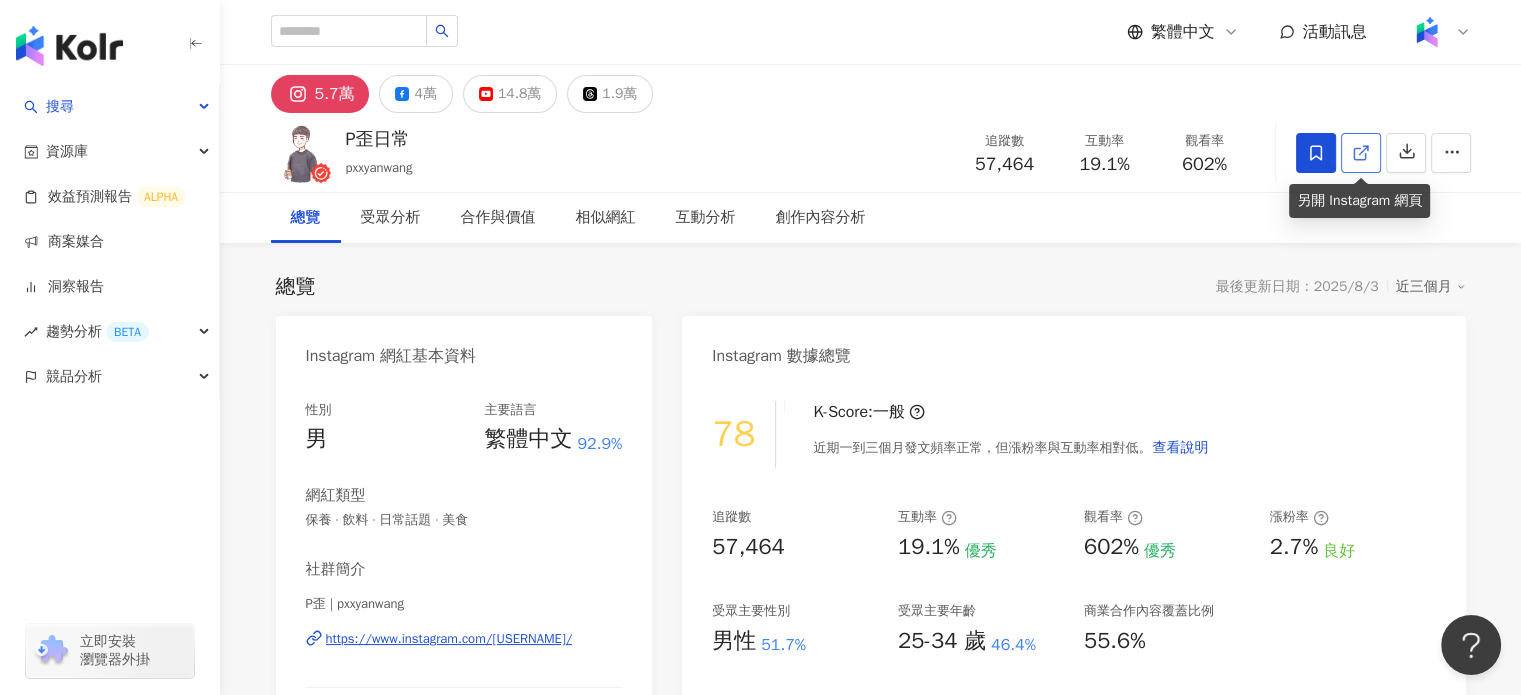 click 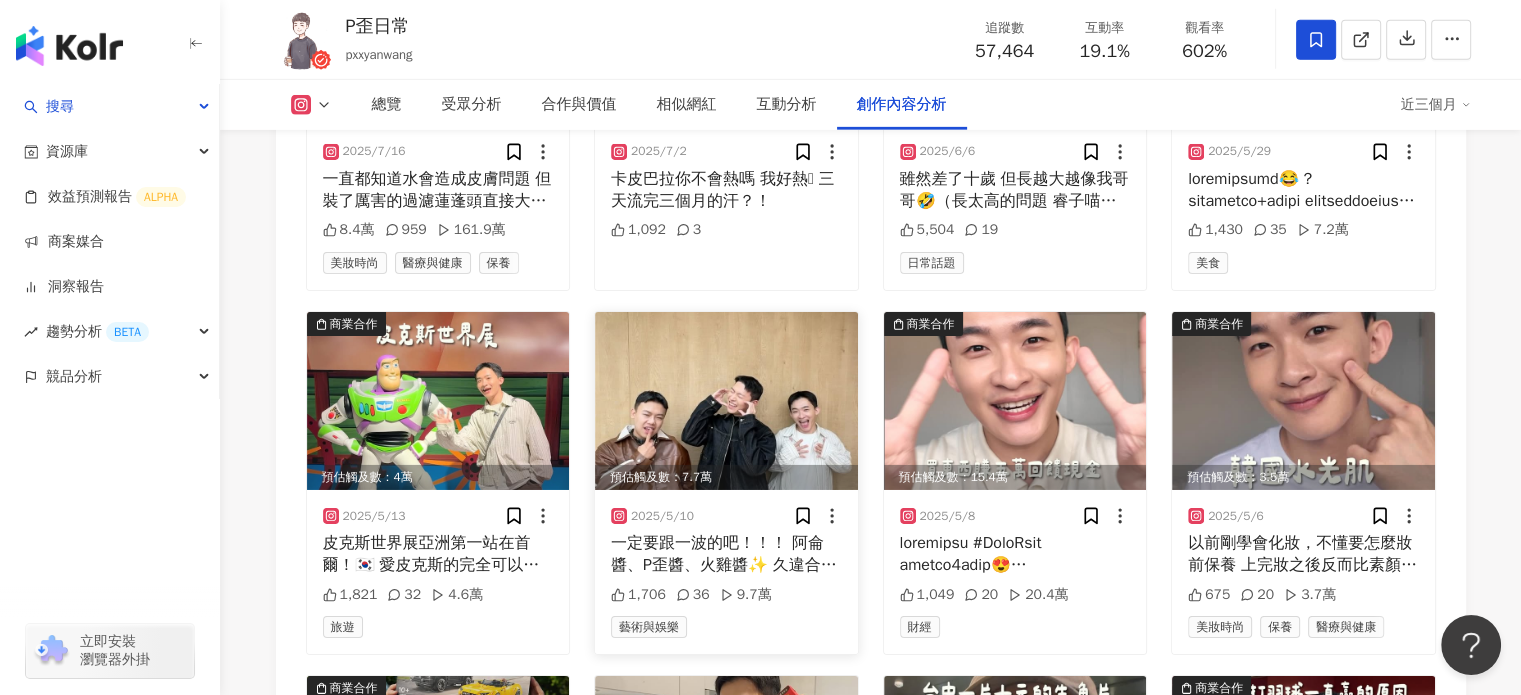 scroll, scrollTop: 6100, scrollLeft: 0, axis: vertical 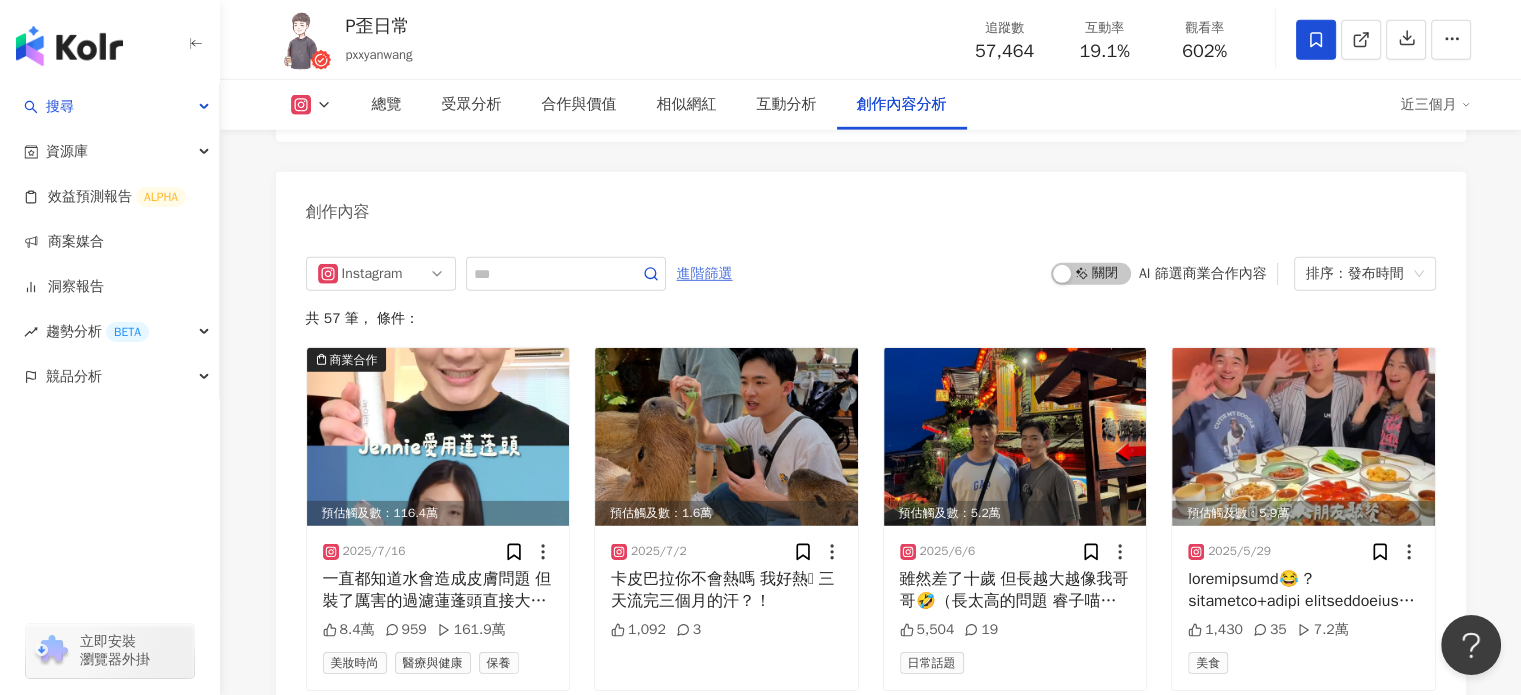 click on "進階篩選" at bounding box center (705, 274) 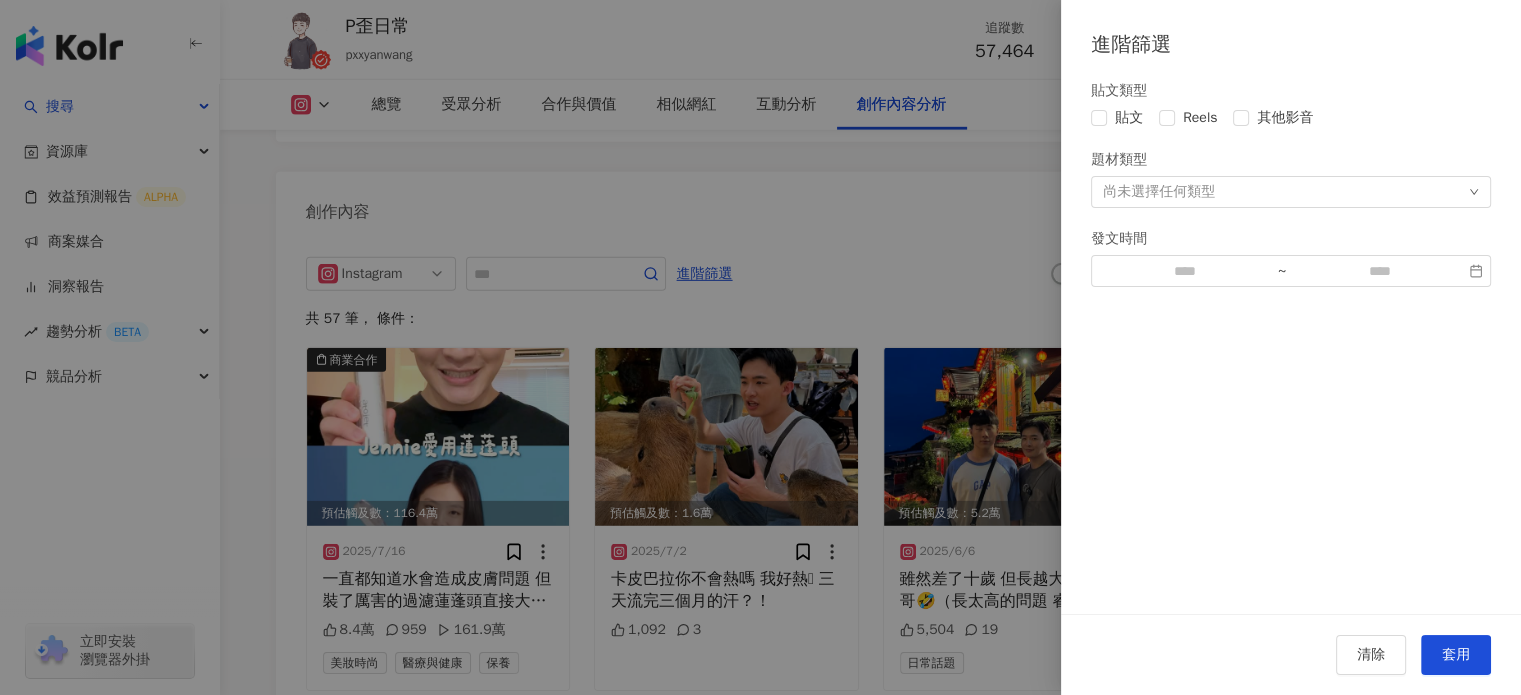 click on "尚未選擇任何類型" at bounding box center (1159, 192) 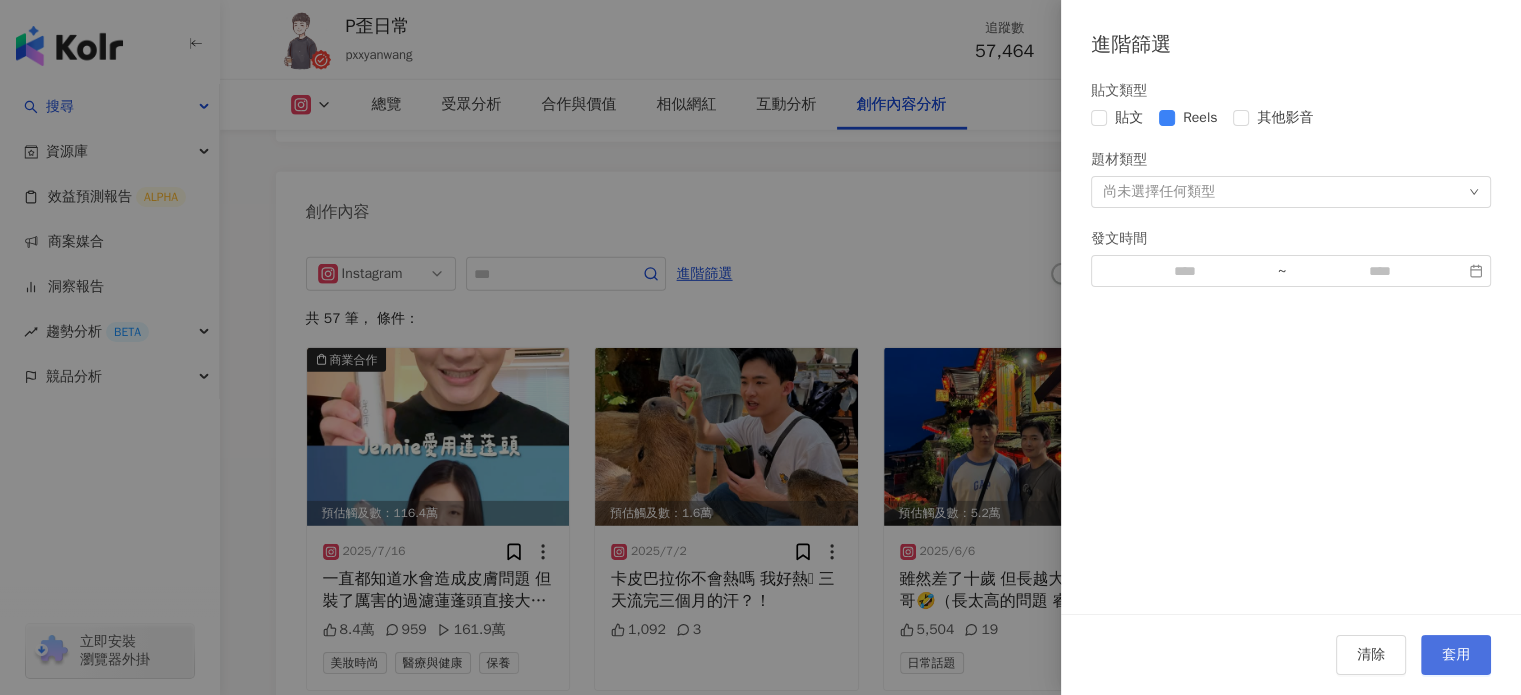 click on "套用" at bounding box center (1456, 655) 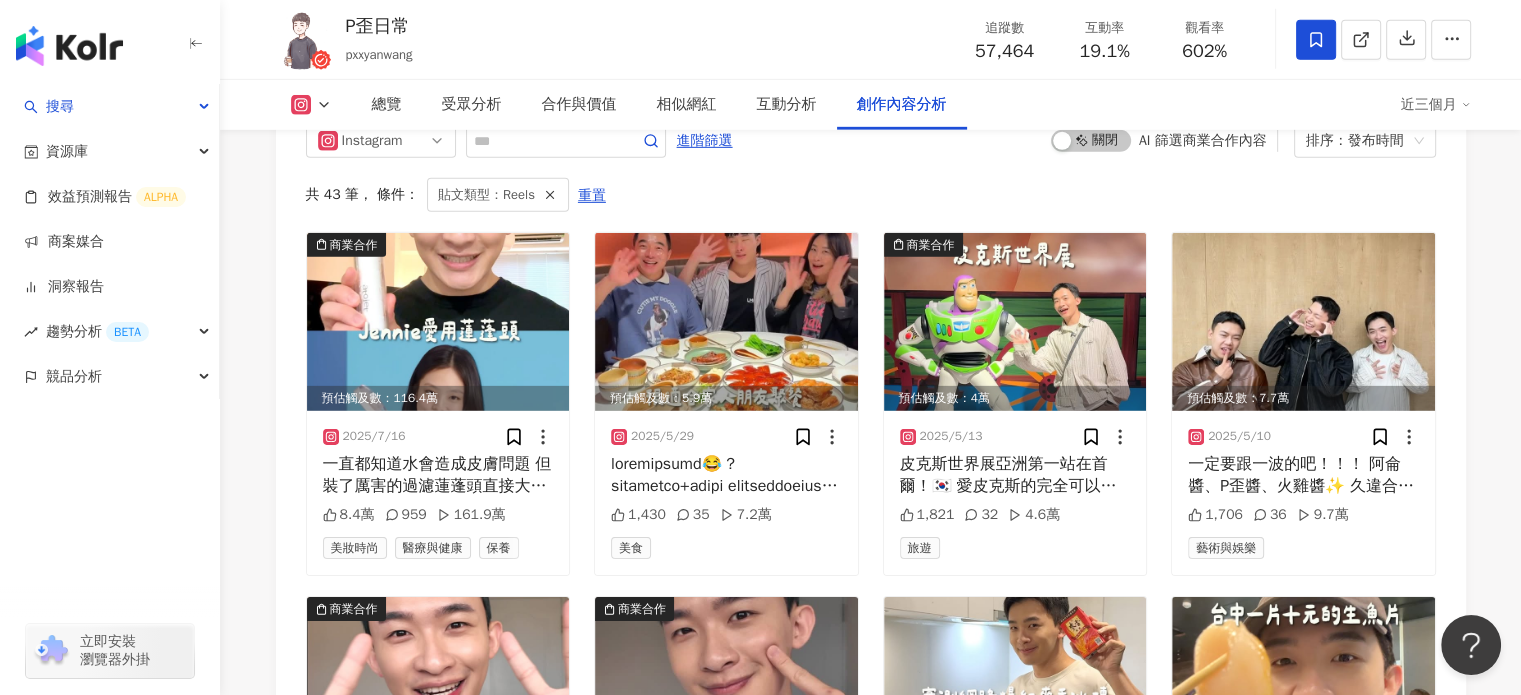 scroll, scrollTop: 6433, scrollLeft: 0, axis: vertical 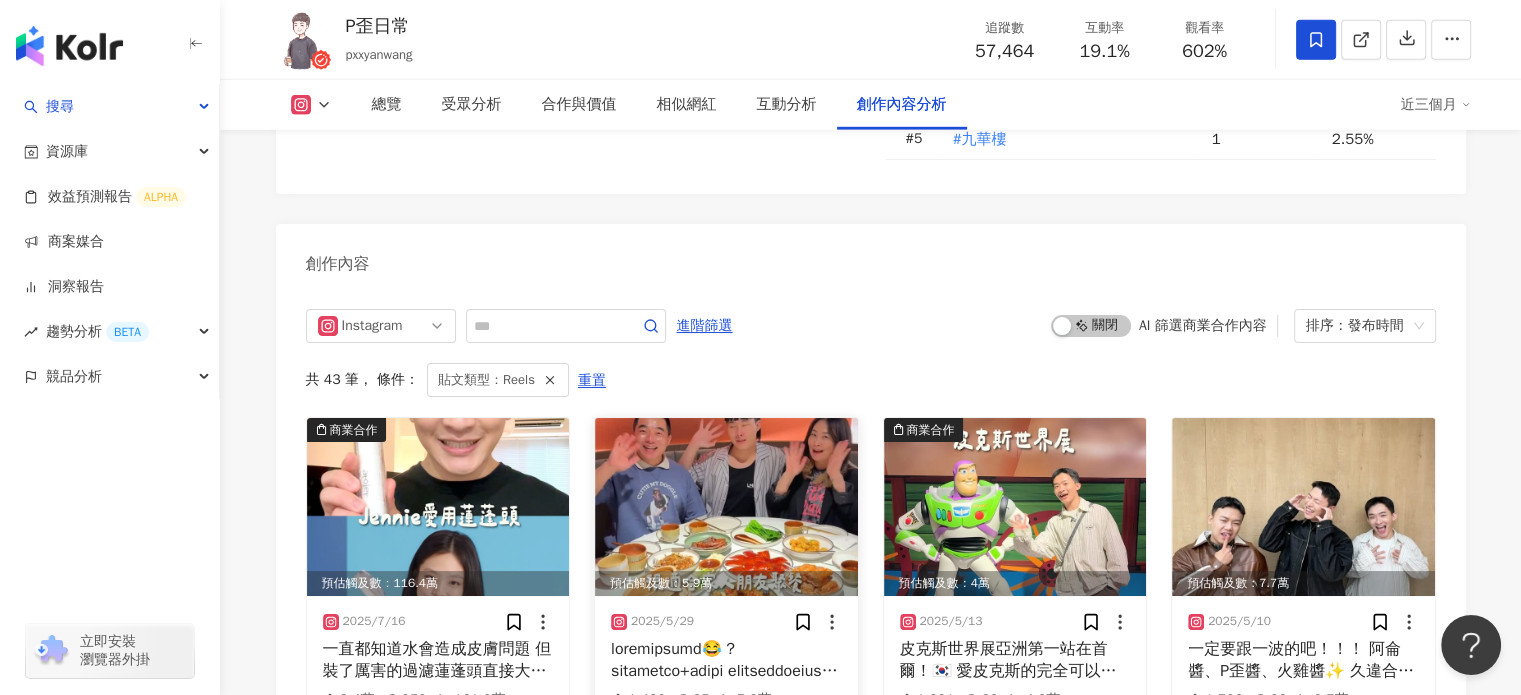 click at bounding box center (726, 507) 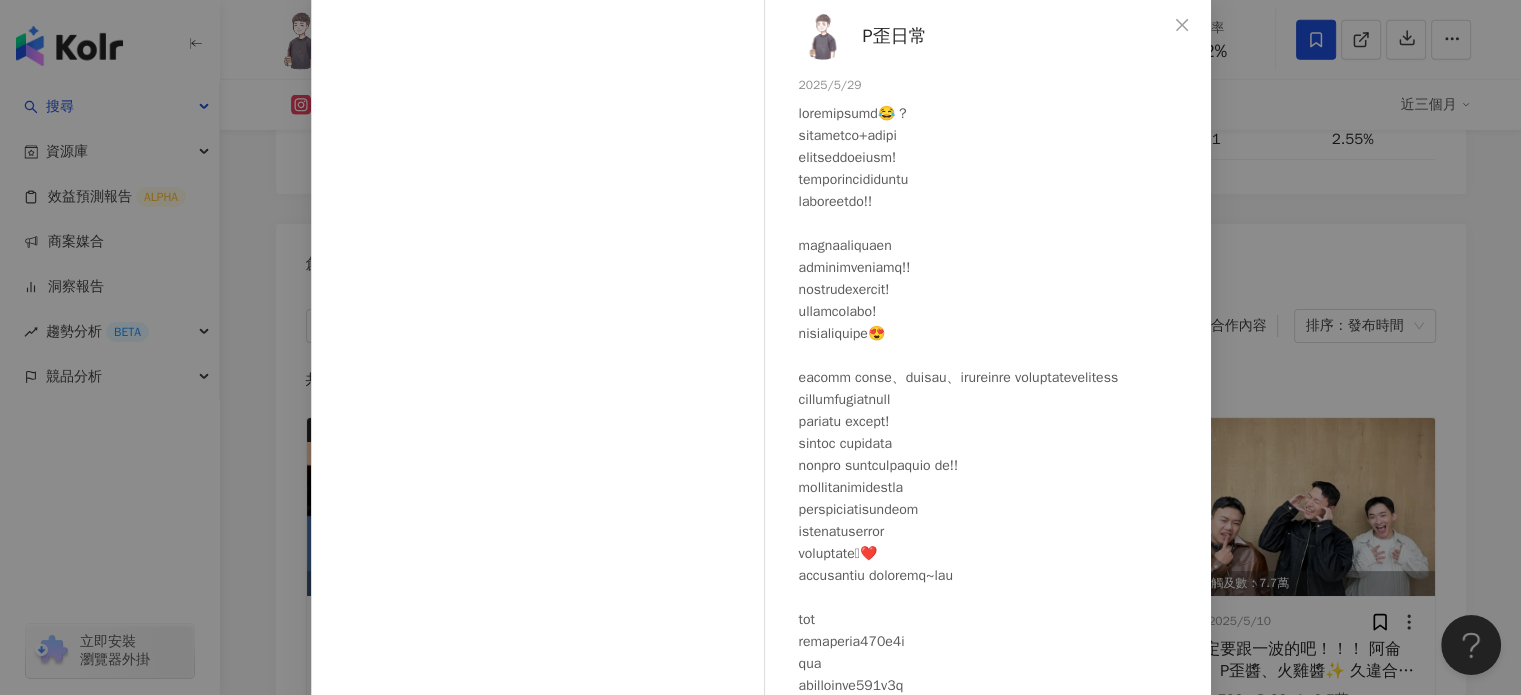 scroll, scrollTop: 204, scrollLeft: 0, axis: vertical 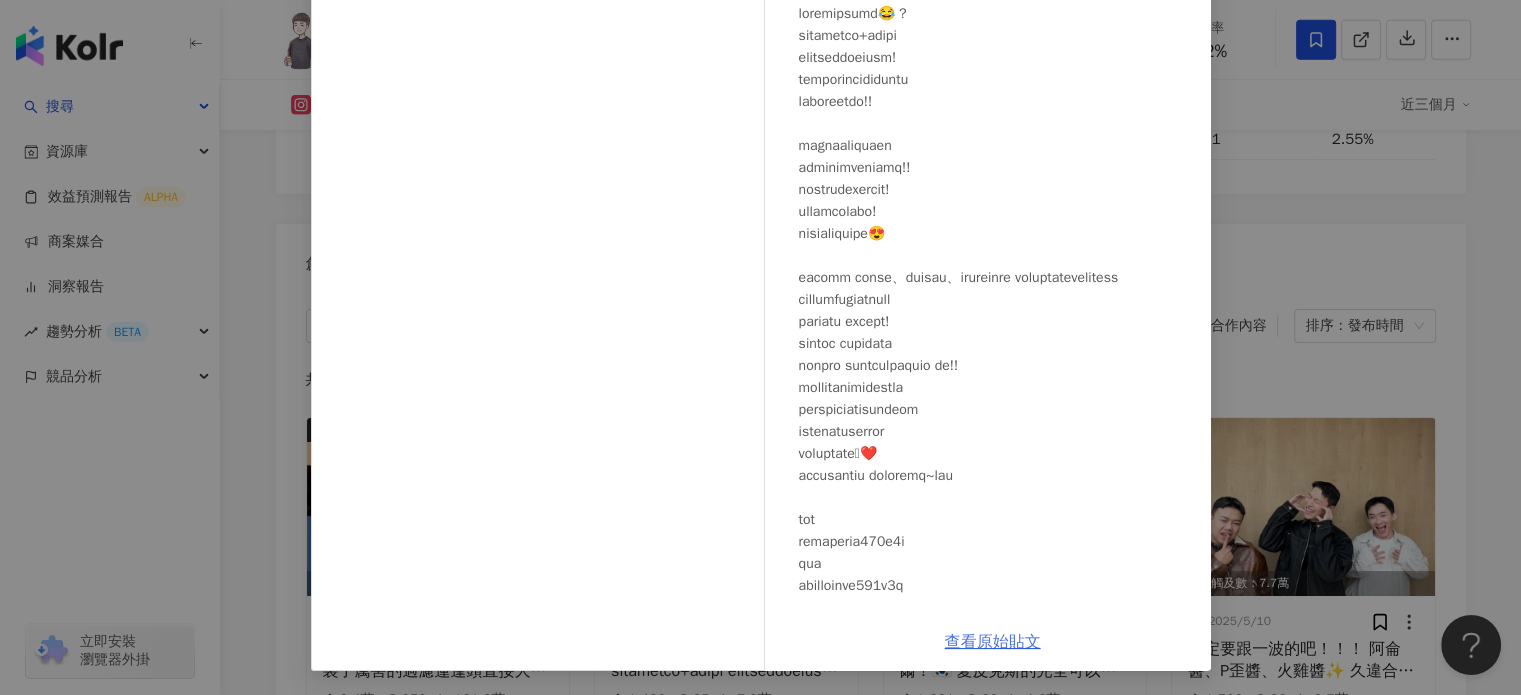 click on "查看原始貼文" at bounding box center [993, 642] 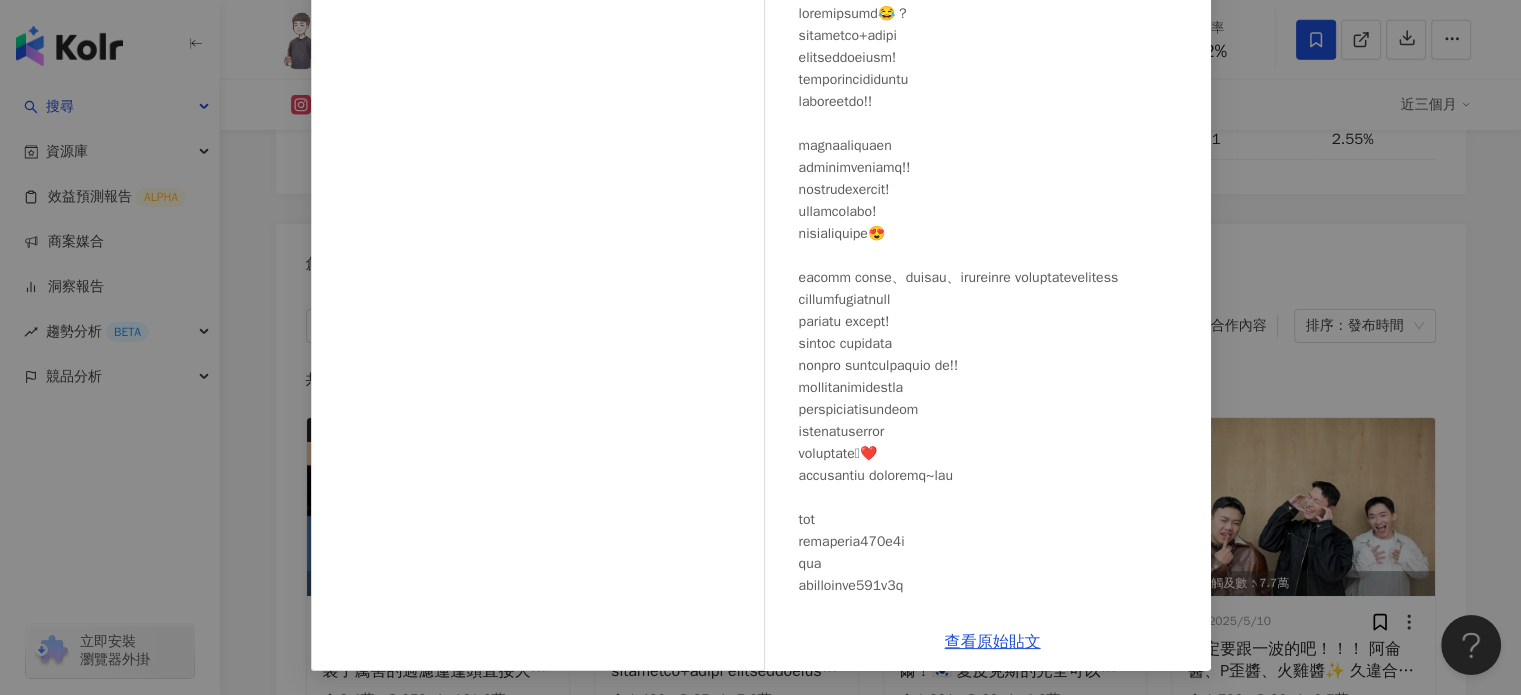 scroll, scrollTop: 0, scrollLeft: 0, axis: both 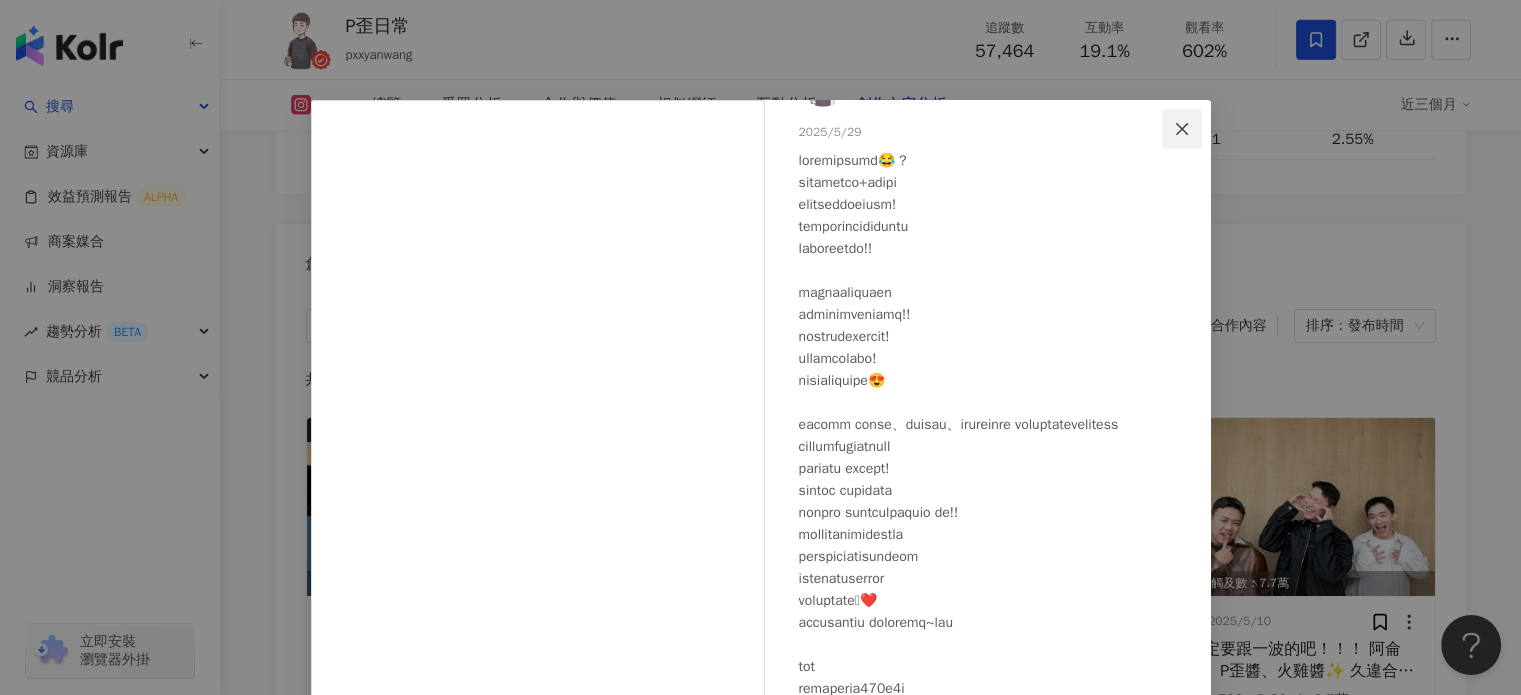 click 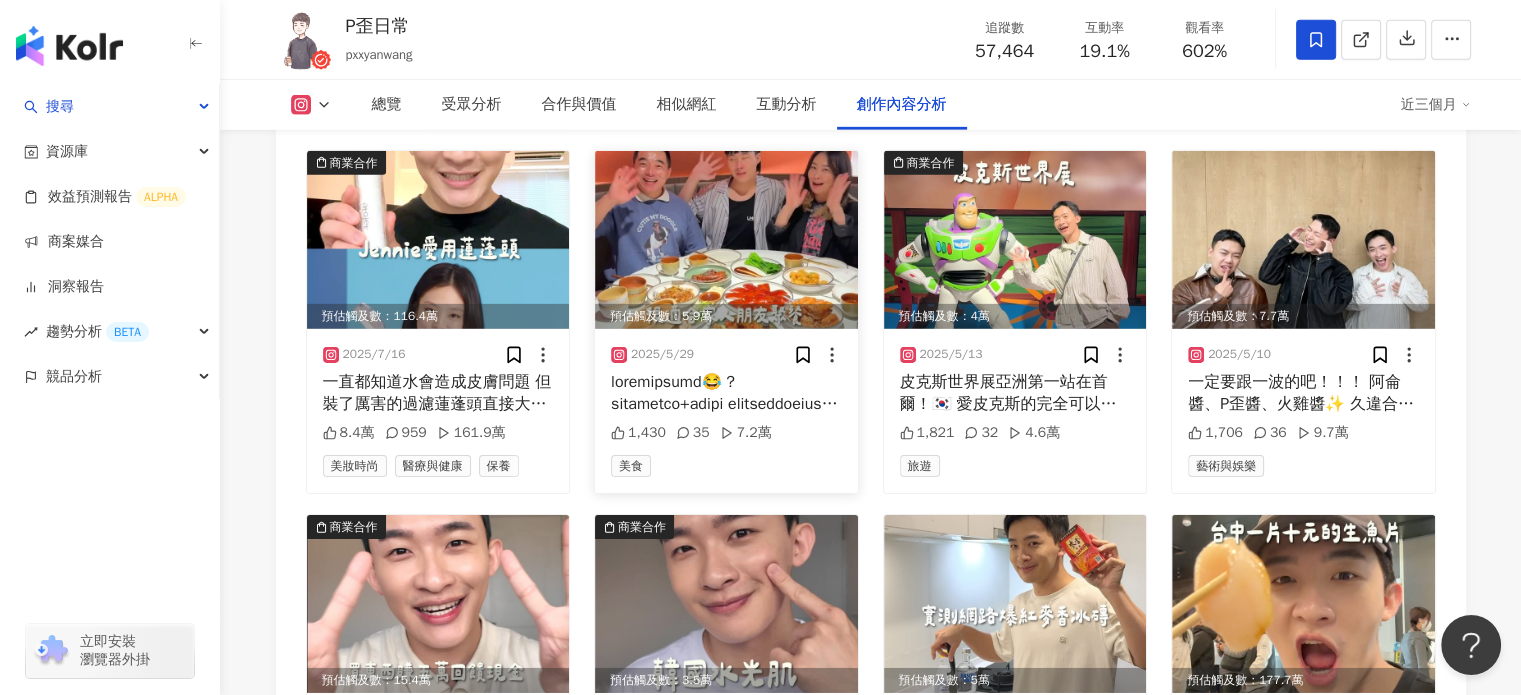 scroll, scrollTop: 6348, scrollLeft: 0, axis: vertical 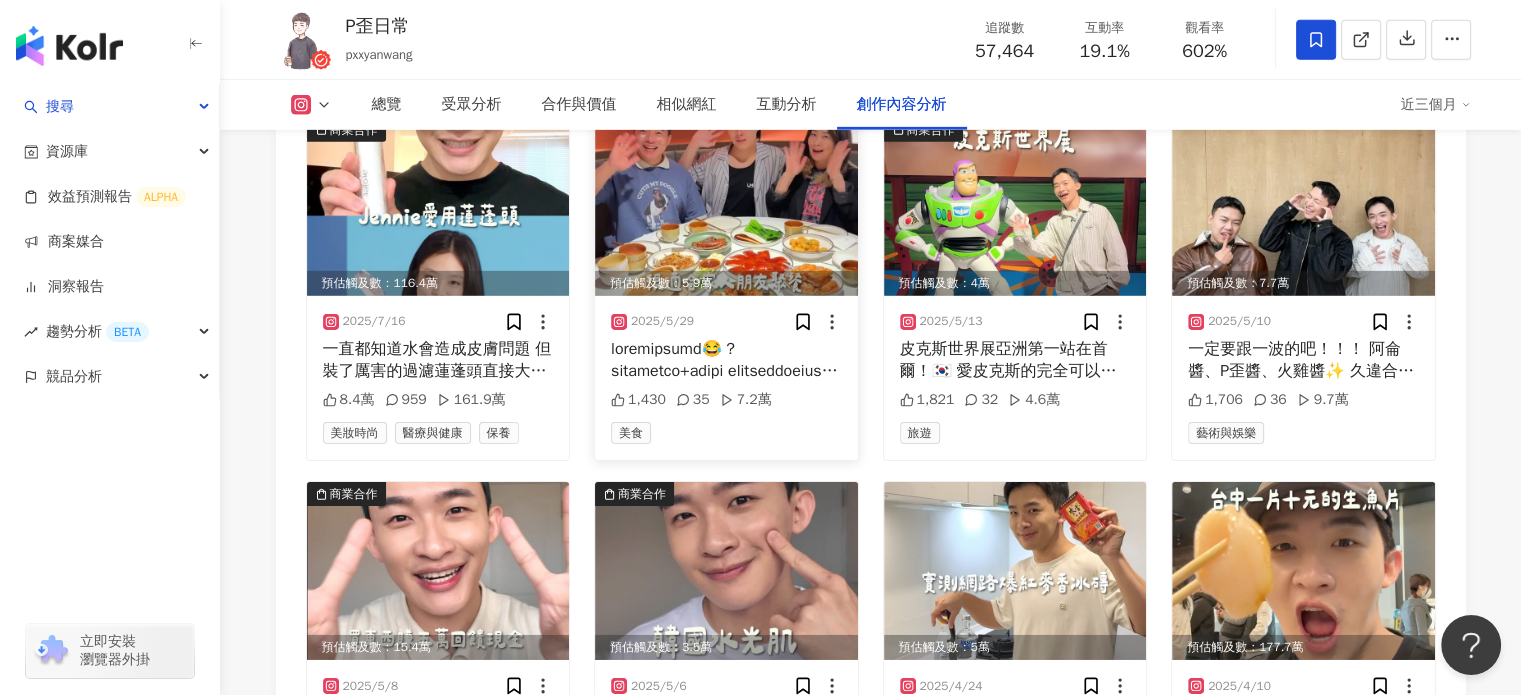 click 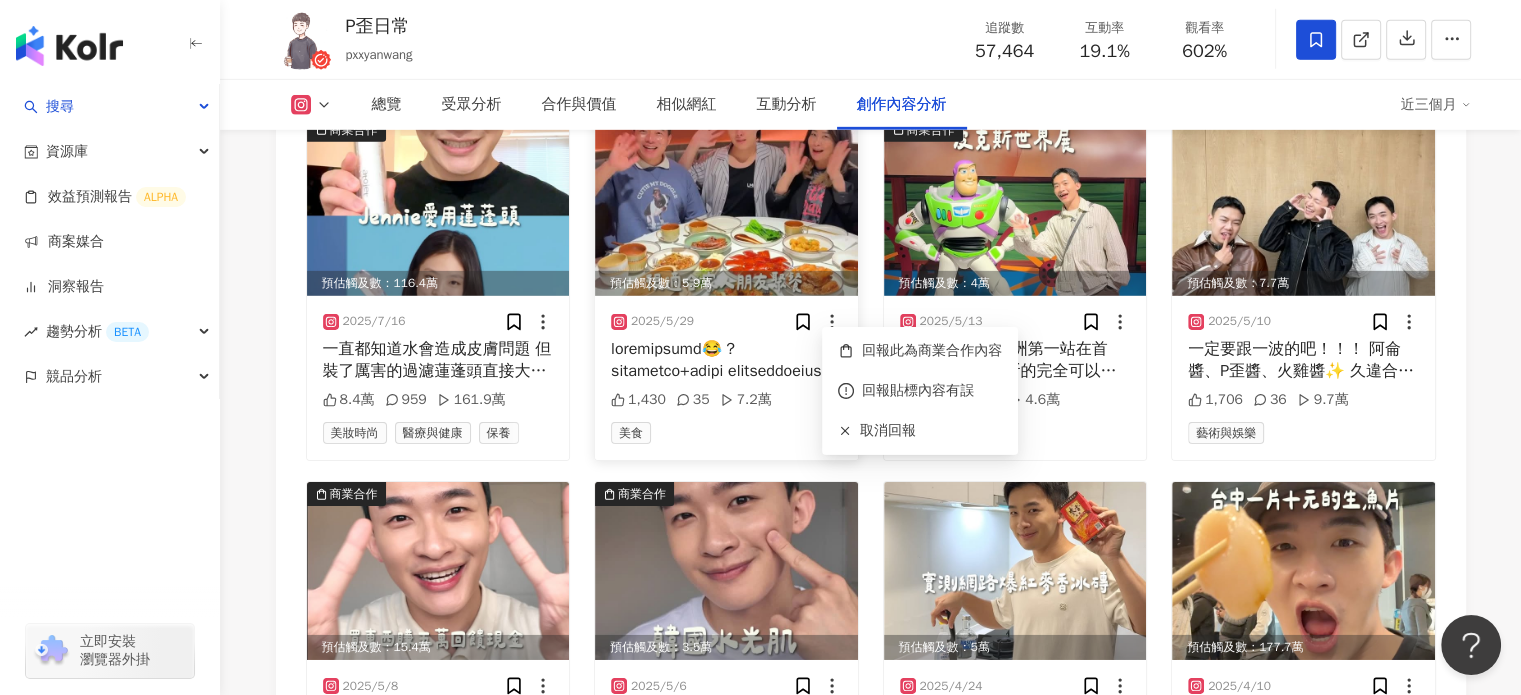 click on "1,430 35 7.2萬" at bounding box center [726, 400] 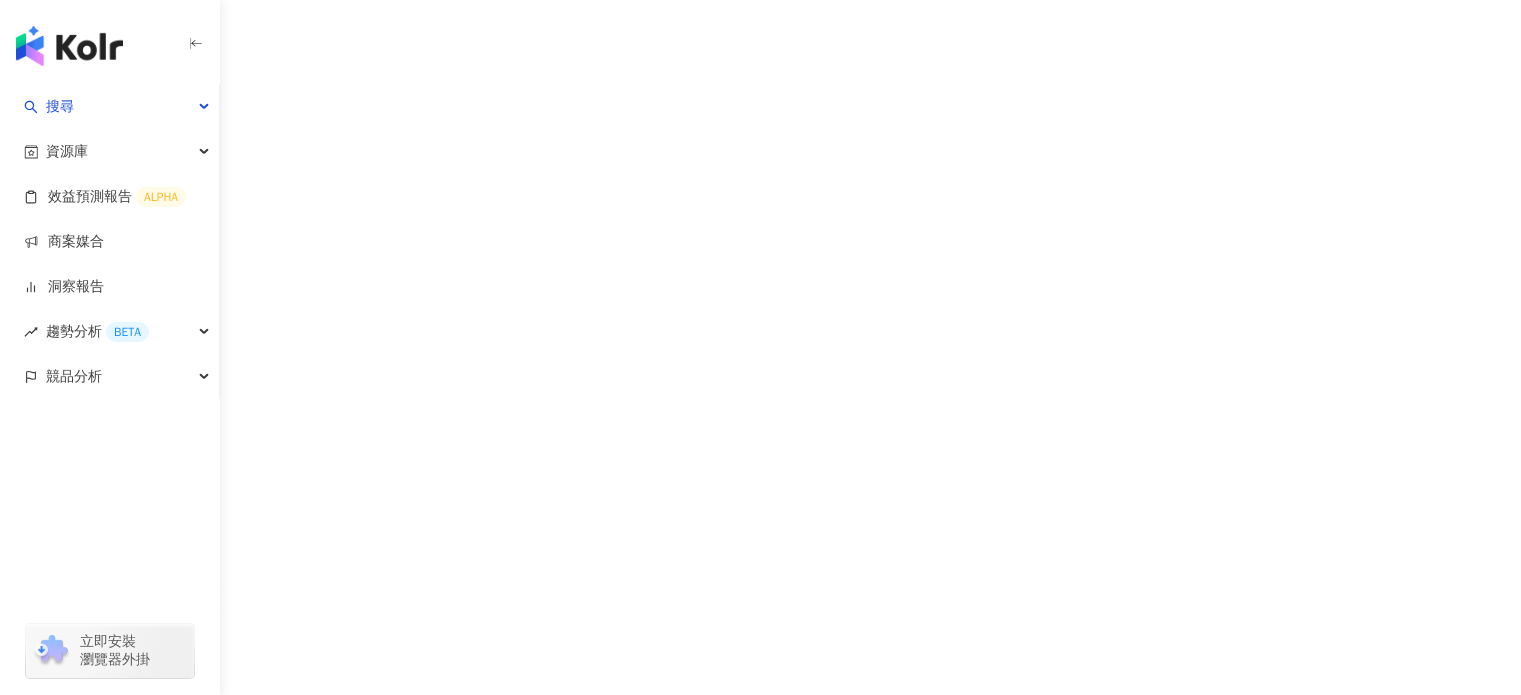 scroll, scrollTop: 0, scrollLeft: 0, axis: both 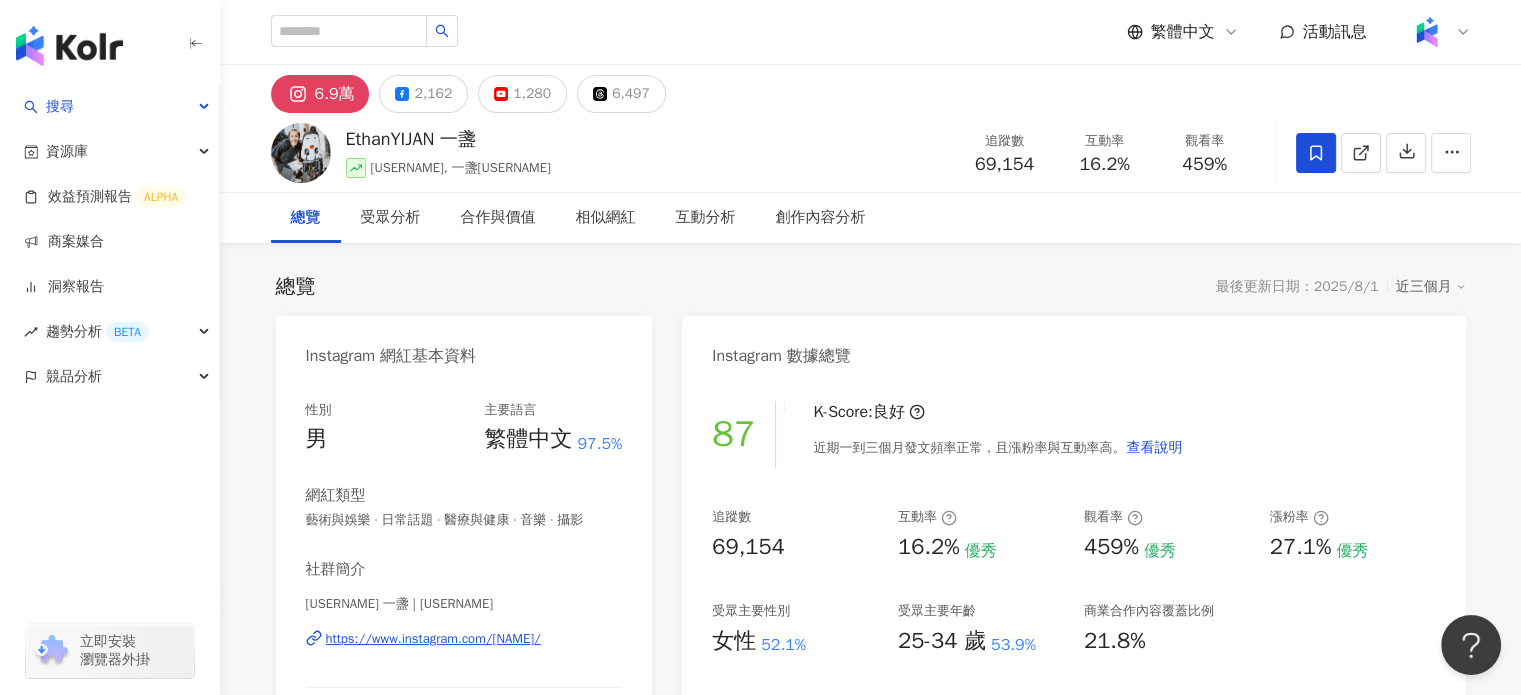 click on "總覽 最後更新日期：2025/8/1 近三個月 Instagram 網紅基本資料 性別   男 主要語言   繁體中文 97.5% 網紅類型 藝術與娛樂 · 日常話題 · 醫療與健康 · 音樂 · 攝影 社群簡介 [USERNAME] 一盞 | [USERNAME] https://www.instagram.com/[USERNAME]/ 🎬 Reels｜短影音 & 教學 & Reaction
📽️ Posts｜MV廣告作品 & 導演生活
🍣 @[USERNAME] @[USERNAME]
🦒合作請mail 📩📩📩📩 [EMAIL] 看更多 Instagram 數據總覽 87 K-Score :   良好 近期一到三個月發文頻率正常，且漲粉率與互動率高。 查看說明 追蹤數   69,154 互動率   16.2% 優秀 觀看率   459% 優秀 漲粉率   27.1% 優秀 受眾主要性別   女性 52.1% 受眾主要年齡   25-34 歲 53.9% 商業合作內容覆蓋比例   21.8% AI Instagram 成效等級三大指標 互動率 16.2% 優秀 同等級網紅的互動率中位數為  0.52% 觀看率 459% 優秀 同等級網紅的觀看率中位數為  0.01% 漲粉率 27.1% ：" at bounding box center (871, 3924) 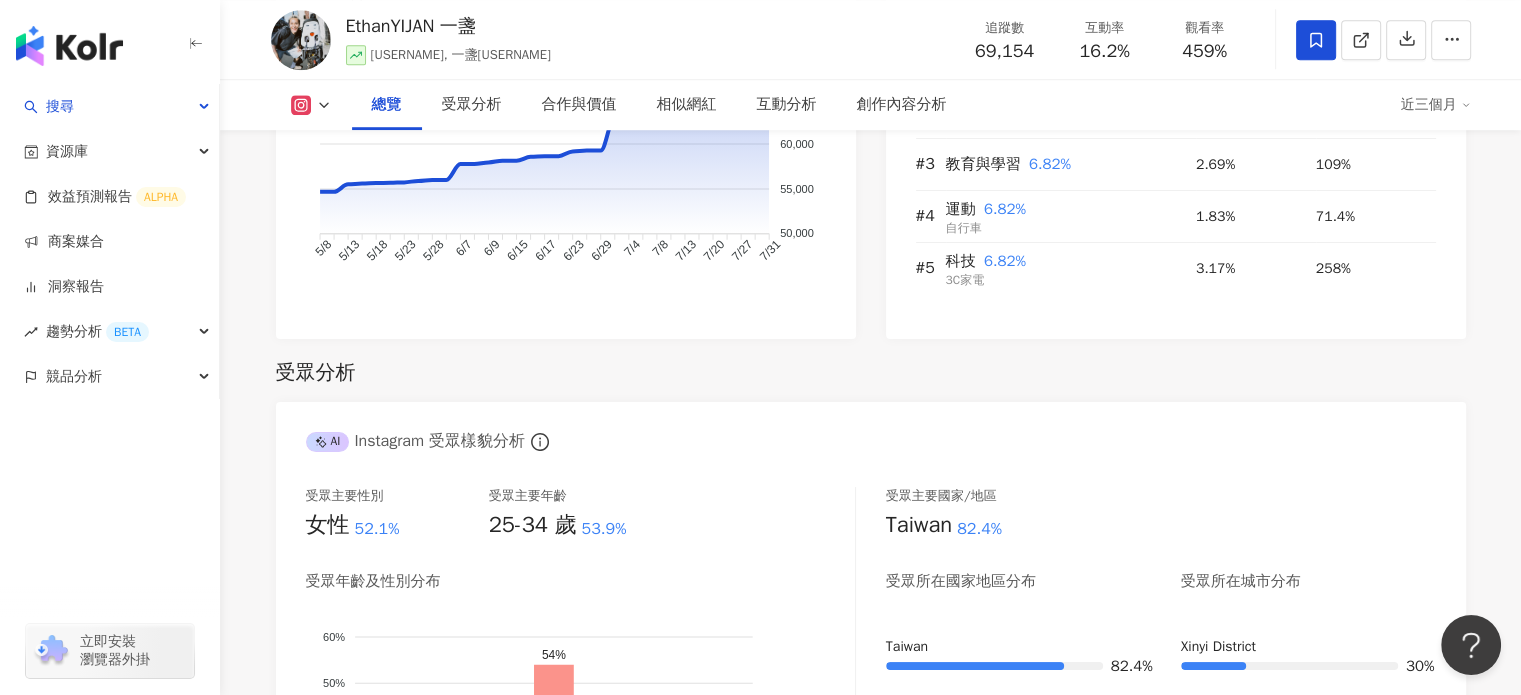 scroll, scrollTop: 1700, scrollLeft: 0, axis: vertical 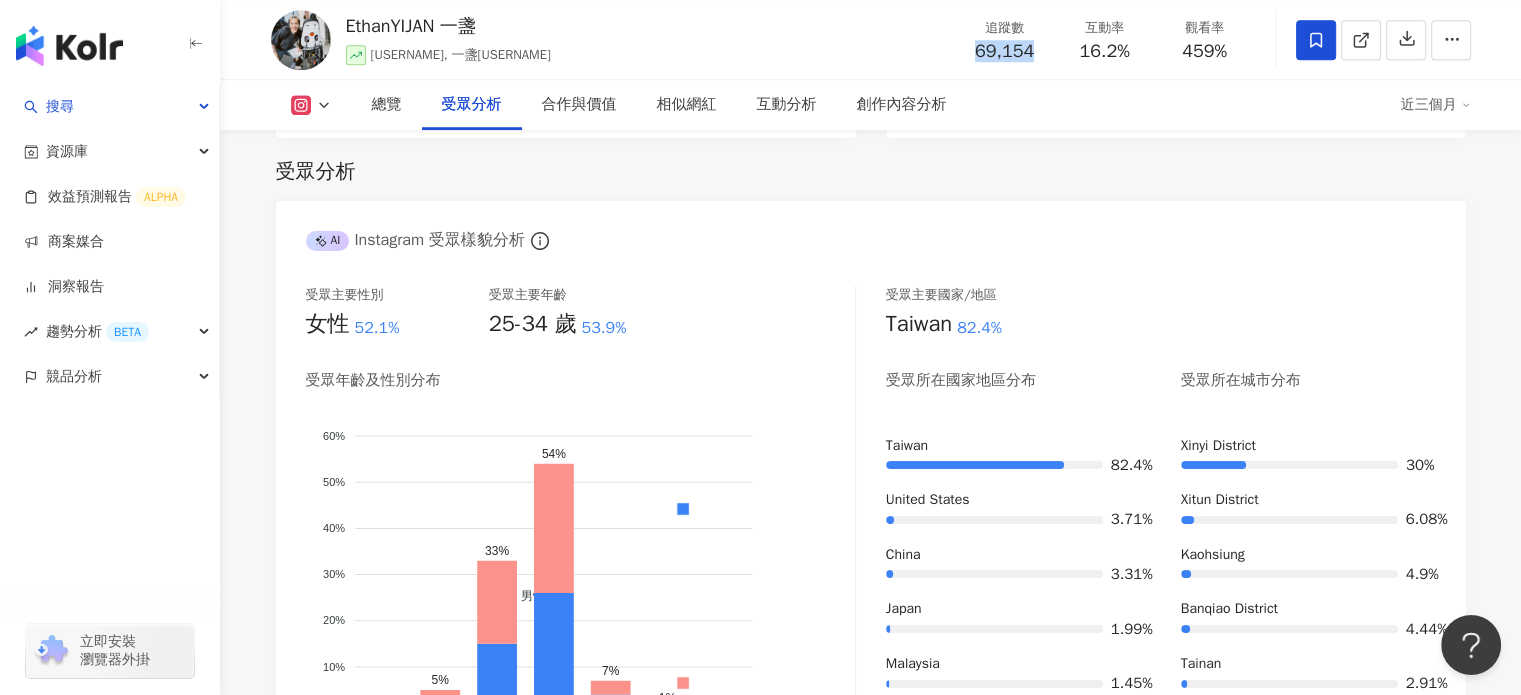drag, startPoint x: 972, startPoint y: 50, endPoint x: 1043, endPoint y: 61, distance: 71.84706 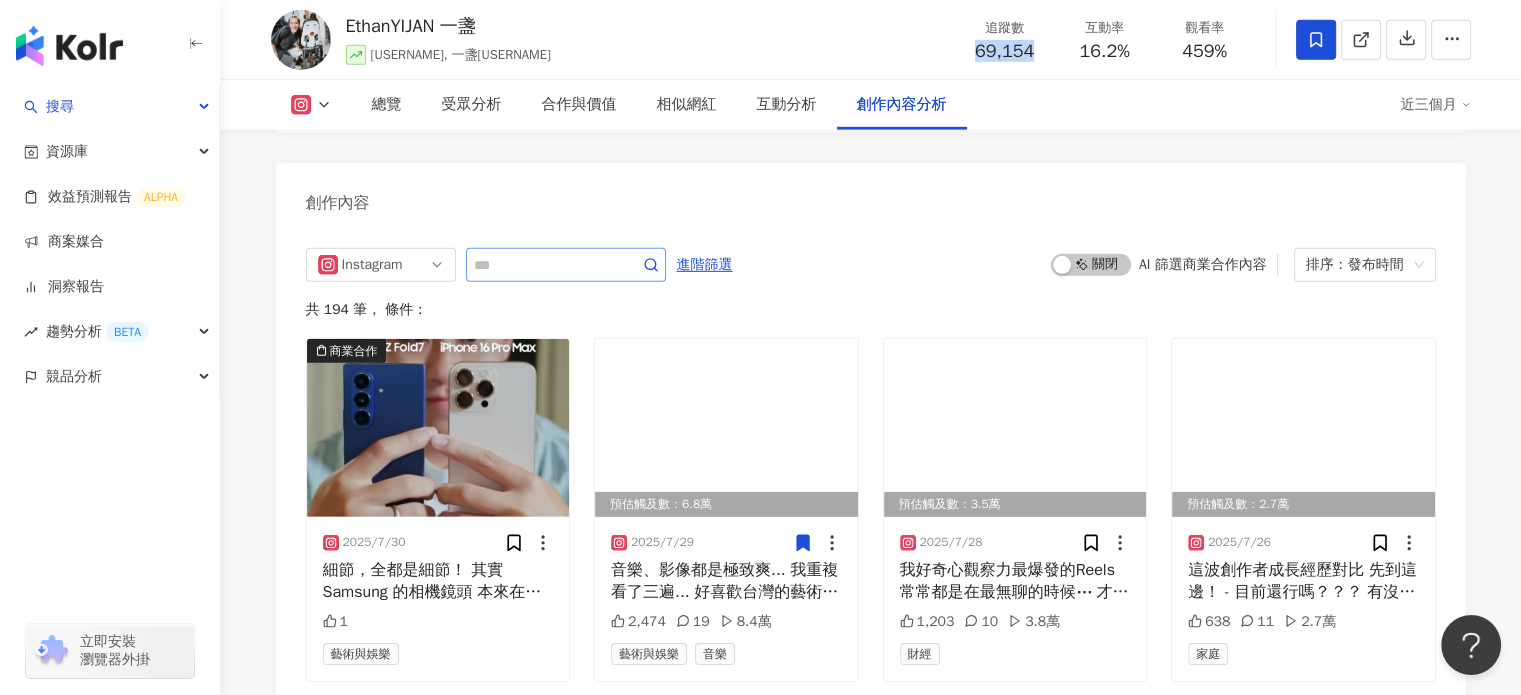 scroll, scrollTop: 6100, scrollLeft: 0, axis: vertical 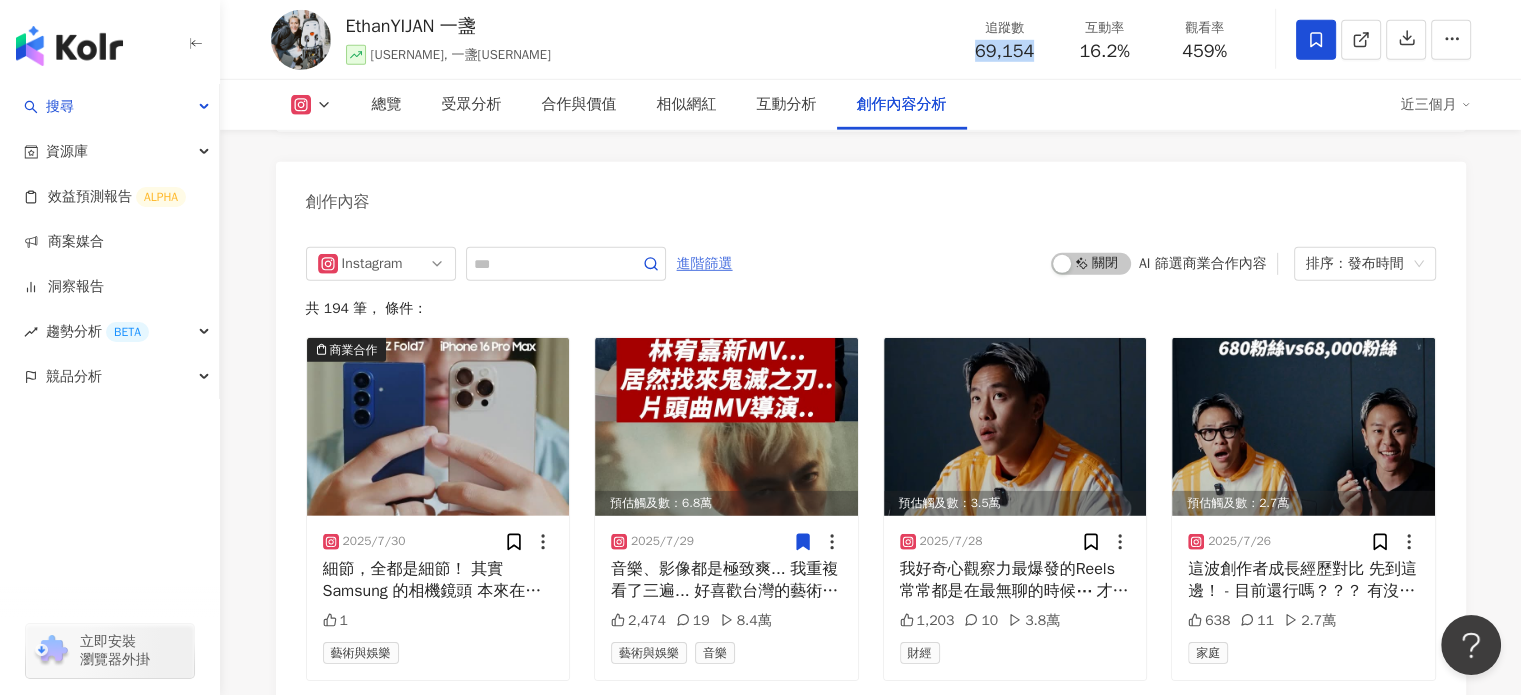 click on "進階篩選" at bounding box center [705, 264] 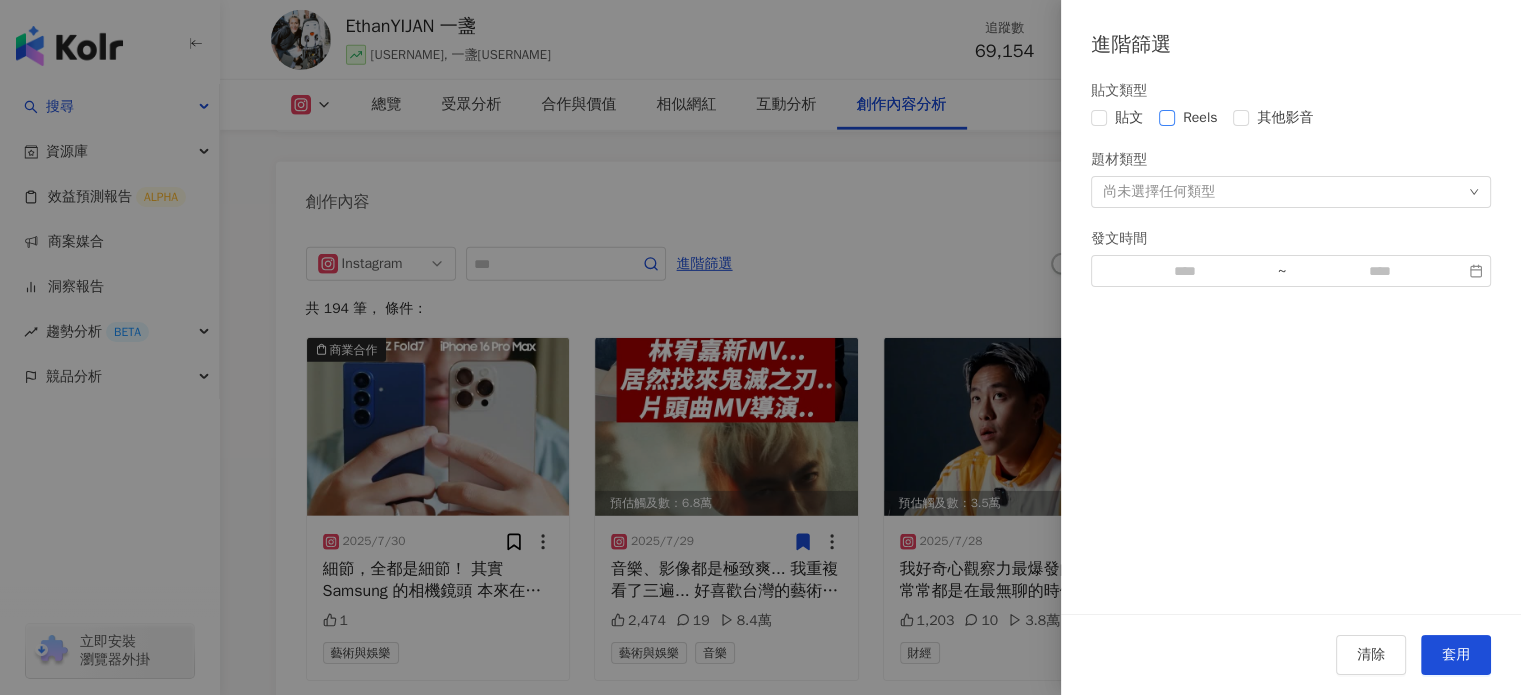 click on "Reels" at bounding box center [1200, 118] 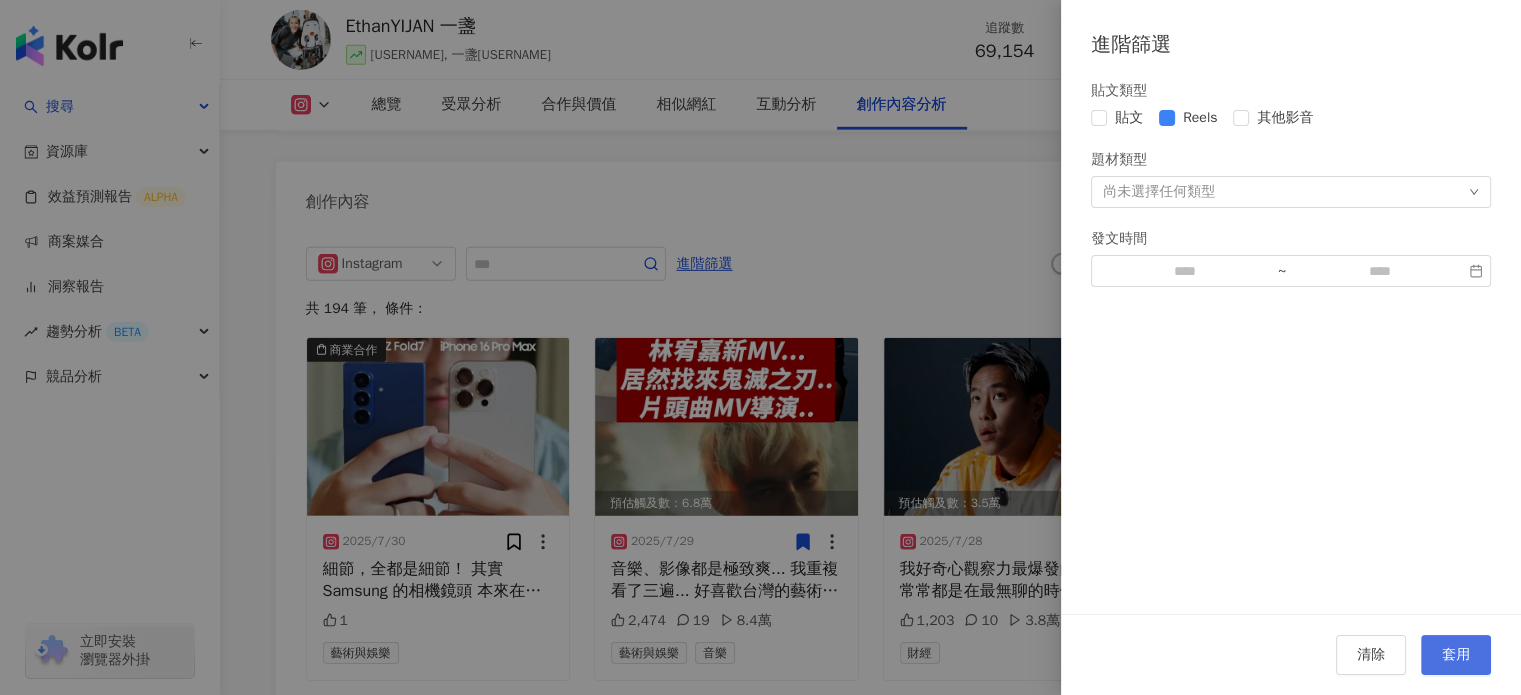 click on "套用" at bounding box center [1456, 655] 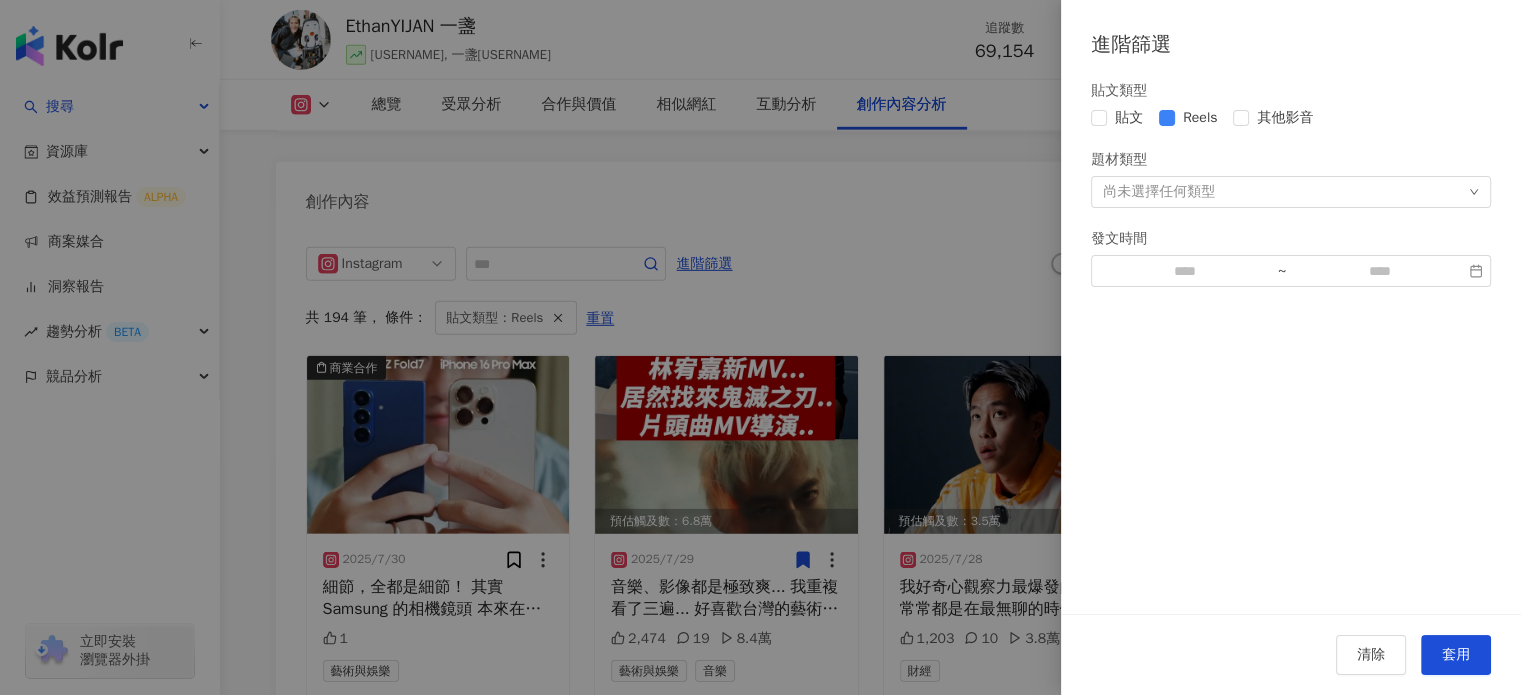 scroll, scrollTop: 6191, scrollLeft: 0, axis: vertical 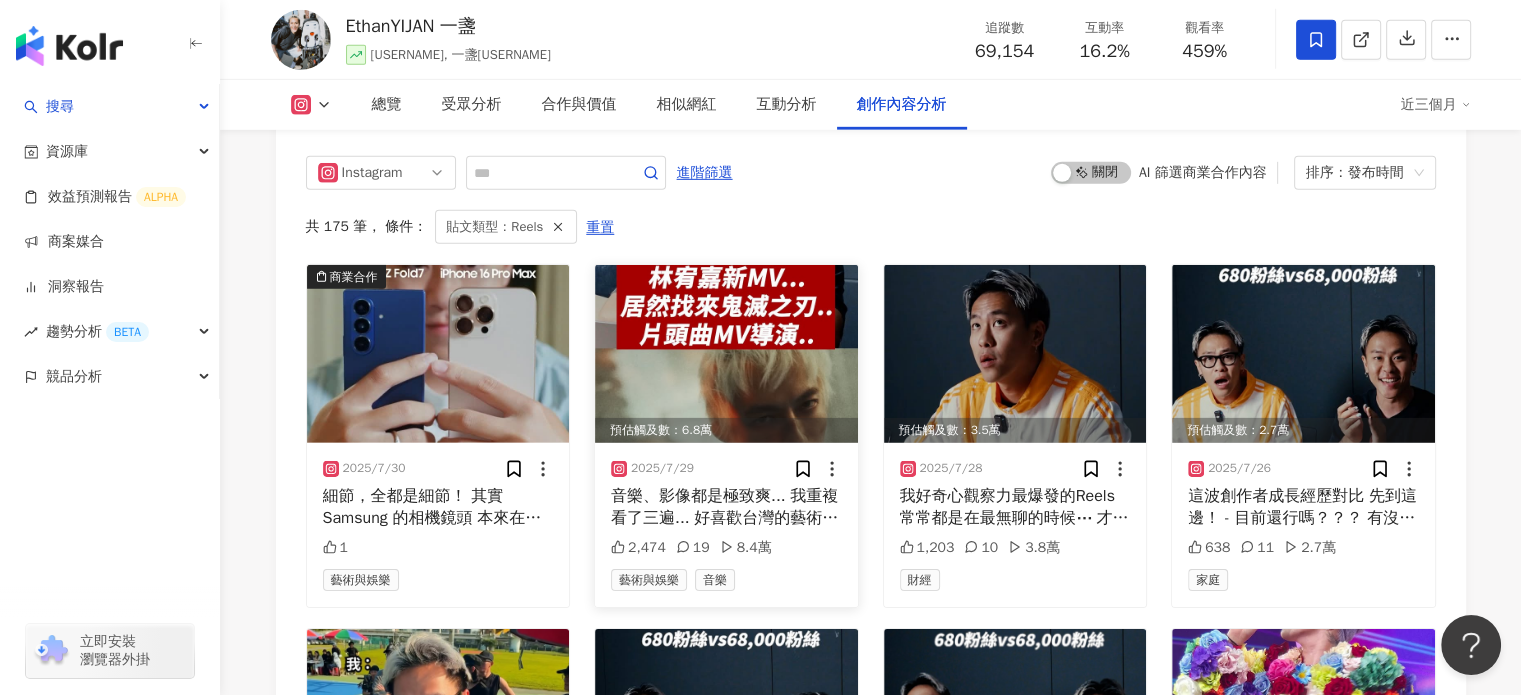 click at bounding box center (726, 354) 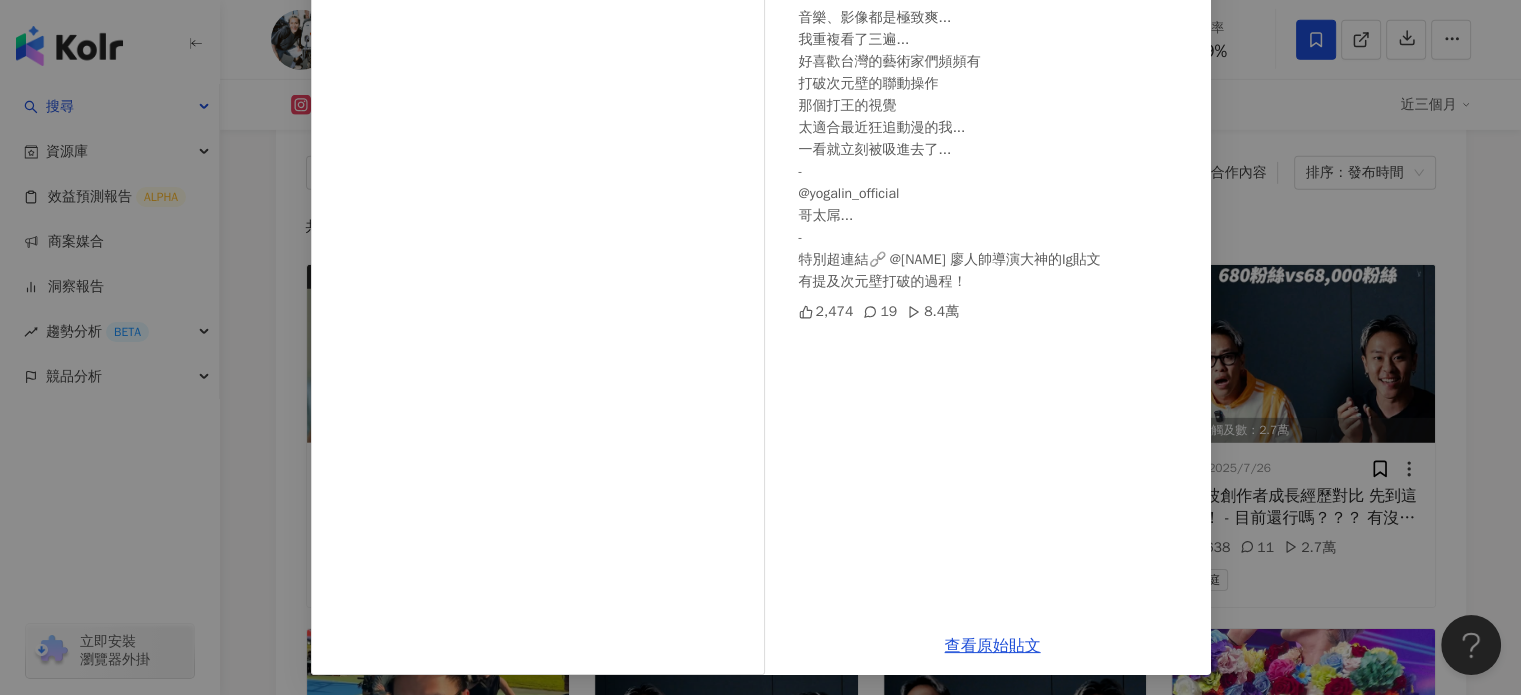 scroll, scrollTop: 100, scrollLeft: 0, axis: vertical 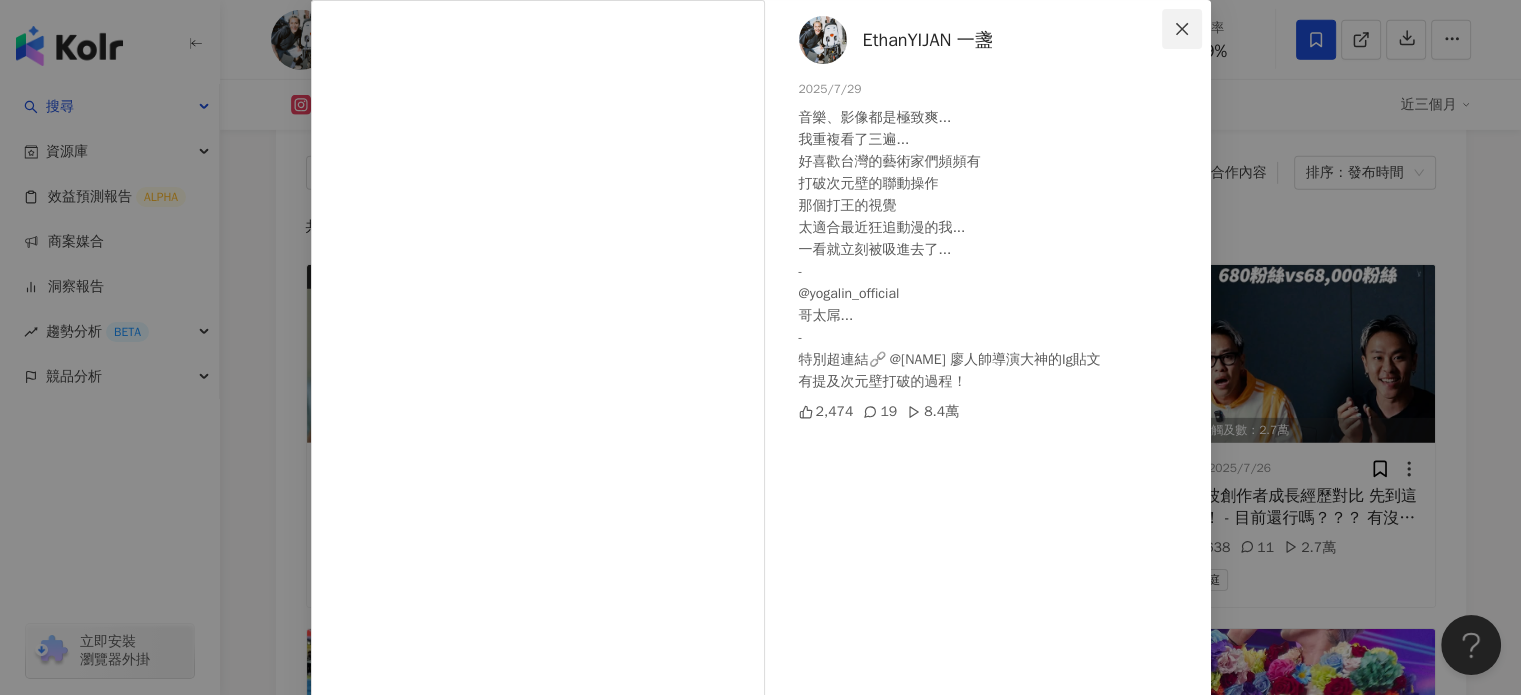 click 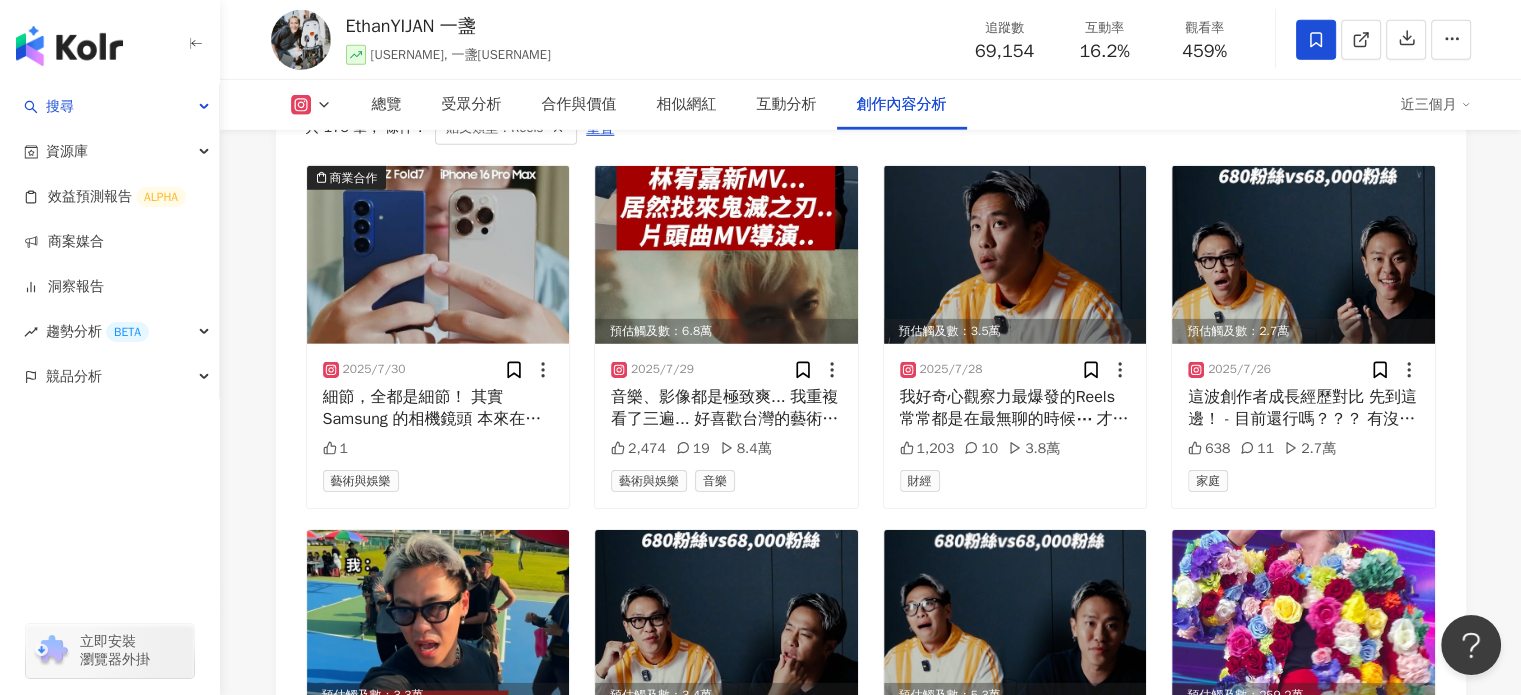 scroll, scrollTop: 6291, scrollLeft: 0, axis: vertical 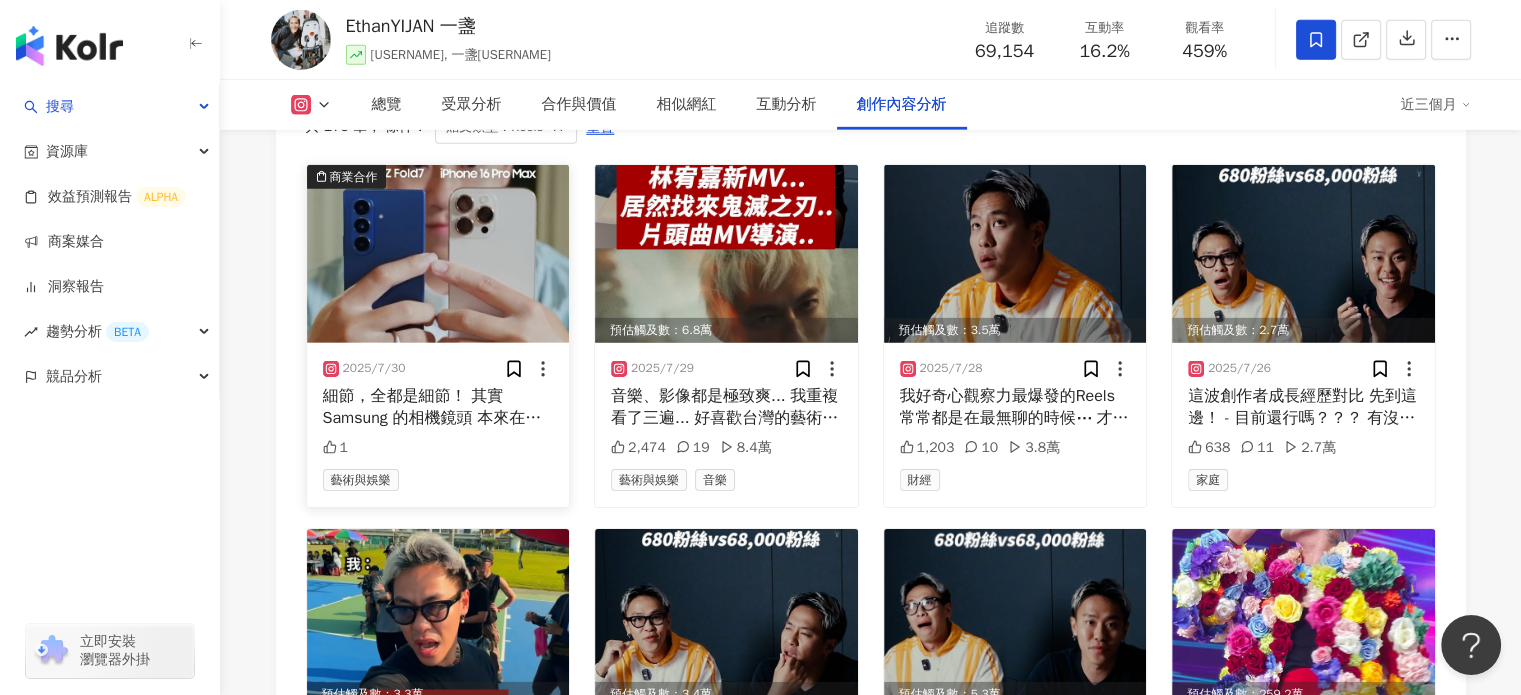 click at bounding box center (438, 254) 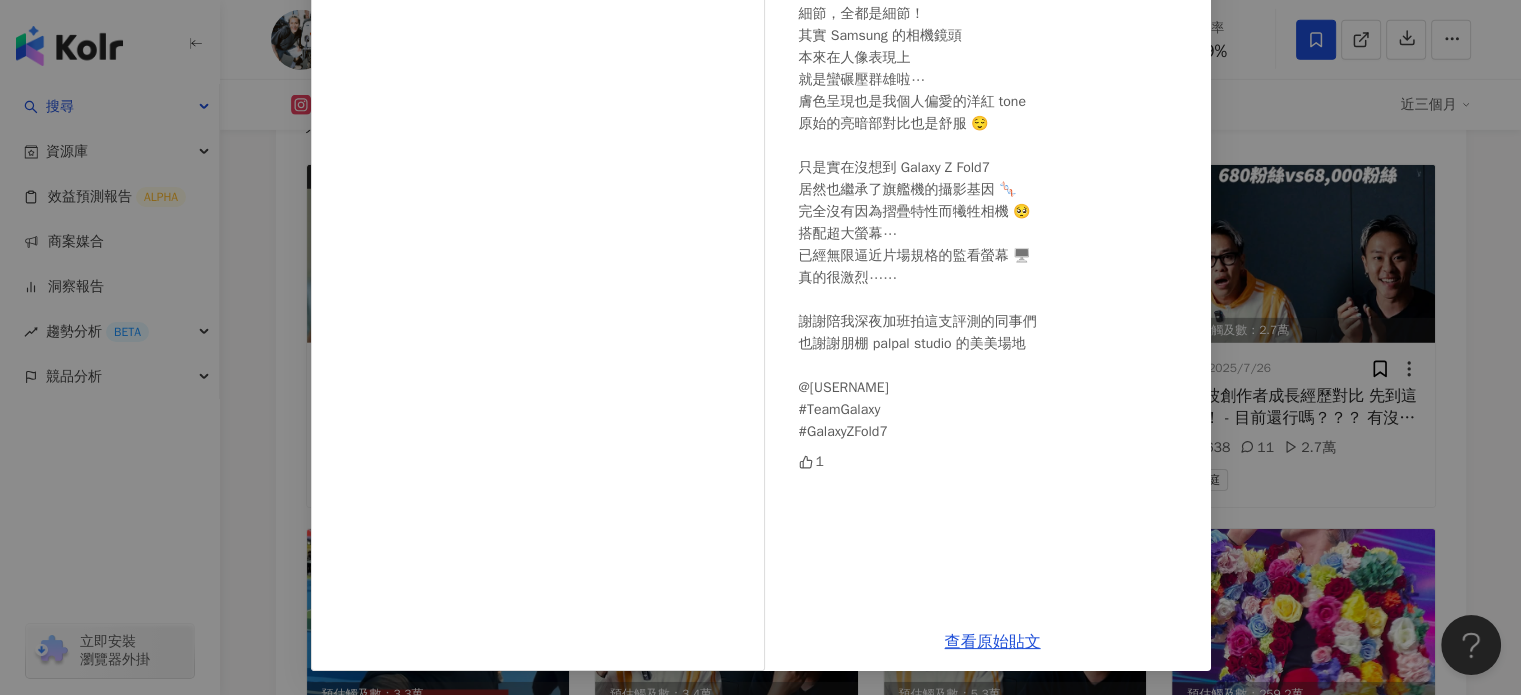 scroll, scrollTop: 104, scrollLeft: 0, axis: vertical 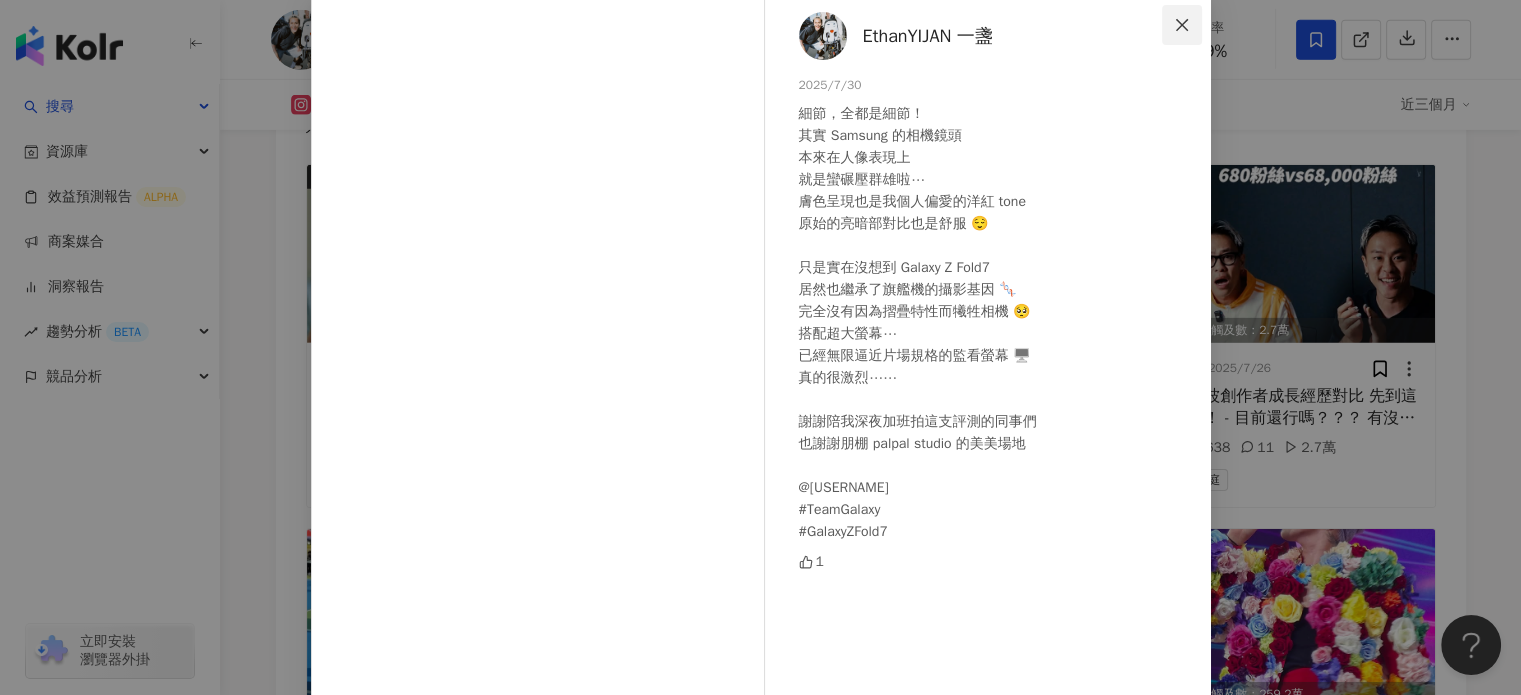 click 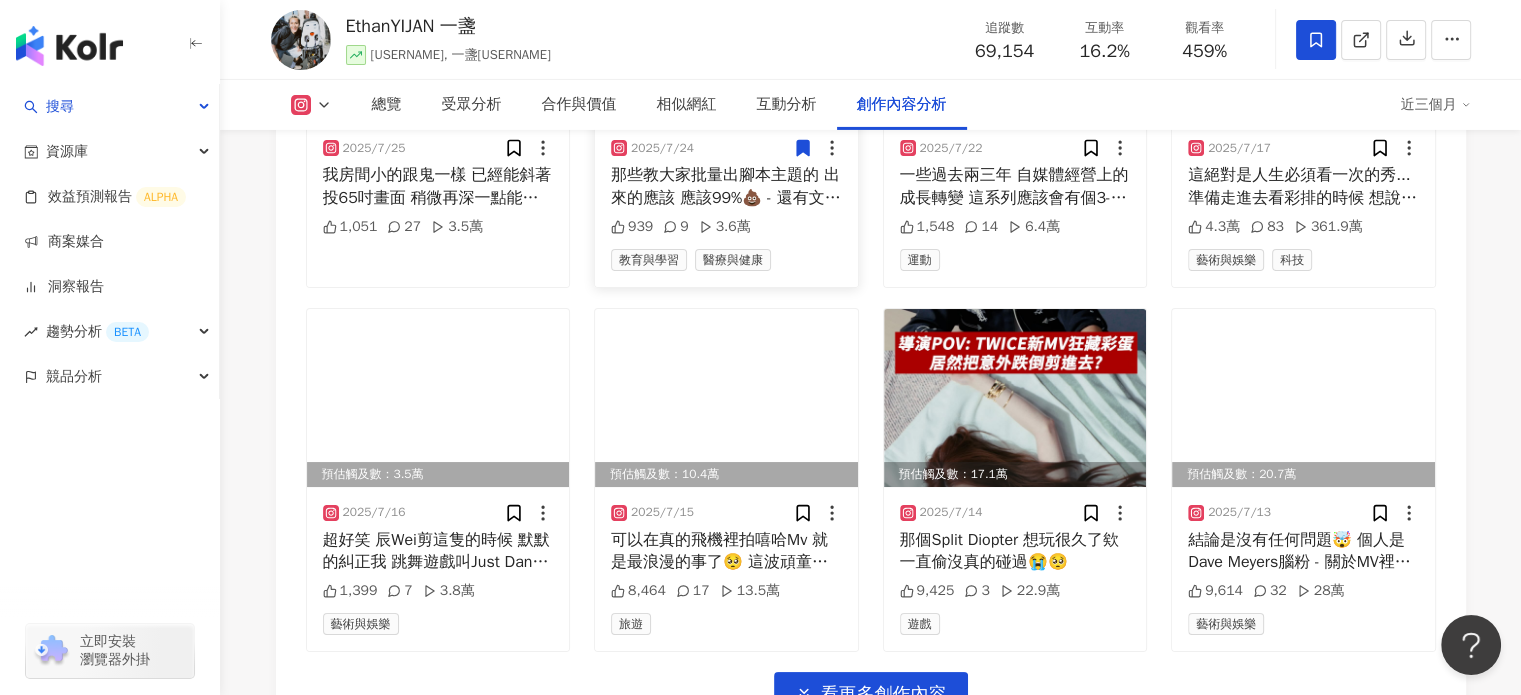 scroll, scrollTop: 7006, scrollLeft: 0, axis: vertical 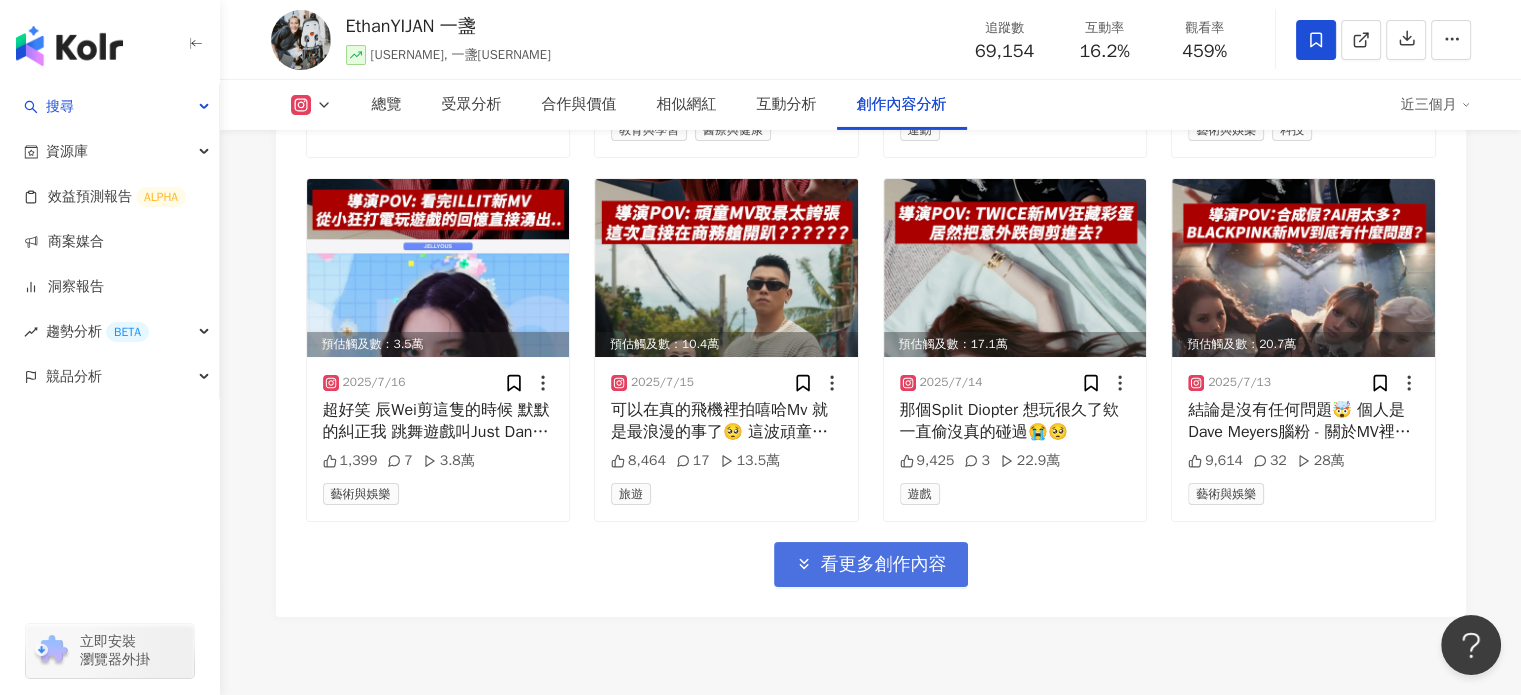 click on "看更多創作內容" at bounding box center (871, 564) 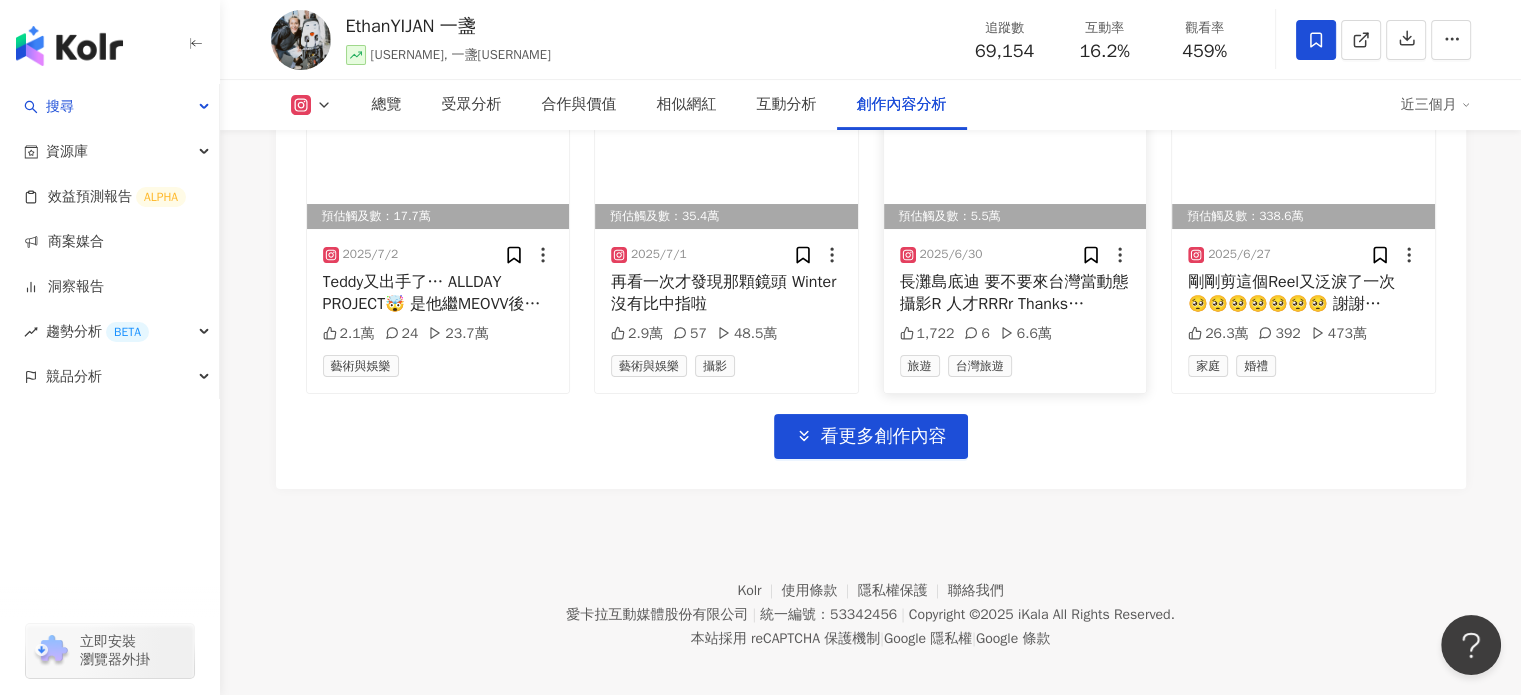 scroll, scrollTop: 8076, scrollLeft: 0, axis: vertical 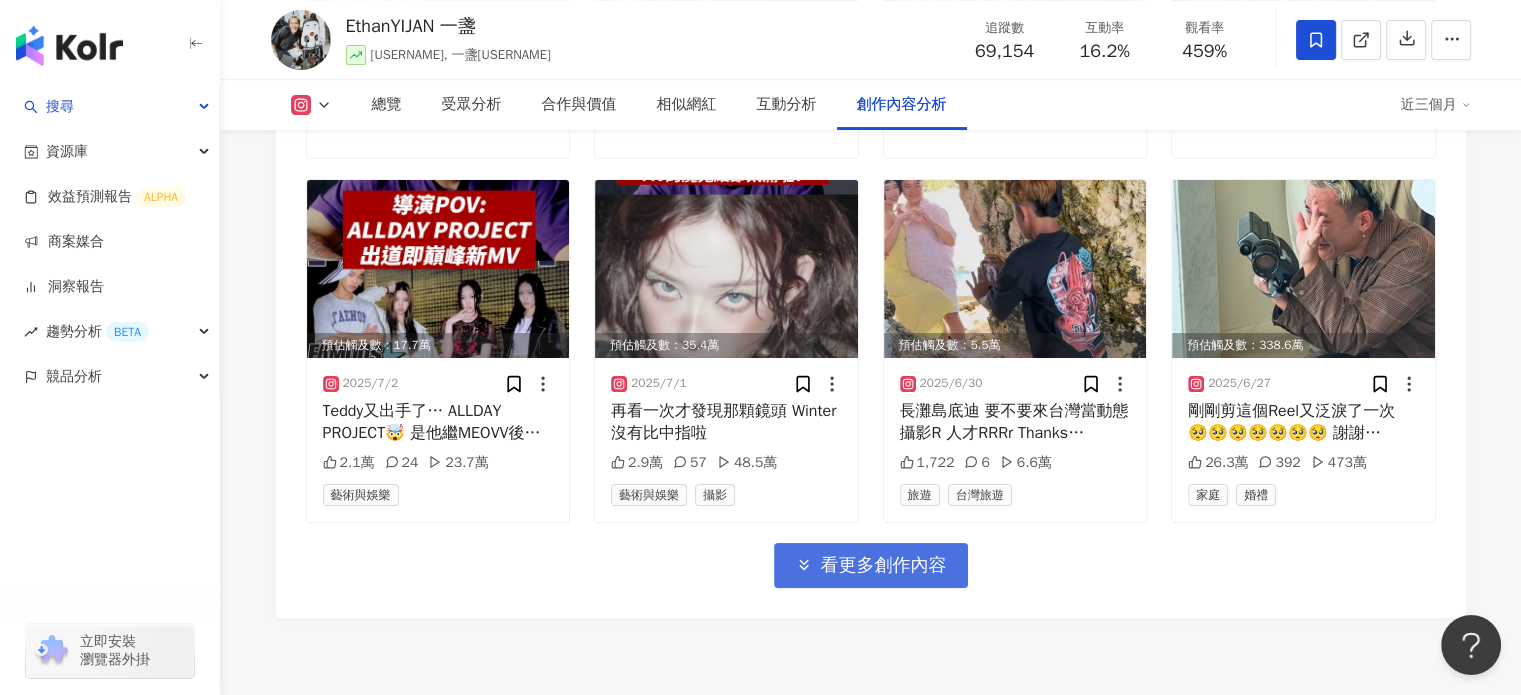 click on "看更多創作內容" at bounding box center [871, 565] 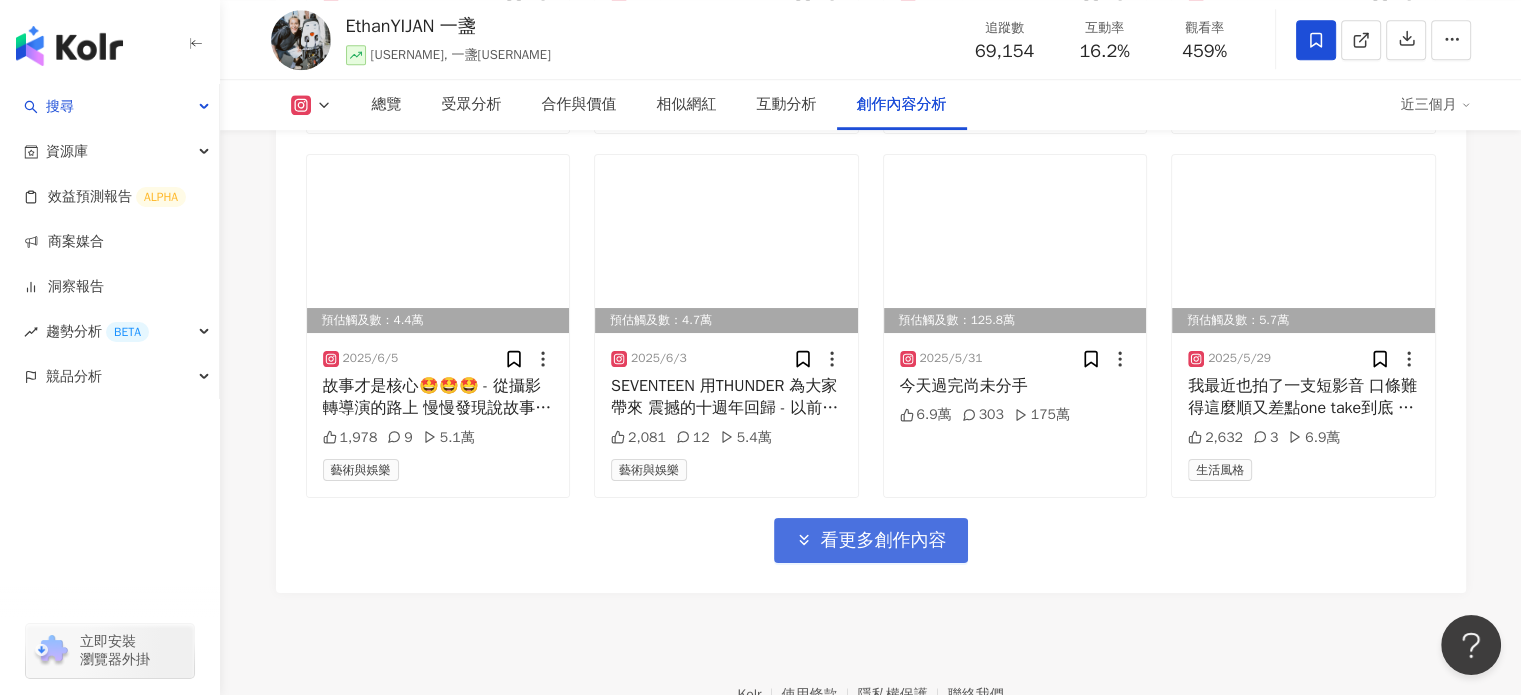 scroll, scrollTop: 9366, scrollLeft: 0, axis: vertical 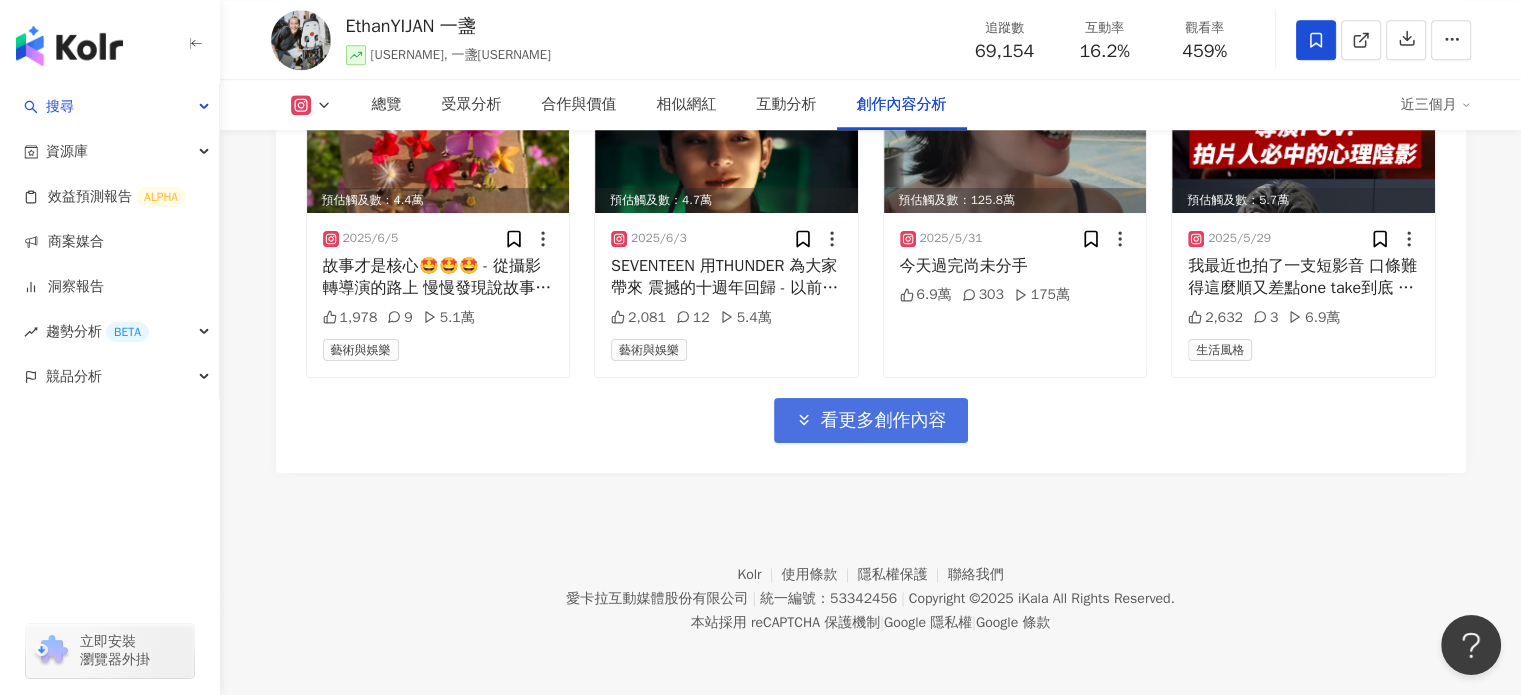 click on "看更多創作內容" at bounding box center (884, 421) 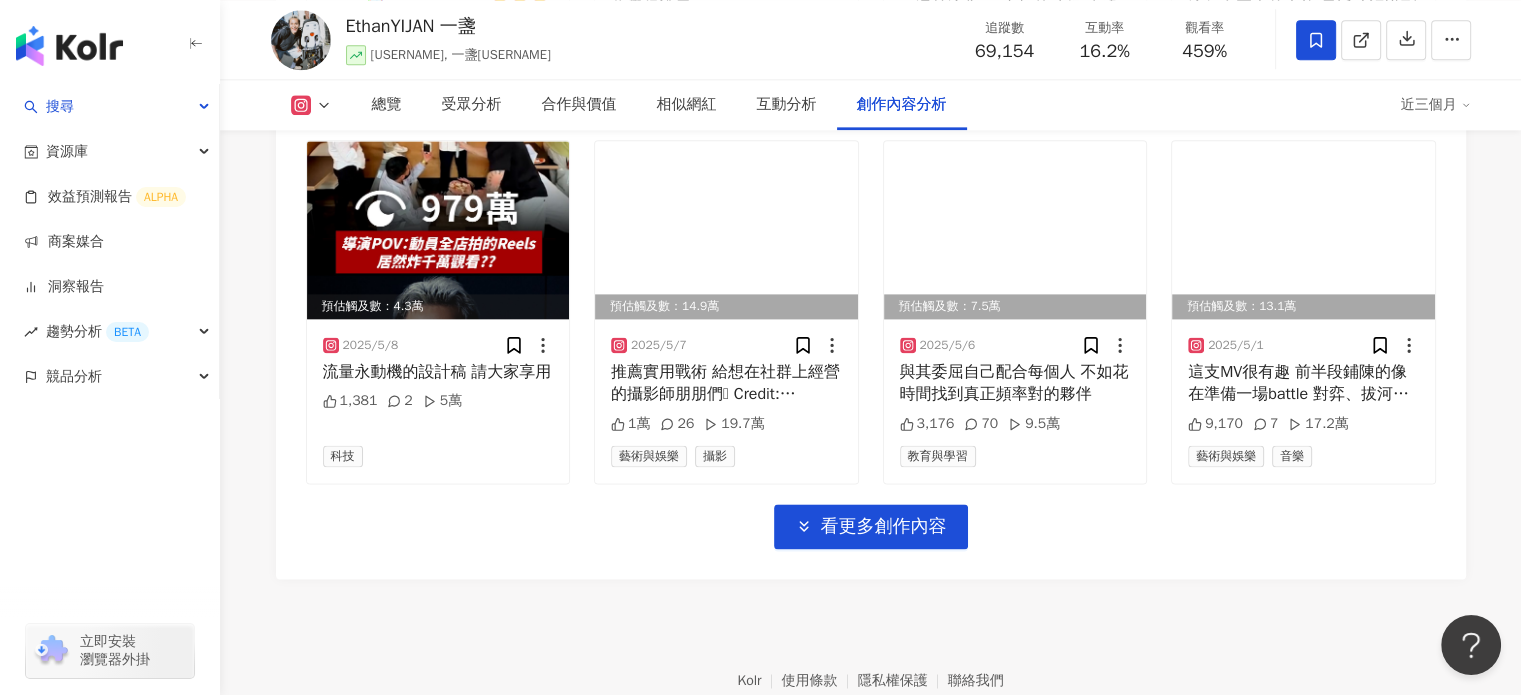 scroll, scrollTop: 10457, scrollLeft: 0, axis: vertical 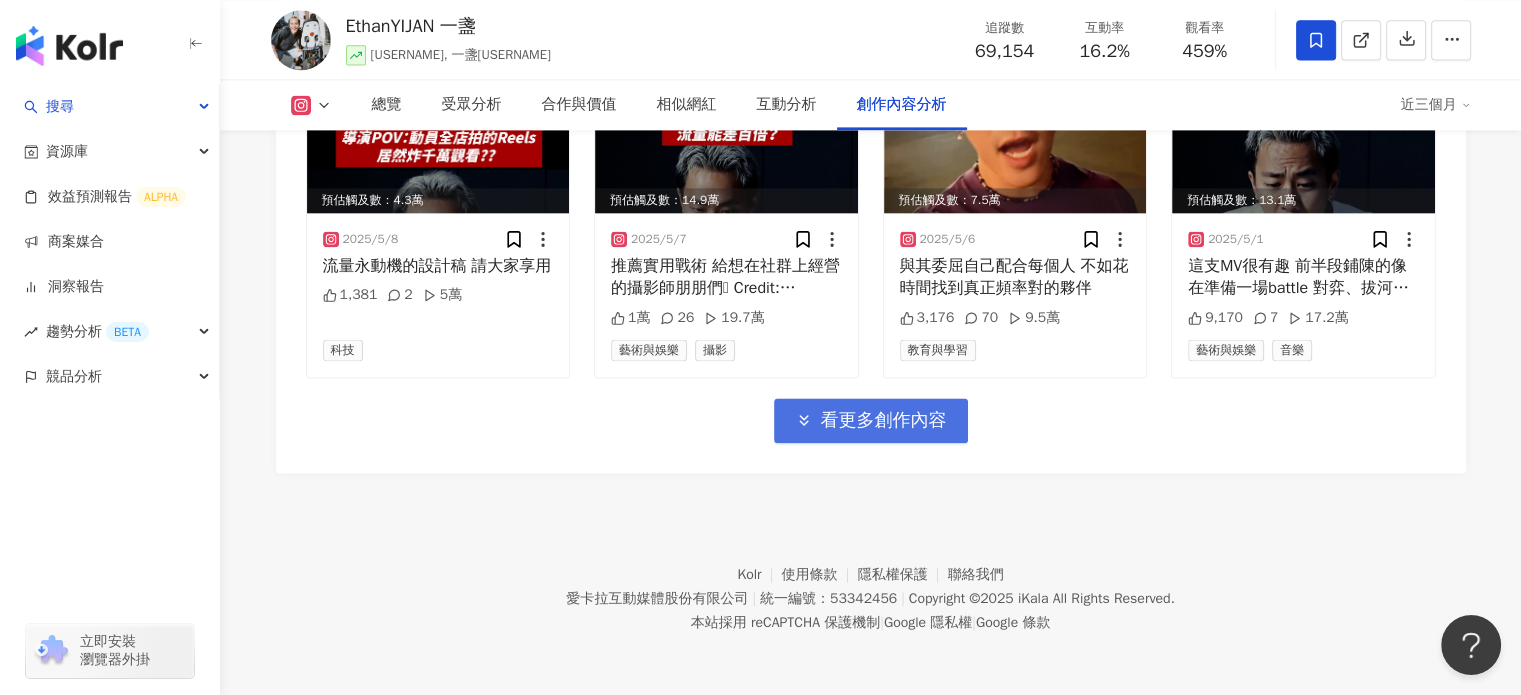 click on "看更多創作內容" at bounding box center (884, 421) 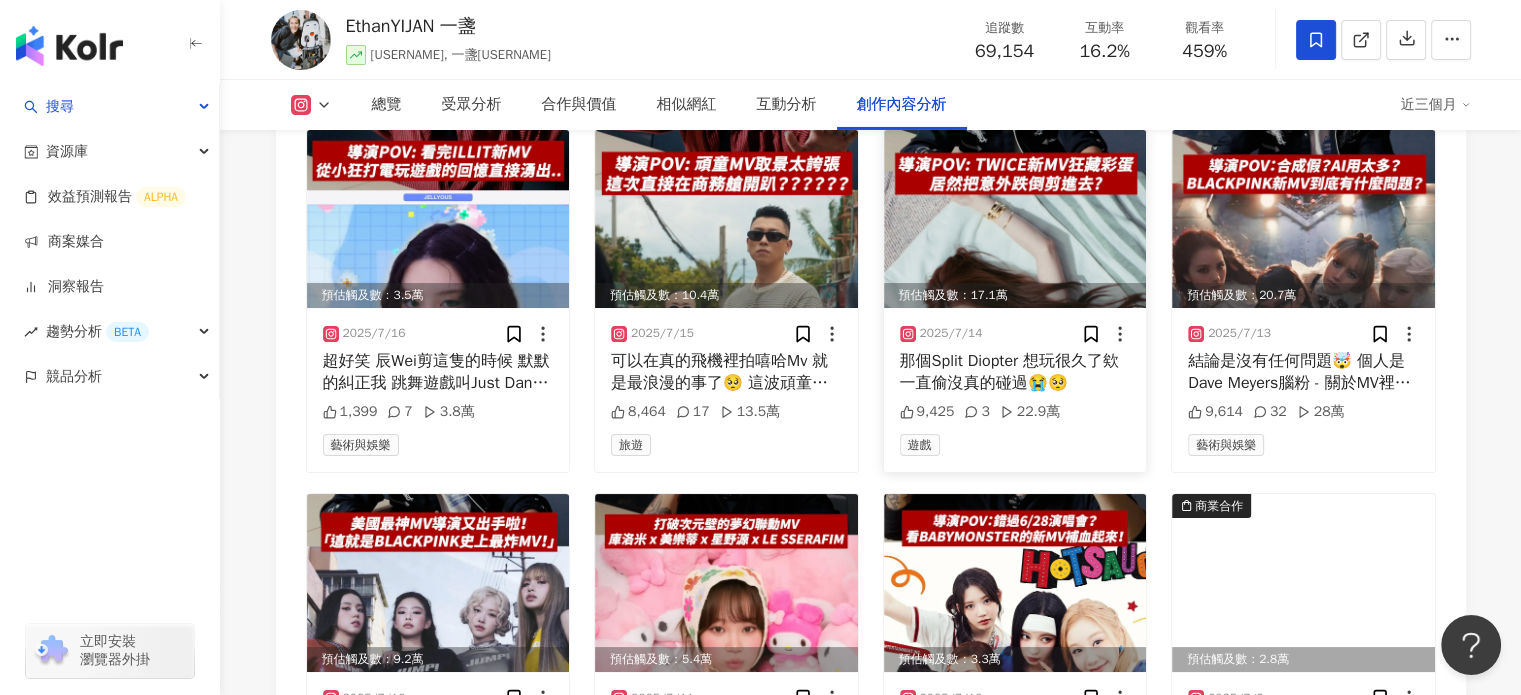 scroll, scrollTop: 7157, scrollLeft: 0, axis: vertical 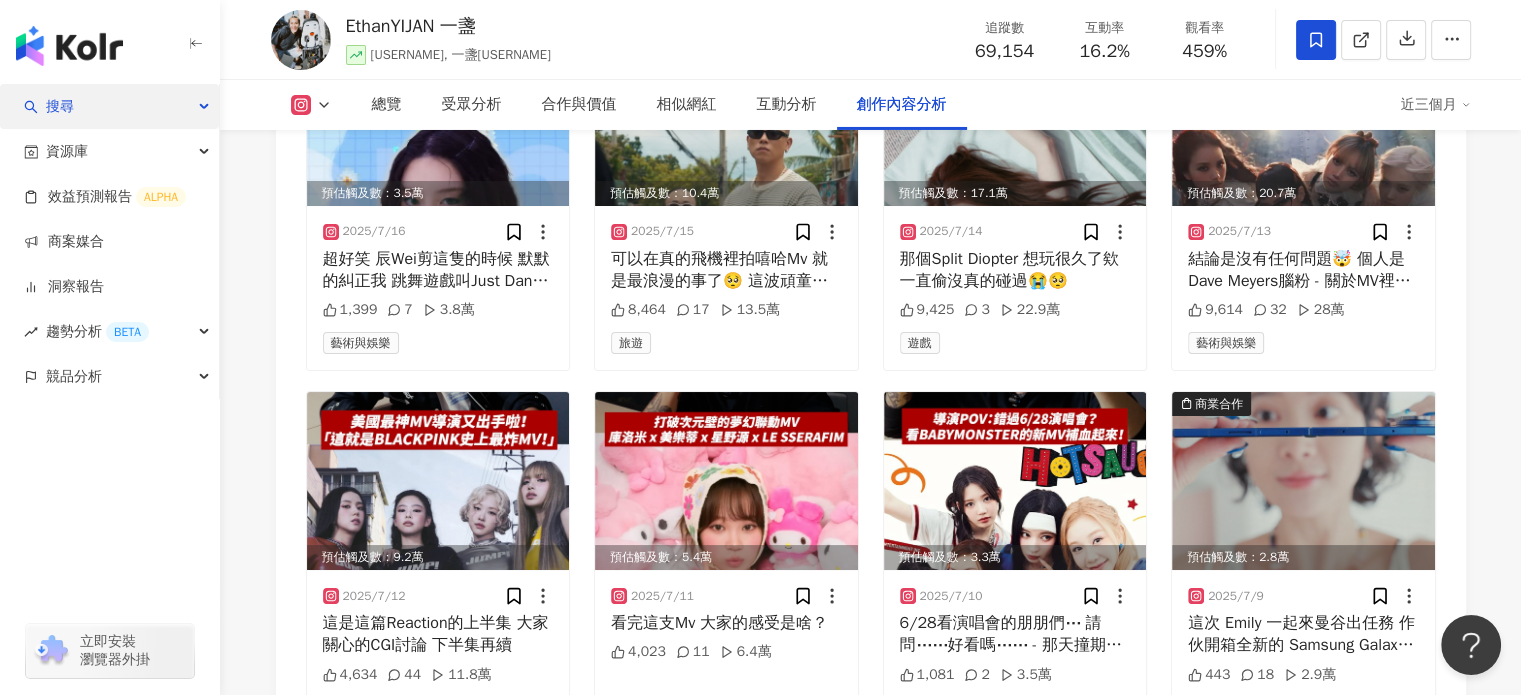 drag, startPoint x: 160, startPoint y: 38, endPoint x: 143, endPoint y: 99, distance: 63.324562 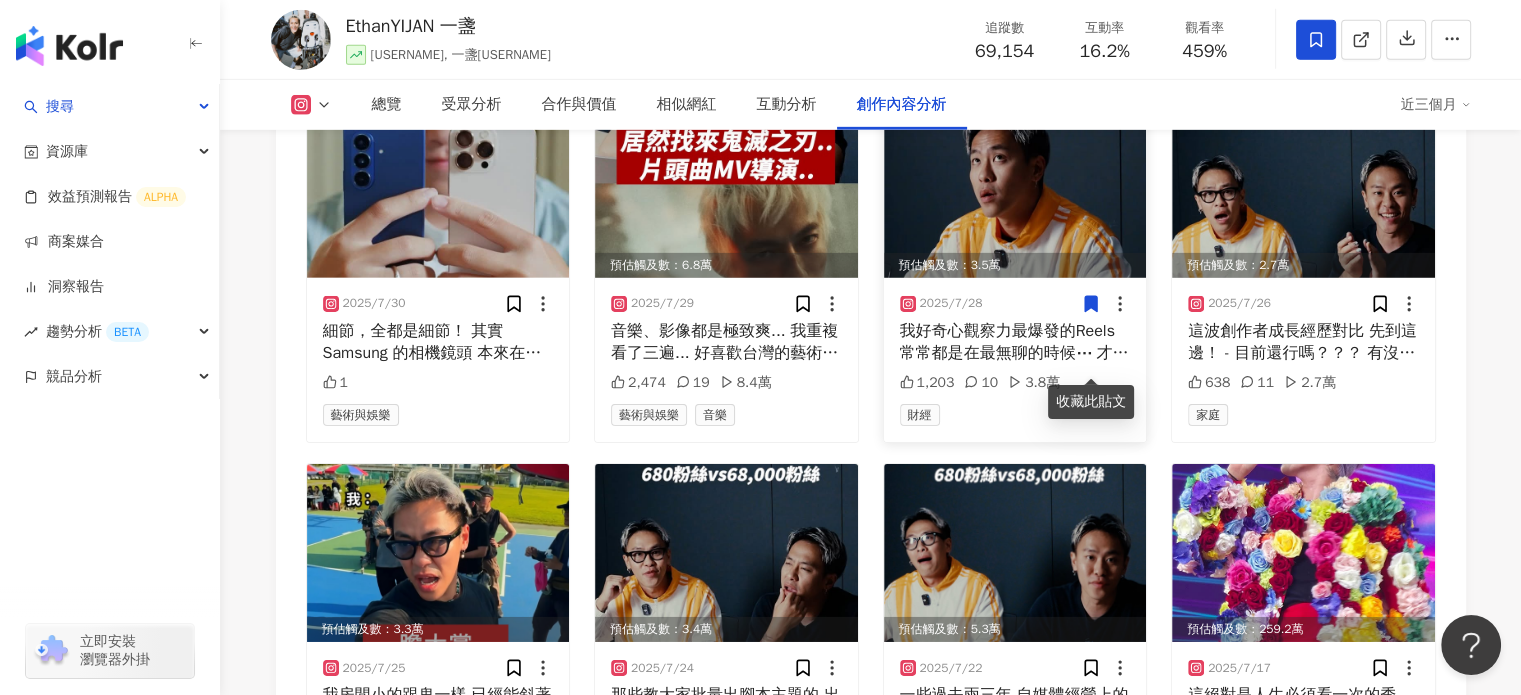 scroll, scrollTop: 6457, scrollLeft: 0, axis: vertical 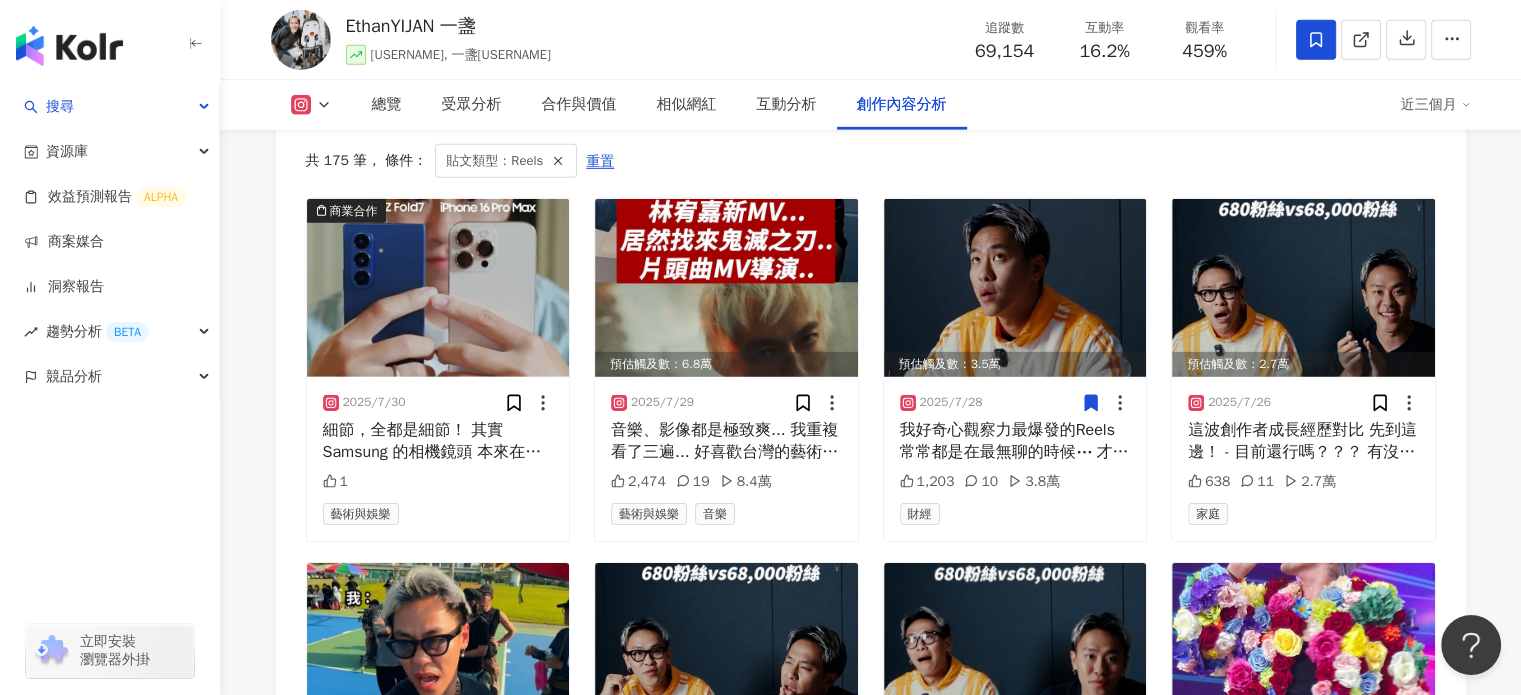 click on "Instagram" at bounding box center (381, 107) 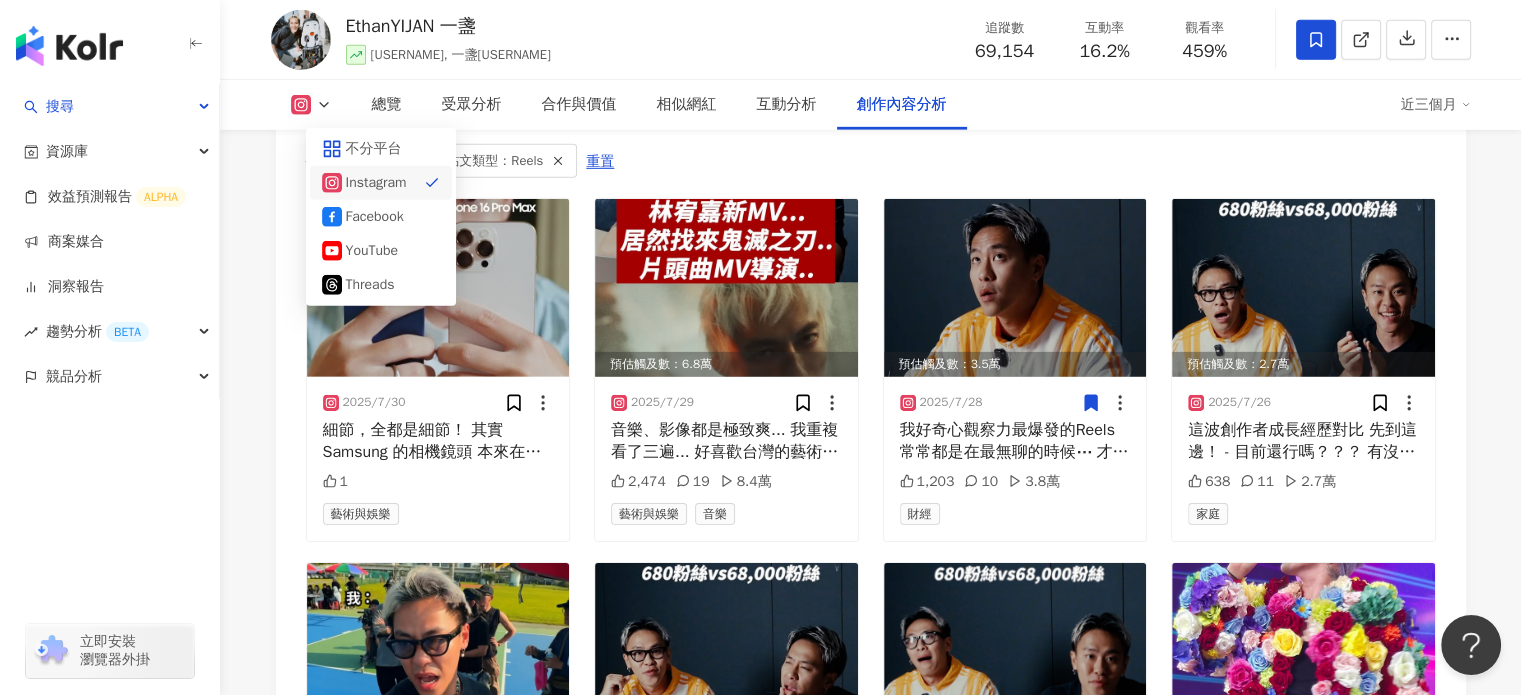 click on "Instagram all ig fb 不分平台 Instagram Facebook YouTube Threads 進階篩選 啟動 關閉 AI 篩選商業合作內容 排序：發布時間 共 175 筆 ，   條件： 貼文類型：Reels 重置 商業合作 2025/7/30 細節，全都是細節！
其實 Samsung 的相機鏡頭
本來在人像表現上
就是蠻碾壓群雄啦⋯
膚色呈現也是我個人偏愛的洋紅 tone
原始的亮暗部對比也是舒服 😌
只是實在沒想到 Galaxy Z Fold7
居然也繼承了旗艦機的攝影基因 🧬
完全沒有因為摺疊特性而犧牲相機 🥺
搭配超大螢幕⋯
已經無限逼近片場規格的監看螢幕 🖥️
真的很激烈⋯⋯
謝謝陪我深夜加班拍這支評測的同事們
也謝謝朋棚 palpal studio 的美美場地
@samsungtaiwan
#TeamGalaxy
#GalaxyZFold7 1 藝術與娛樂 預估觸及數：6.8萬 2025/7/29 2,474 19 8.4萬 藝術與娛樂 音樂 預估觸及數：3.5萬 2025/7/28 1,203 10 3.8萬 財經 預估觸及數：2.7萬 2025/7/26 638 11 2.7萬 家庭 2025/7/25 1,051" at bounding box center [871, 2888] 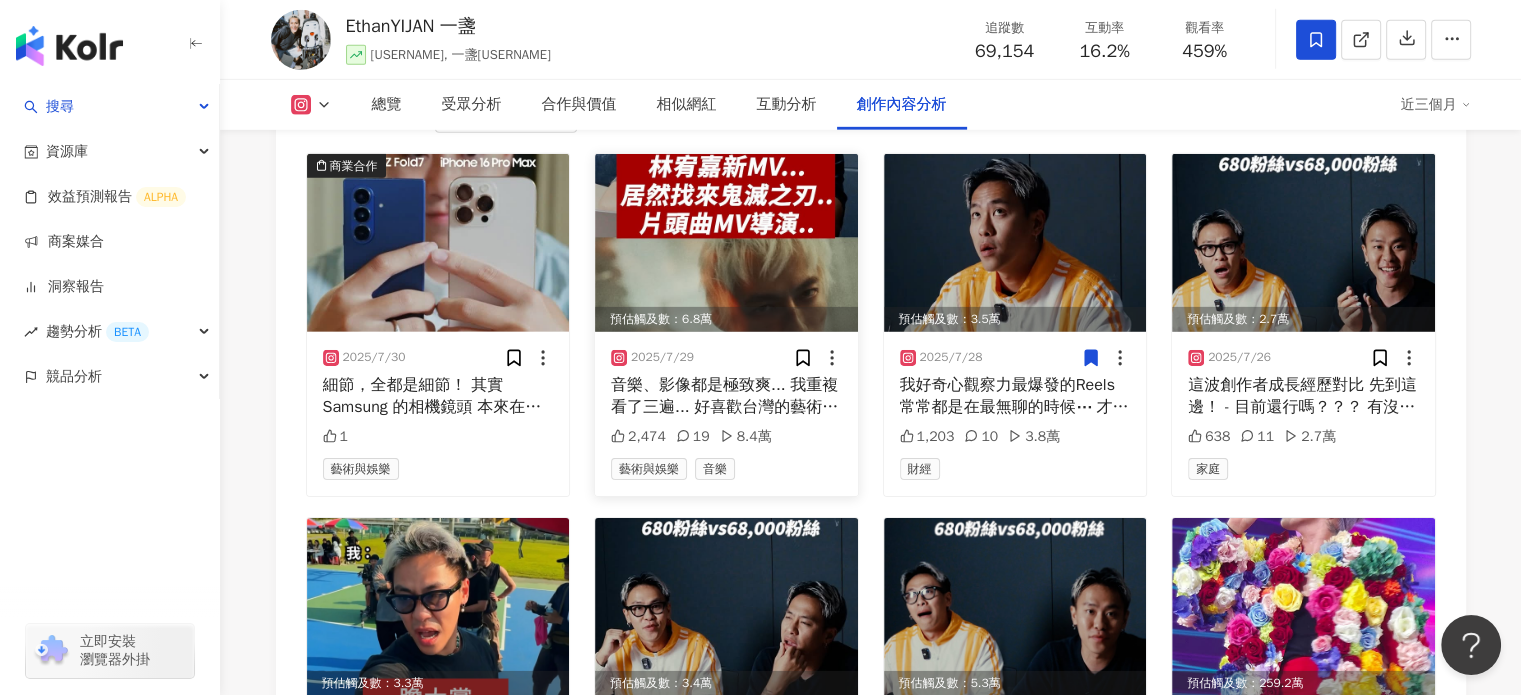 scroll, scrollTop: 6257, scrollLeft: 0, axis: vertical 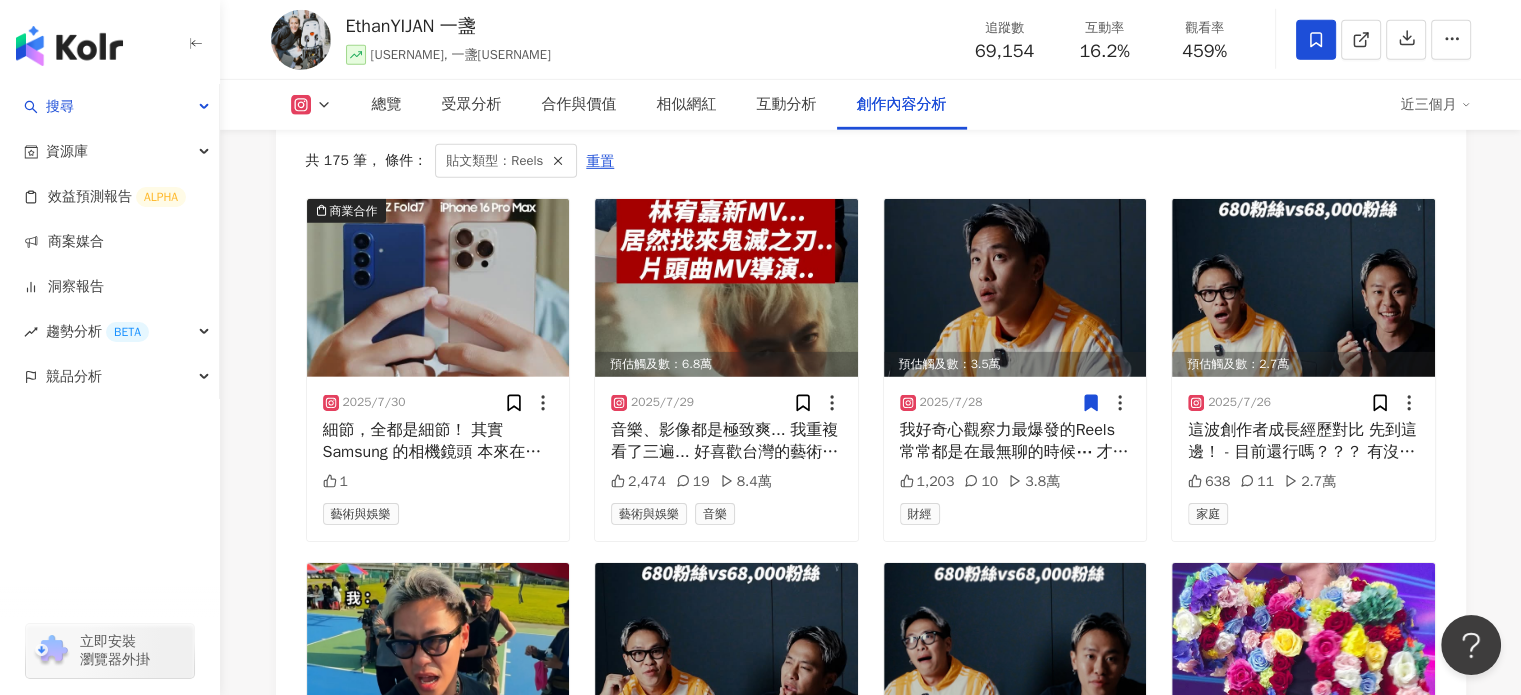 drag, startPoint x: 595, startPoint y: 223, endPoint x: 599, endPoint y: 240, distance: 17.464249 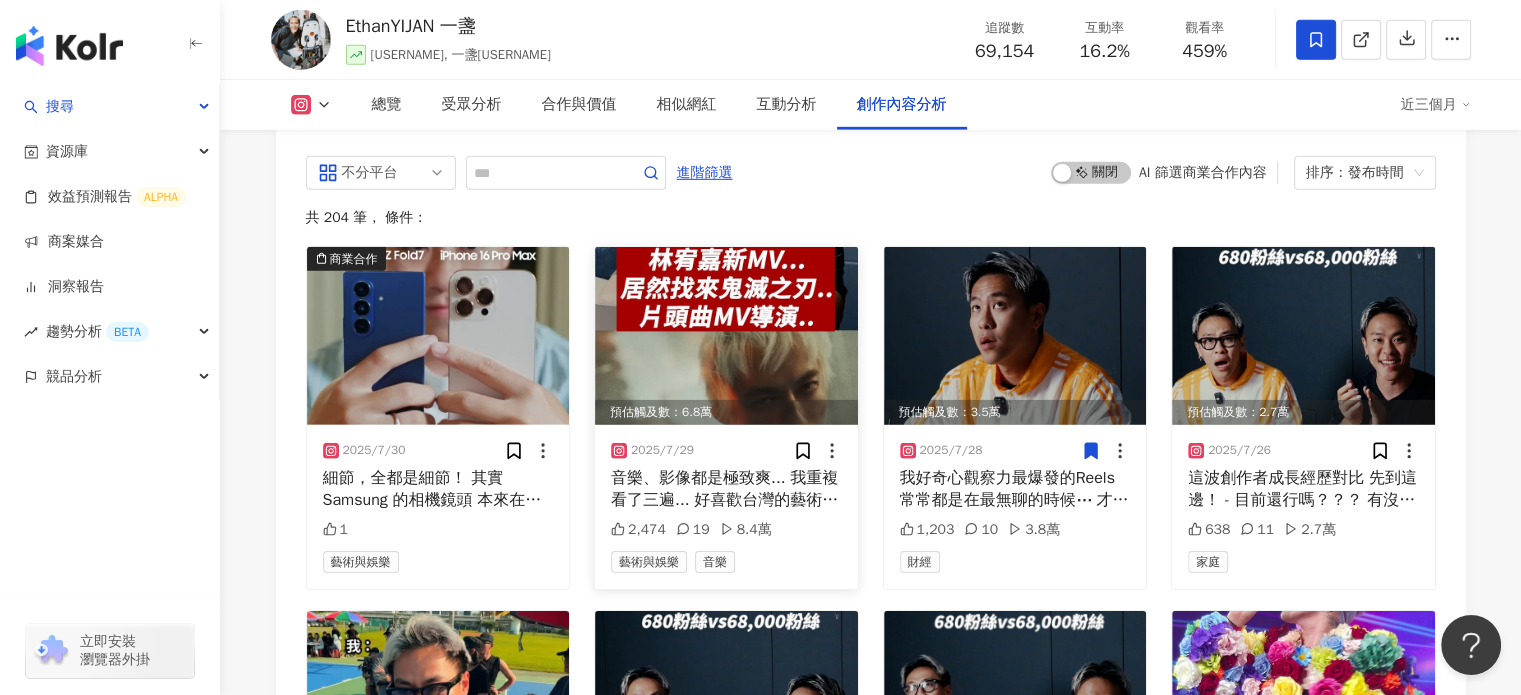 scroll, scrollTop: 6291, scrollLeft: 0, axis: vertical 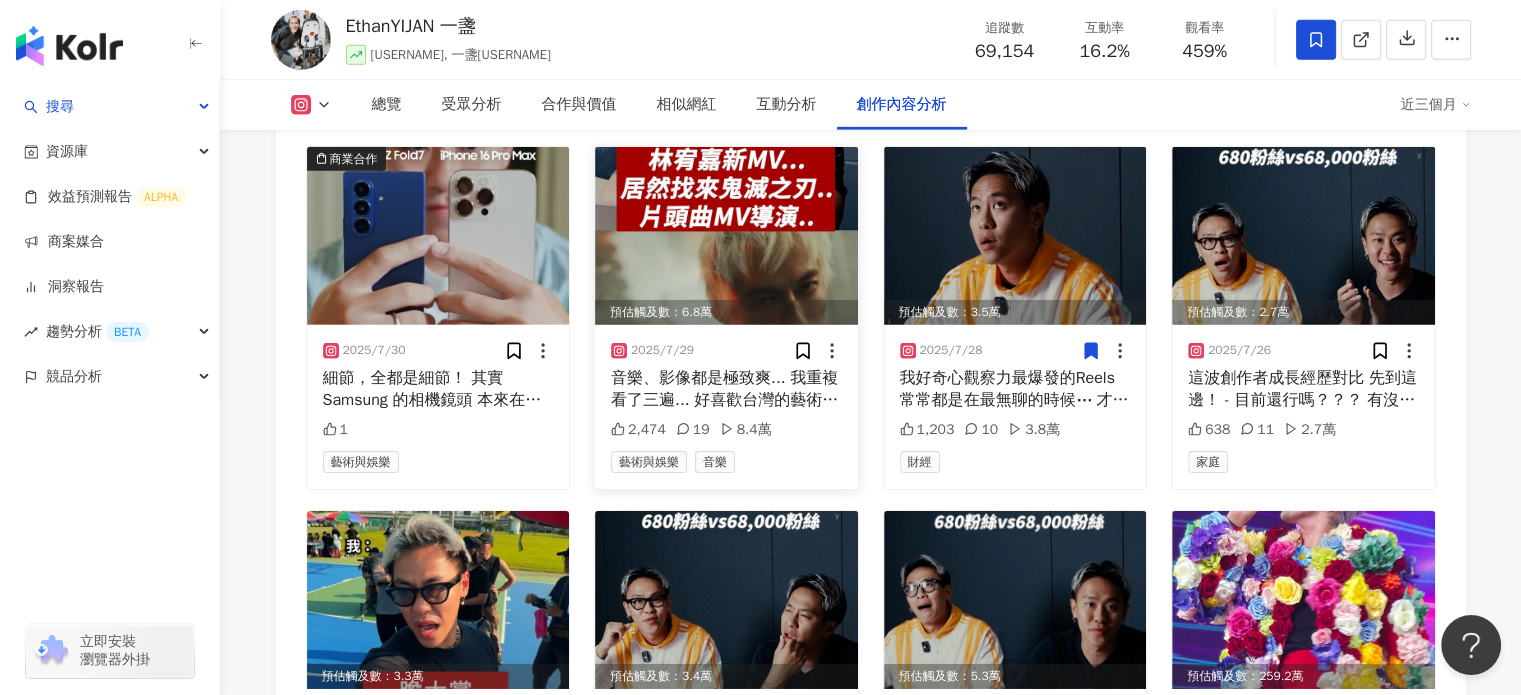click at bounding box center [726, 236] 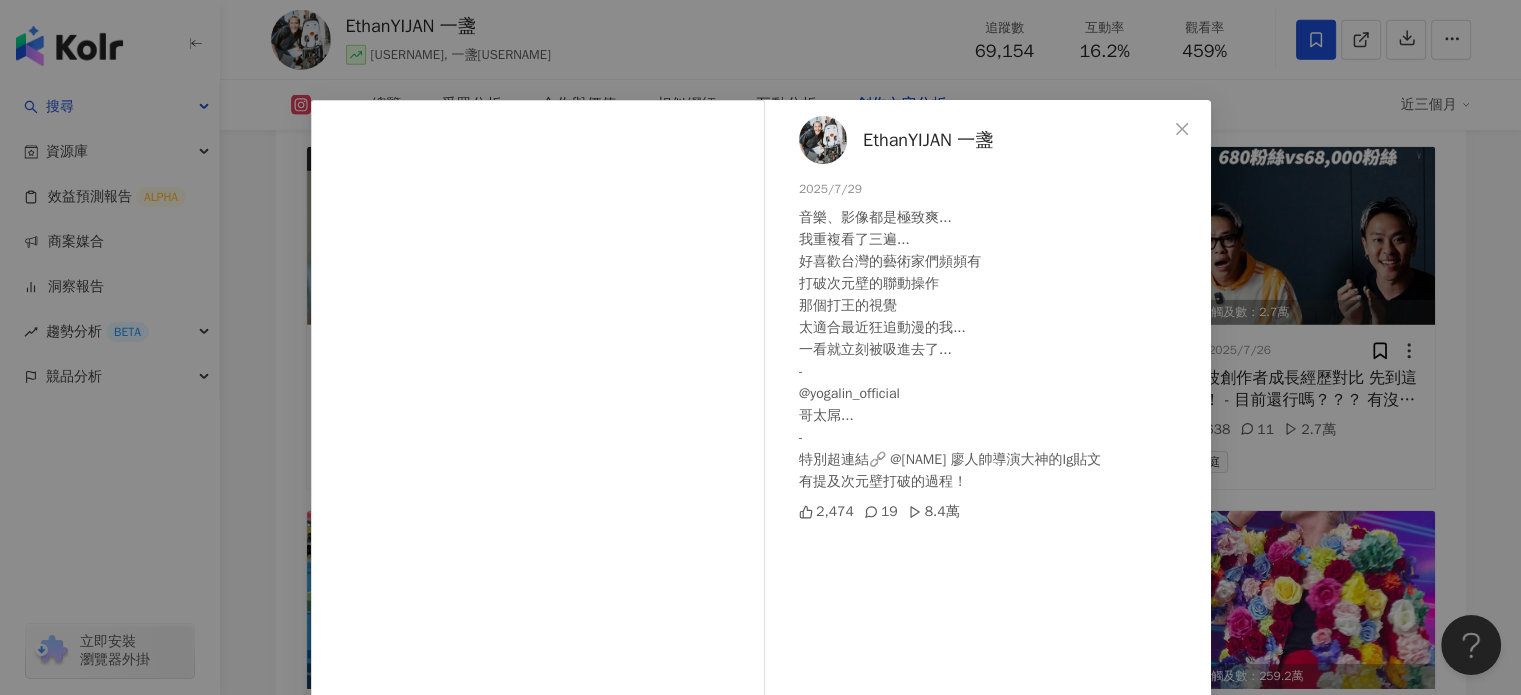 scroll, scrollTop: 100, scrollLeft: 0, axis: vertical 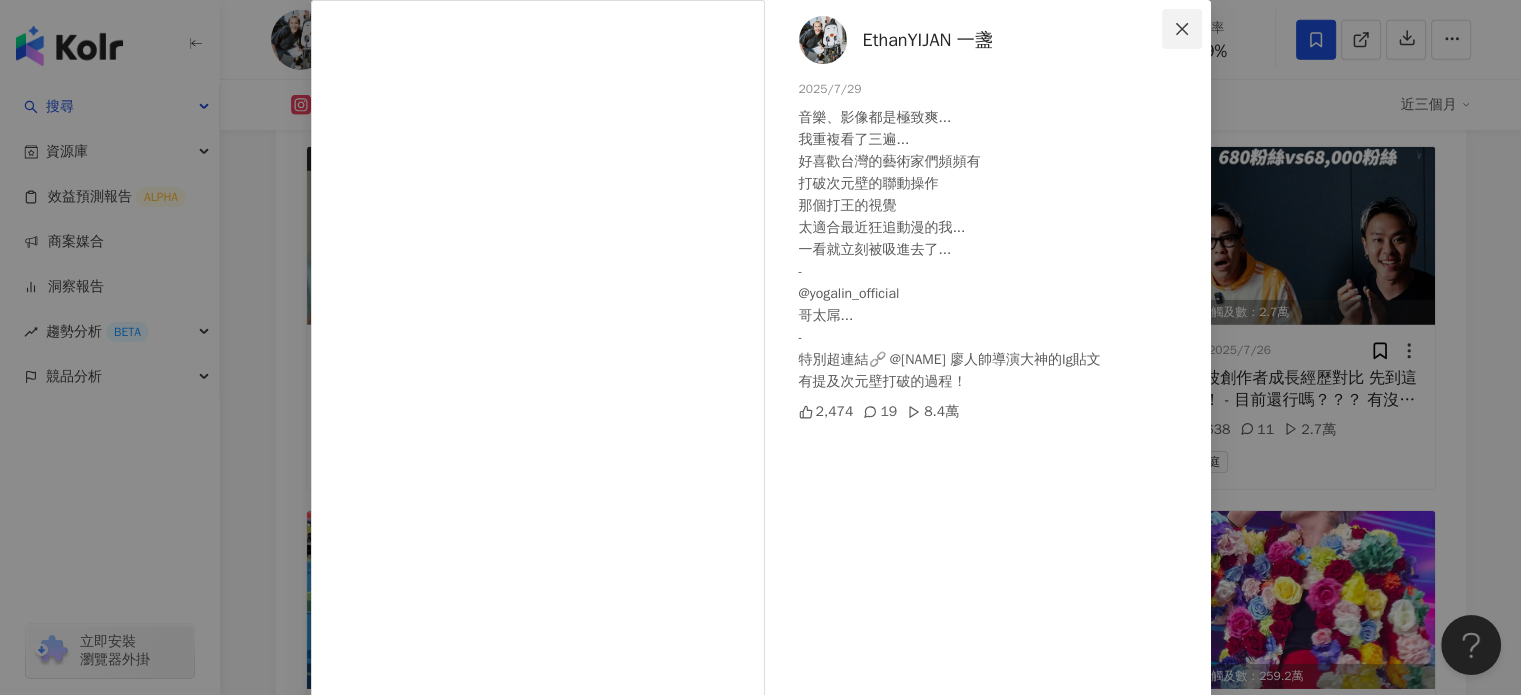 click 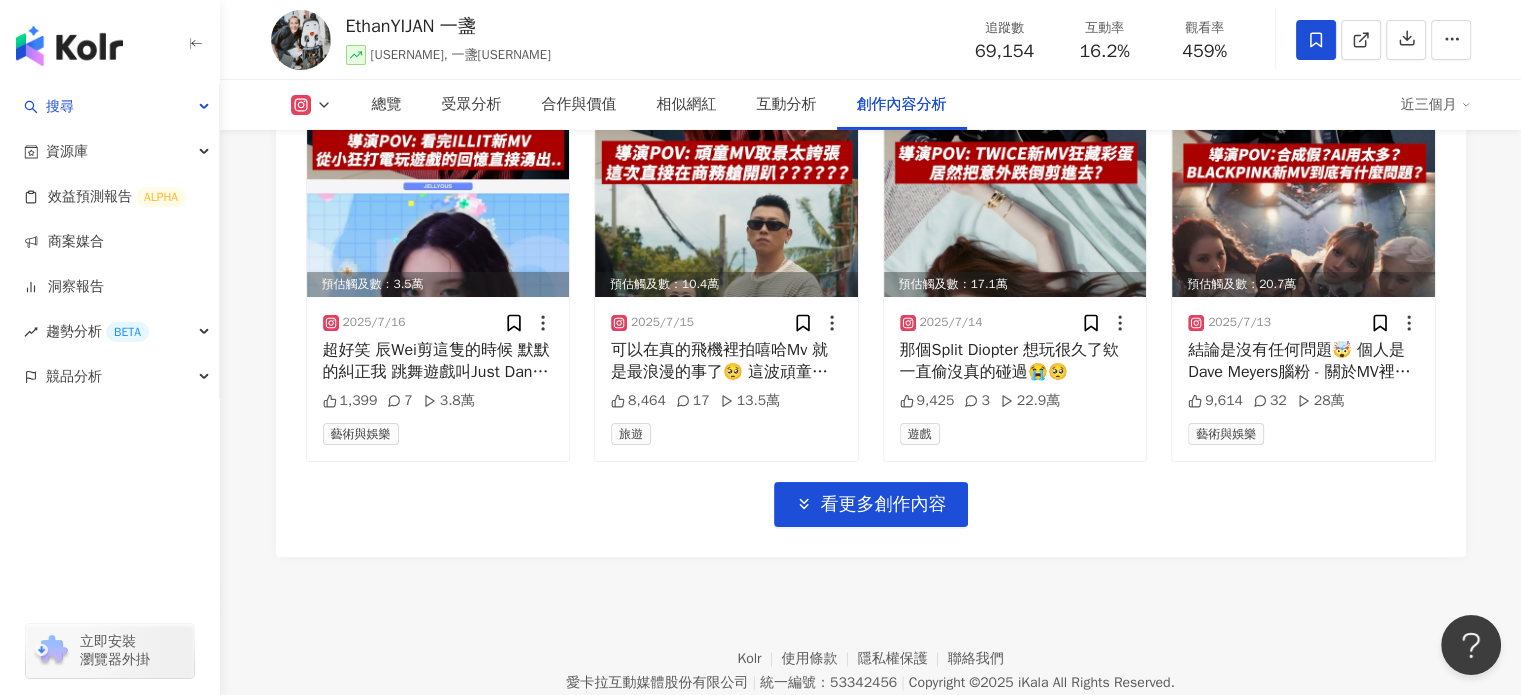 scroll, scrollTop: 7188, scrollLeft: 0, axis: vertical 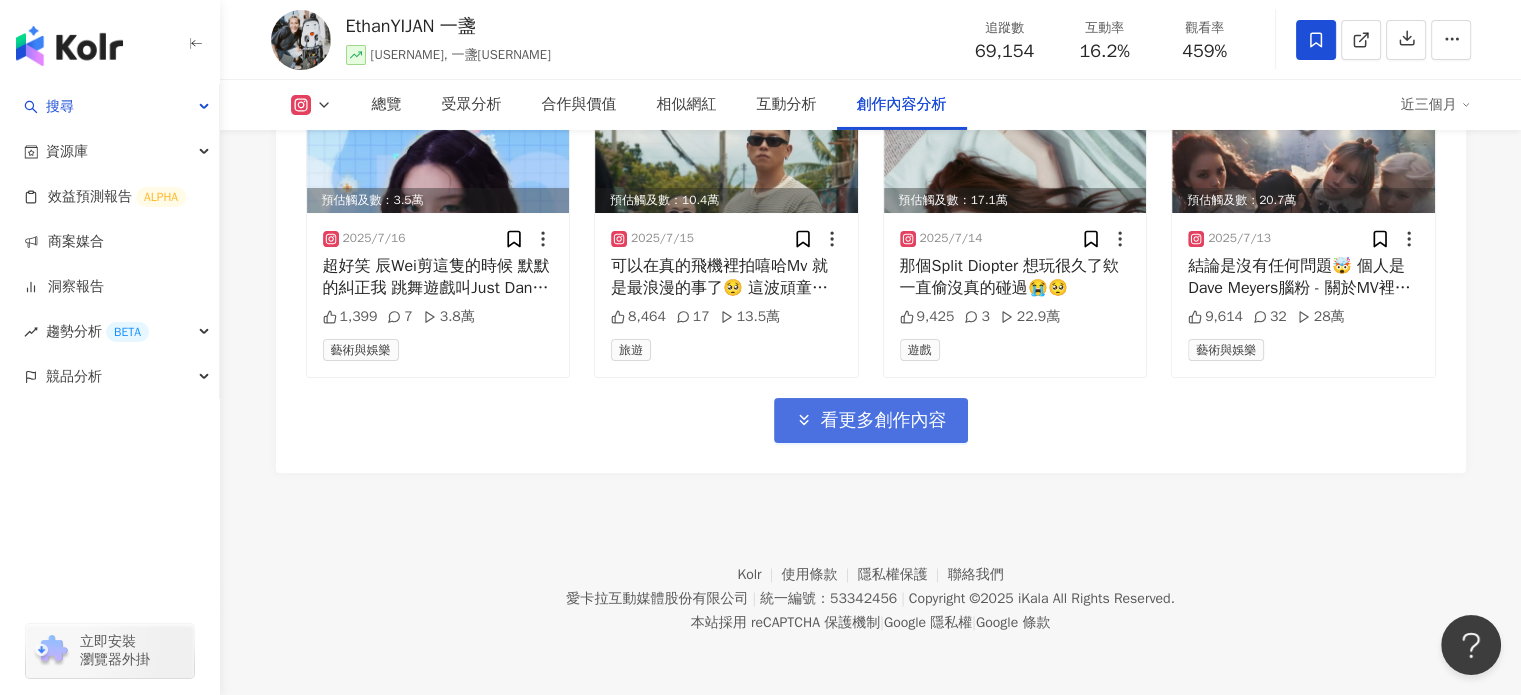 click on "看更多創作內容" at bounding box center [871, 420] 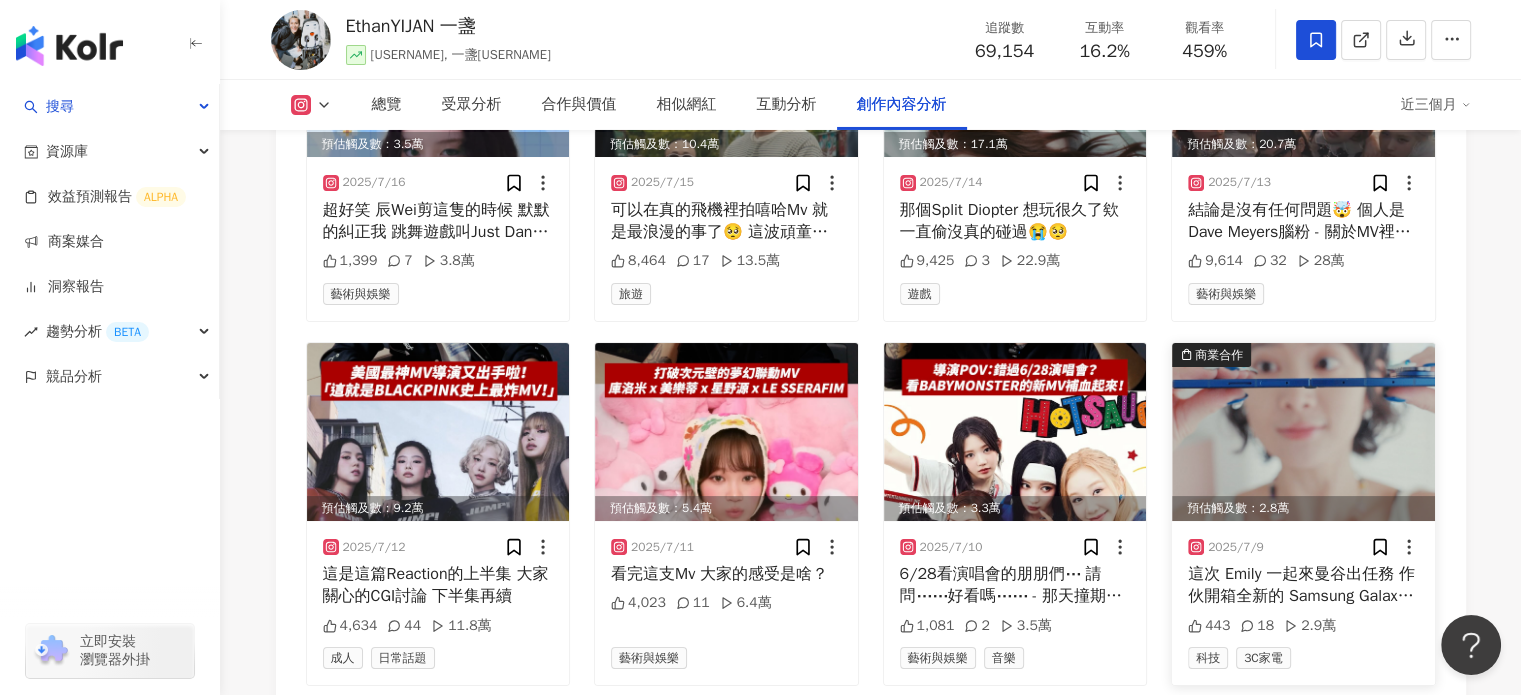 click at bounding box center (1303, 432) 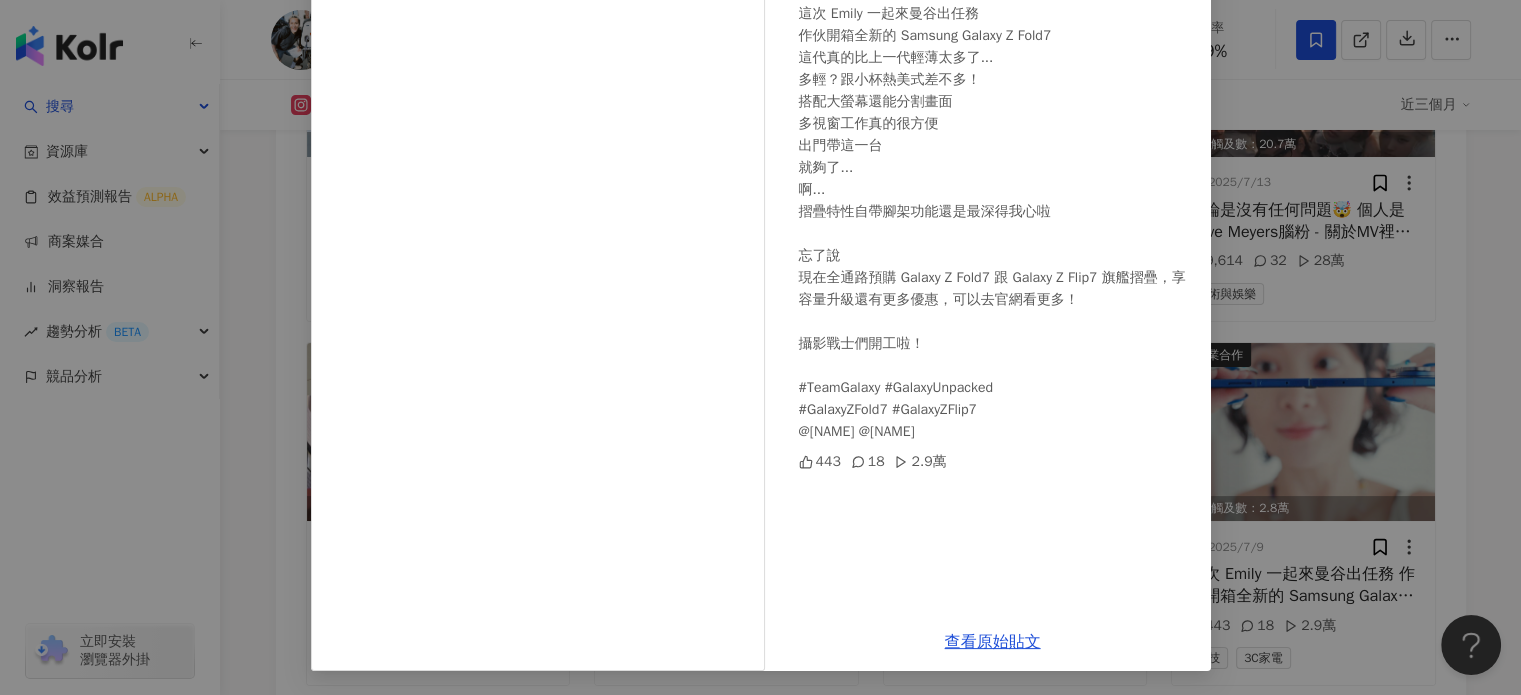 scroll, scrollTop: 4, scrollLeft: 0, axis: vertical 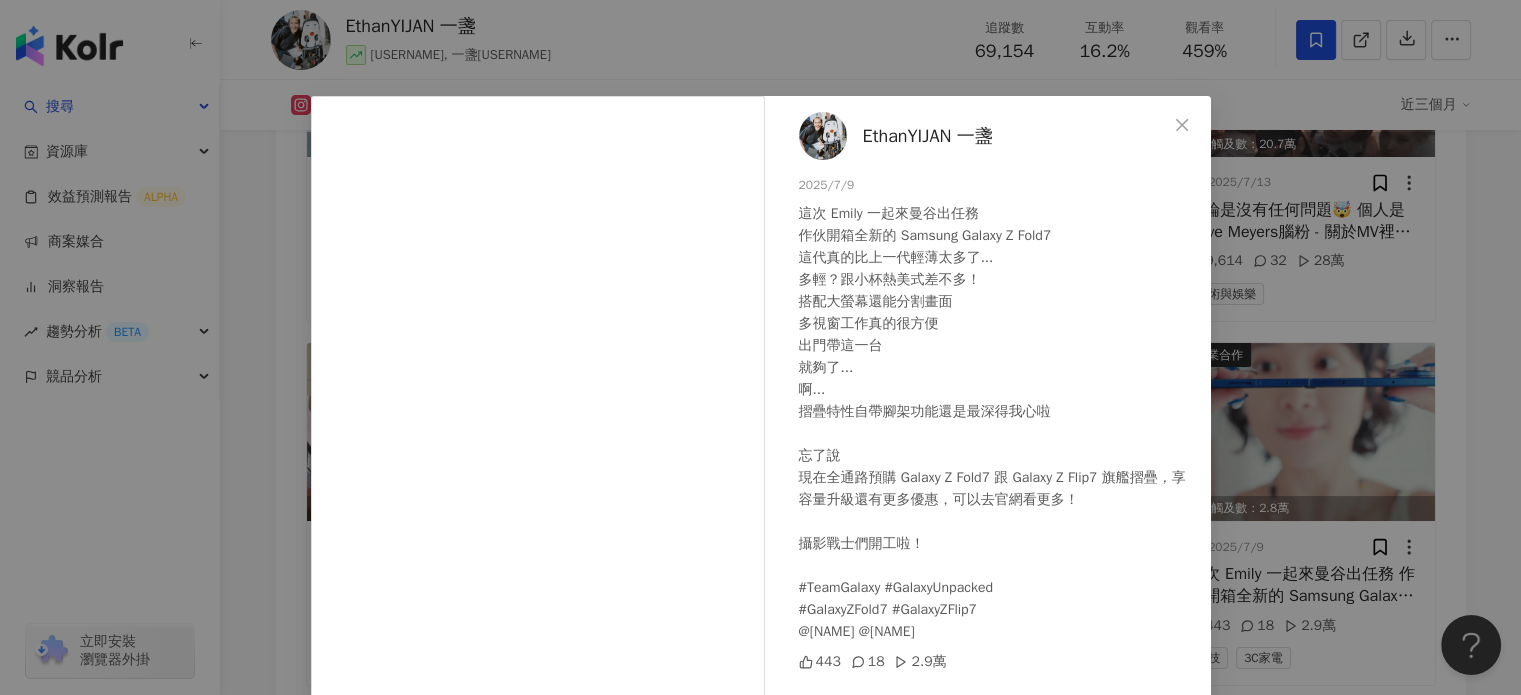 click 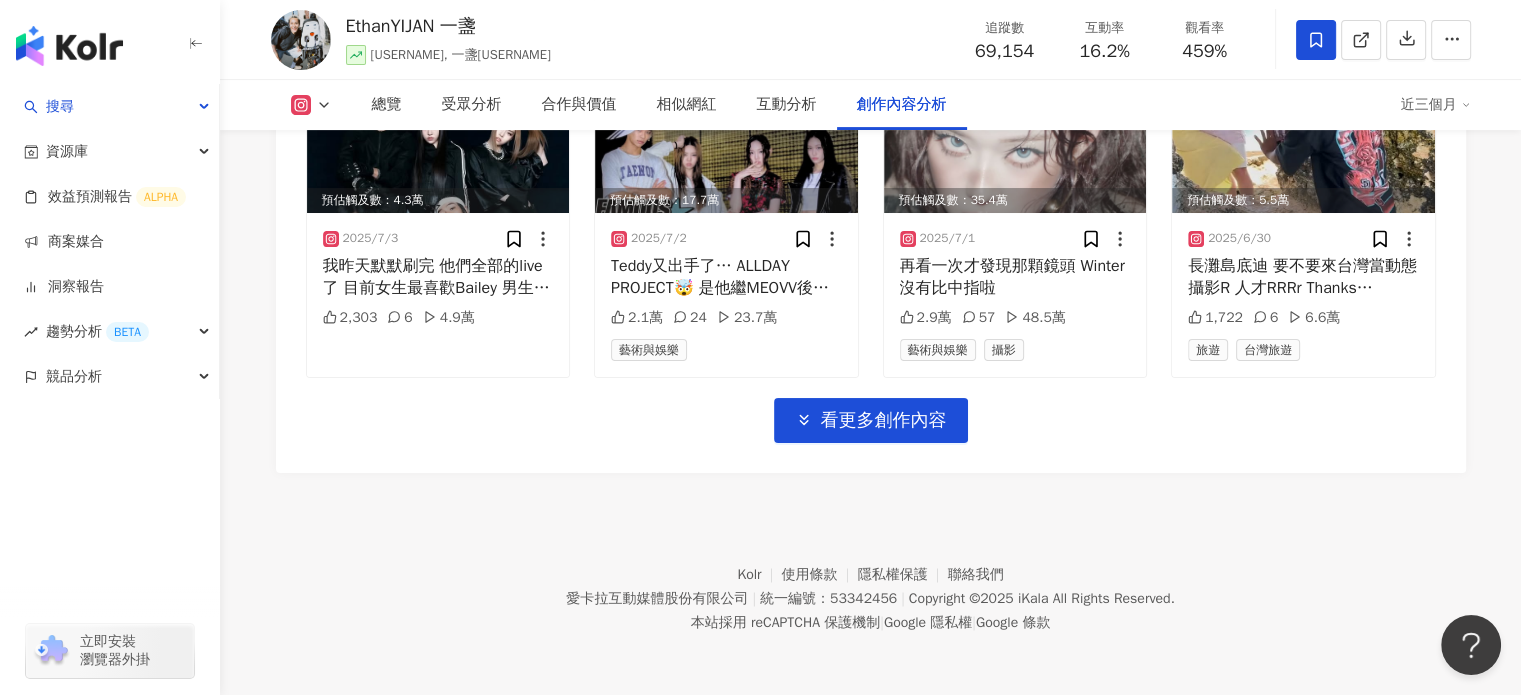 scroll, scrollTop: 8258, scrollLeft: 0, axis: vertical 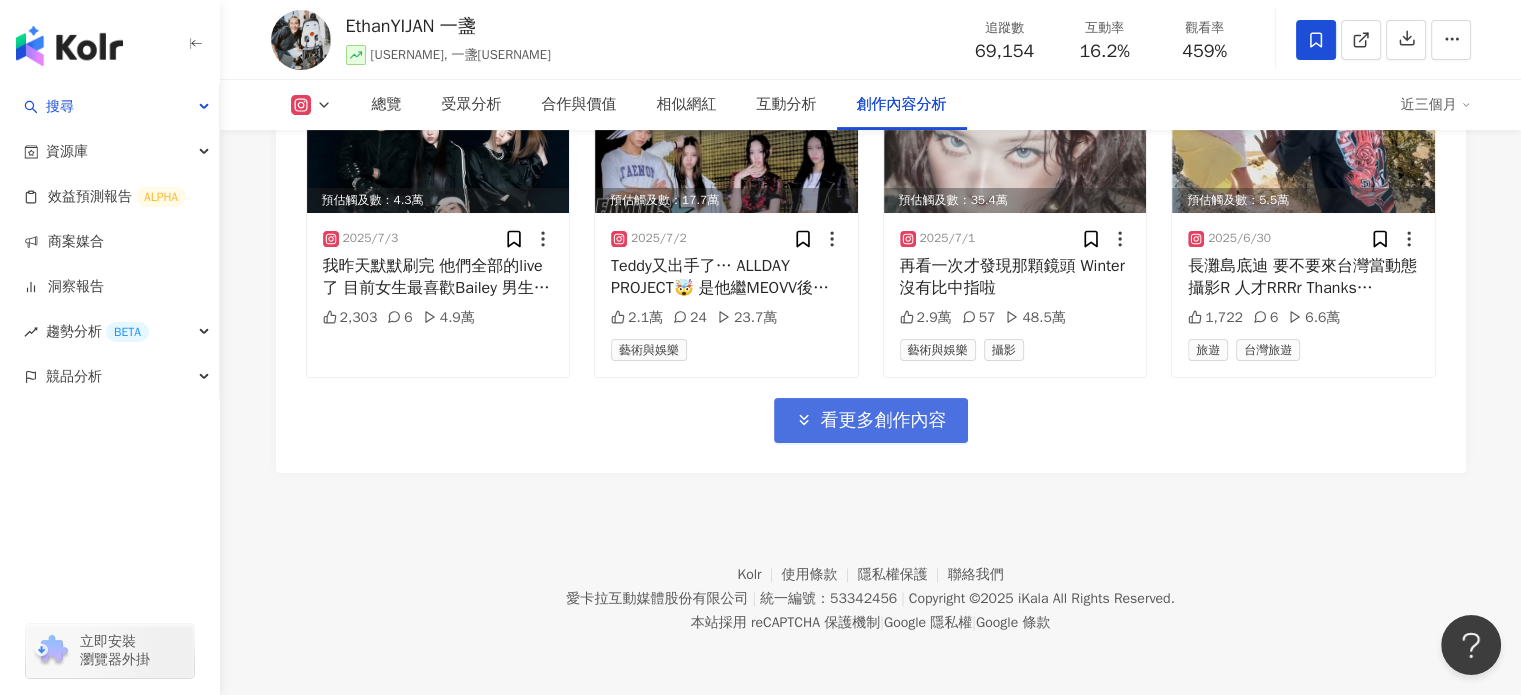 click on "看更多創作內容" at bounding box center (884, 421) 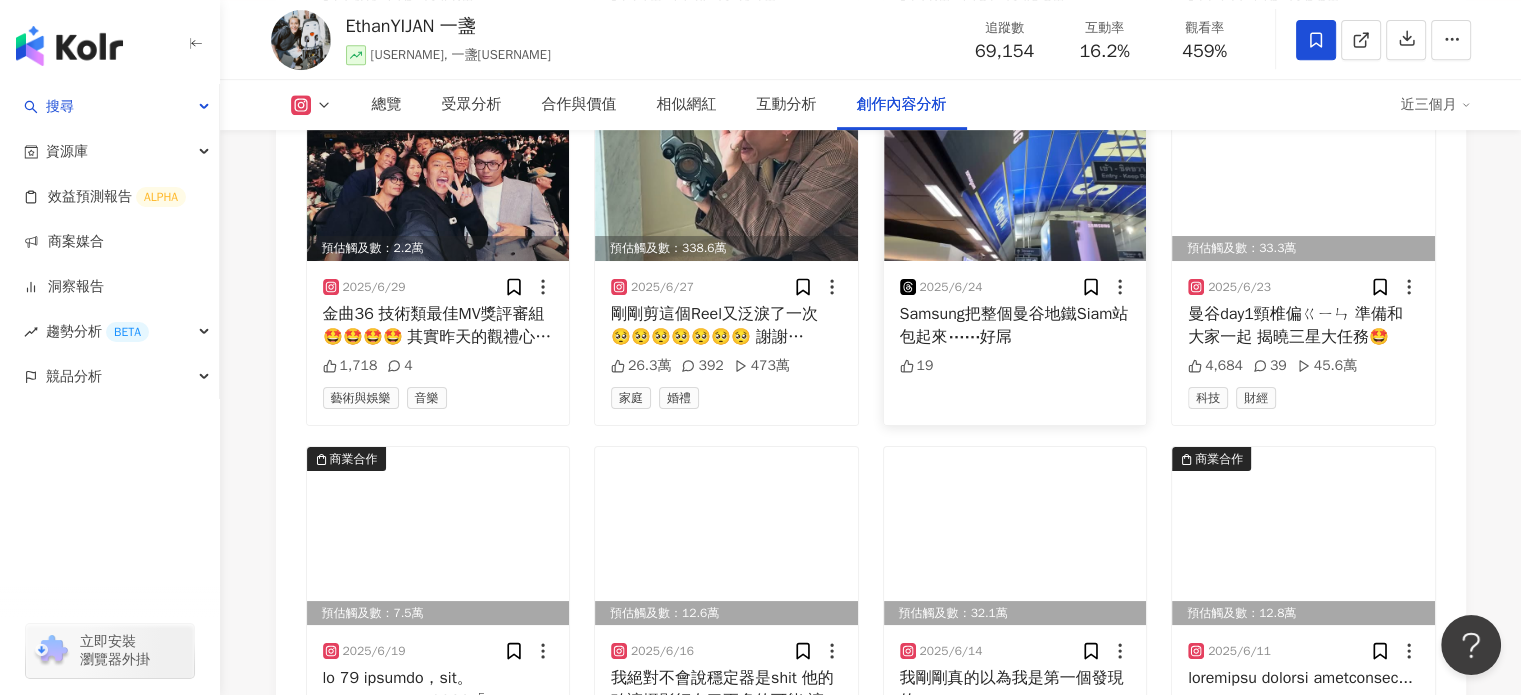 scroll, scrollTop: 8758, scrollLeft: 0, axis: vertical 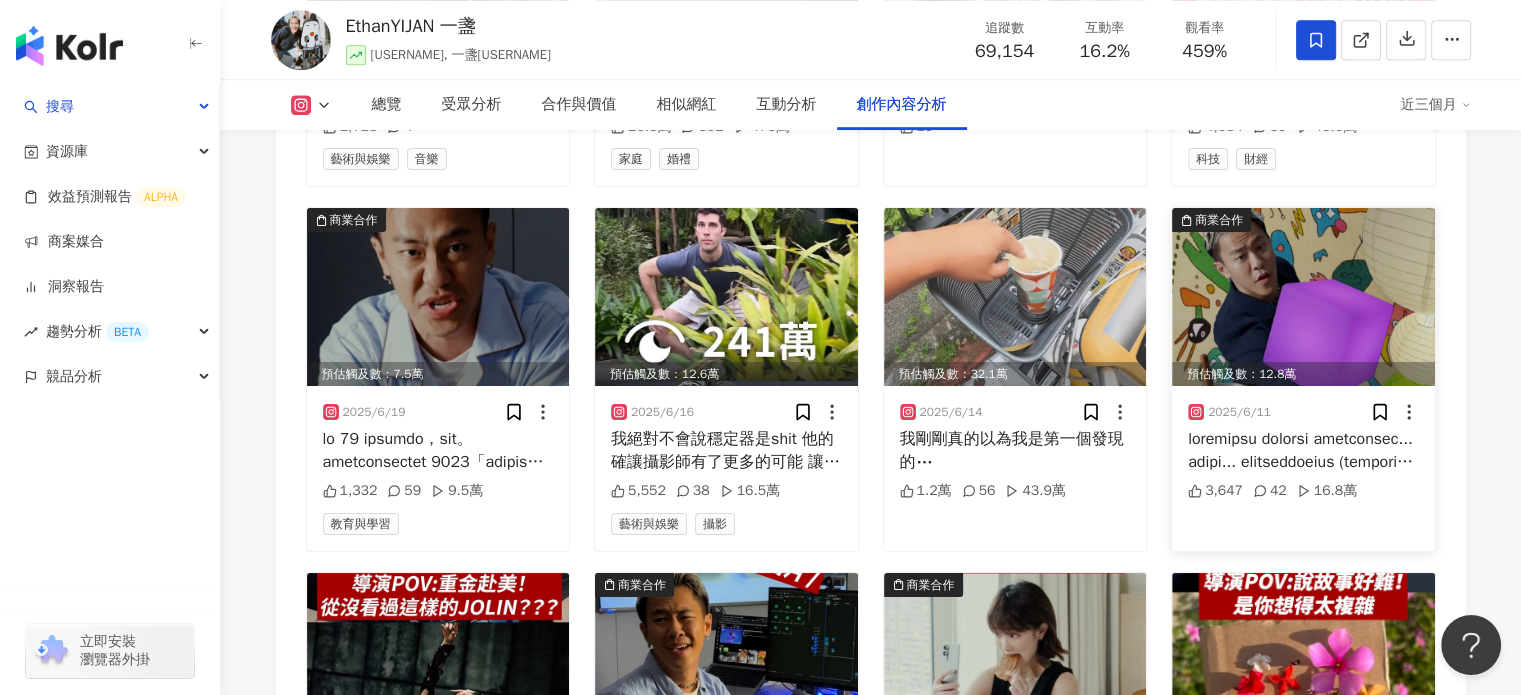 click at bounding box center (1303, 297) 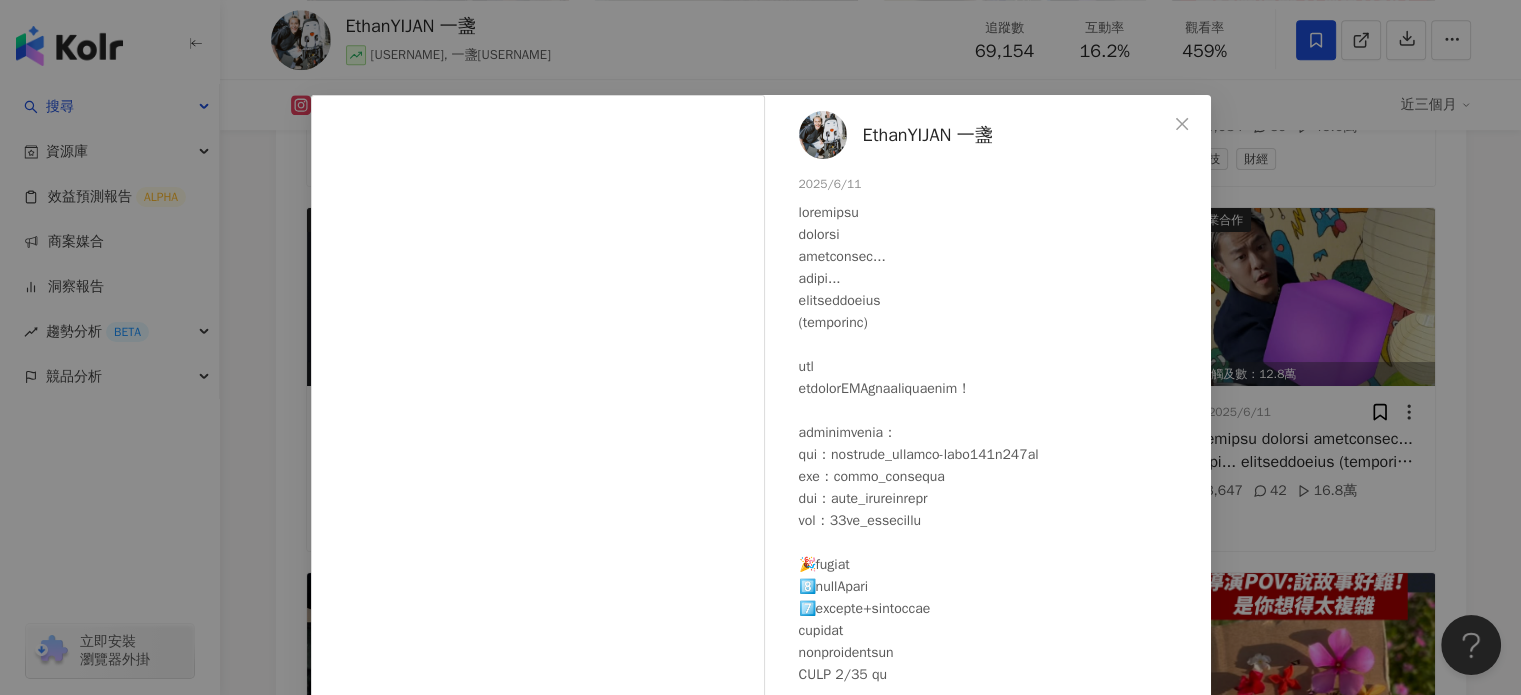 scroll, scrollTop: 0, scrollLeft: 0, axis: both 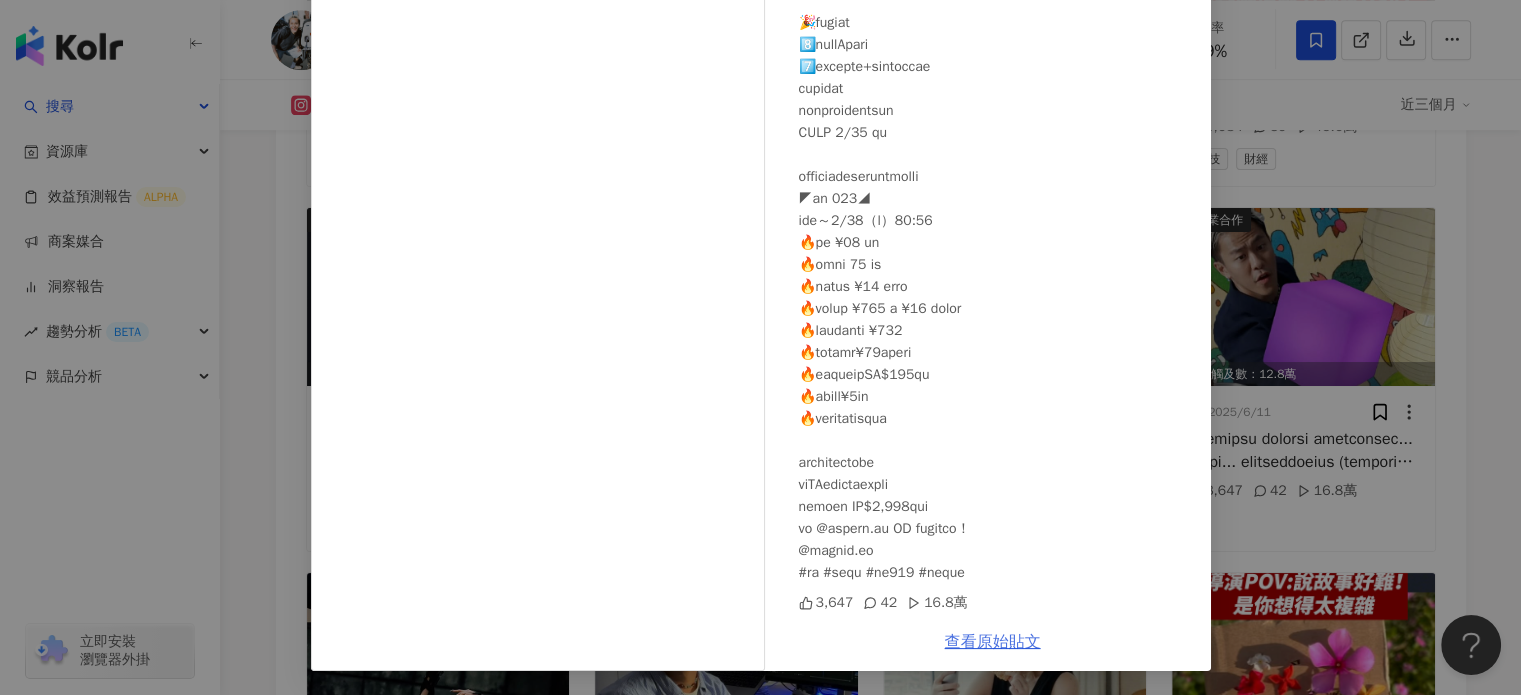 click on "查看原始貼文" at bounding box center (993, 642) 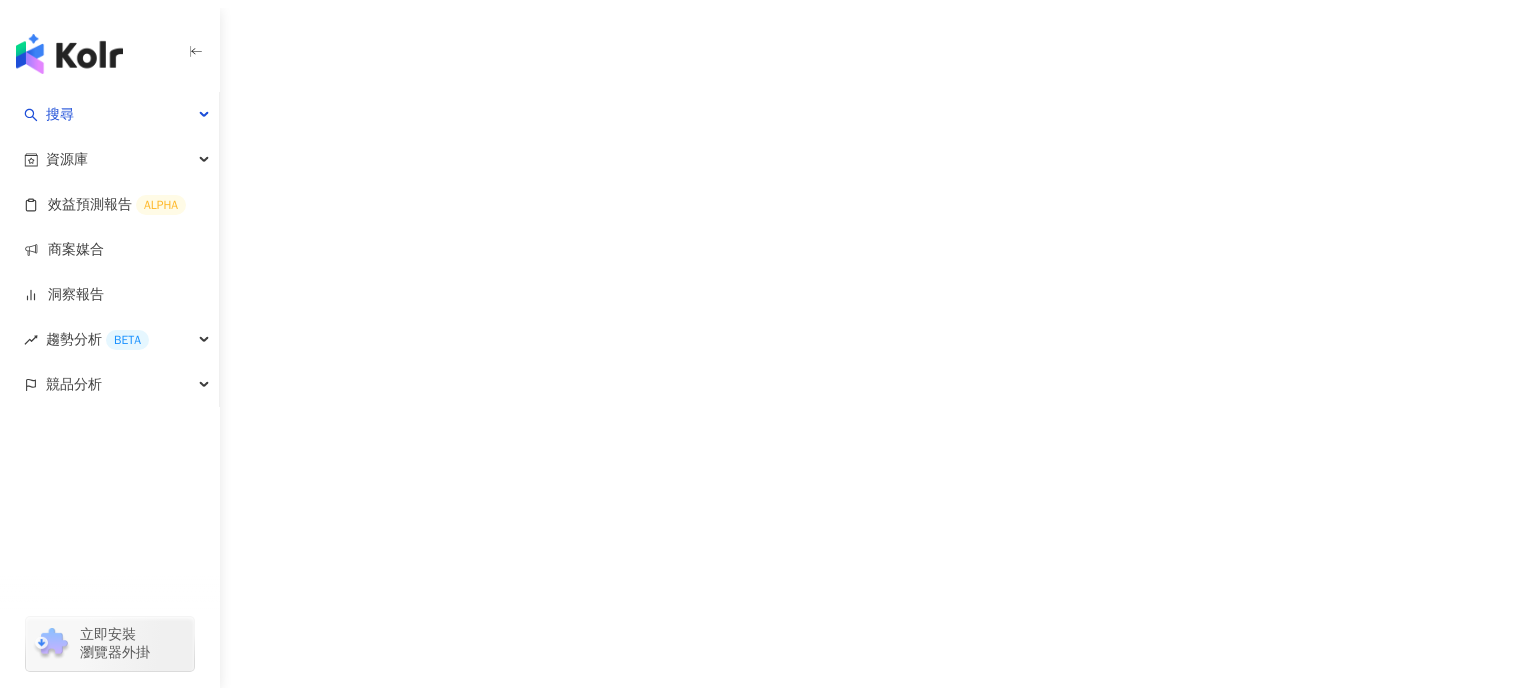 scroll, scrollTop: 0, scrollLeft: 0, axis: both 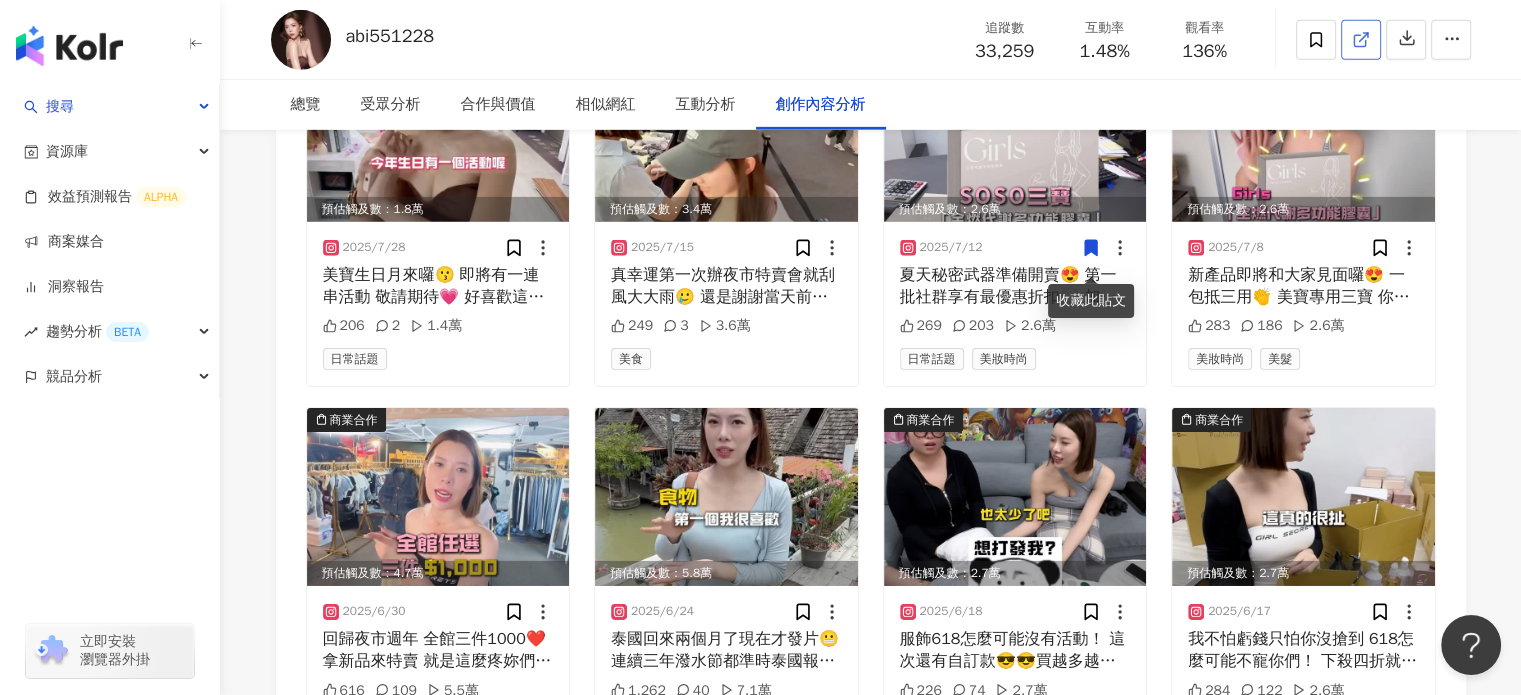 click at bounding box center (1361, 40) 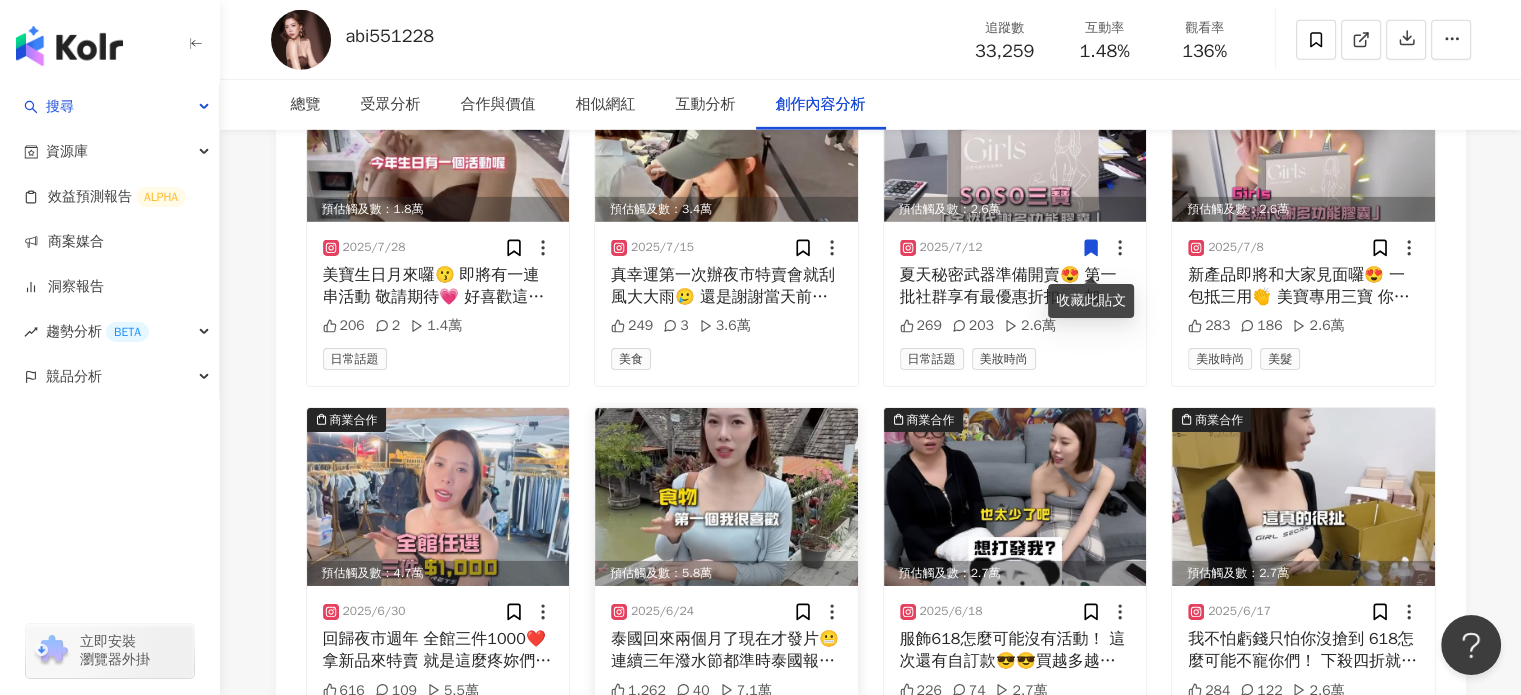 scroll, scrollTop: 6600, scrollLeft: 0, axis: vertical 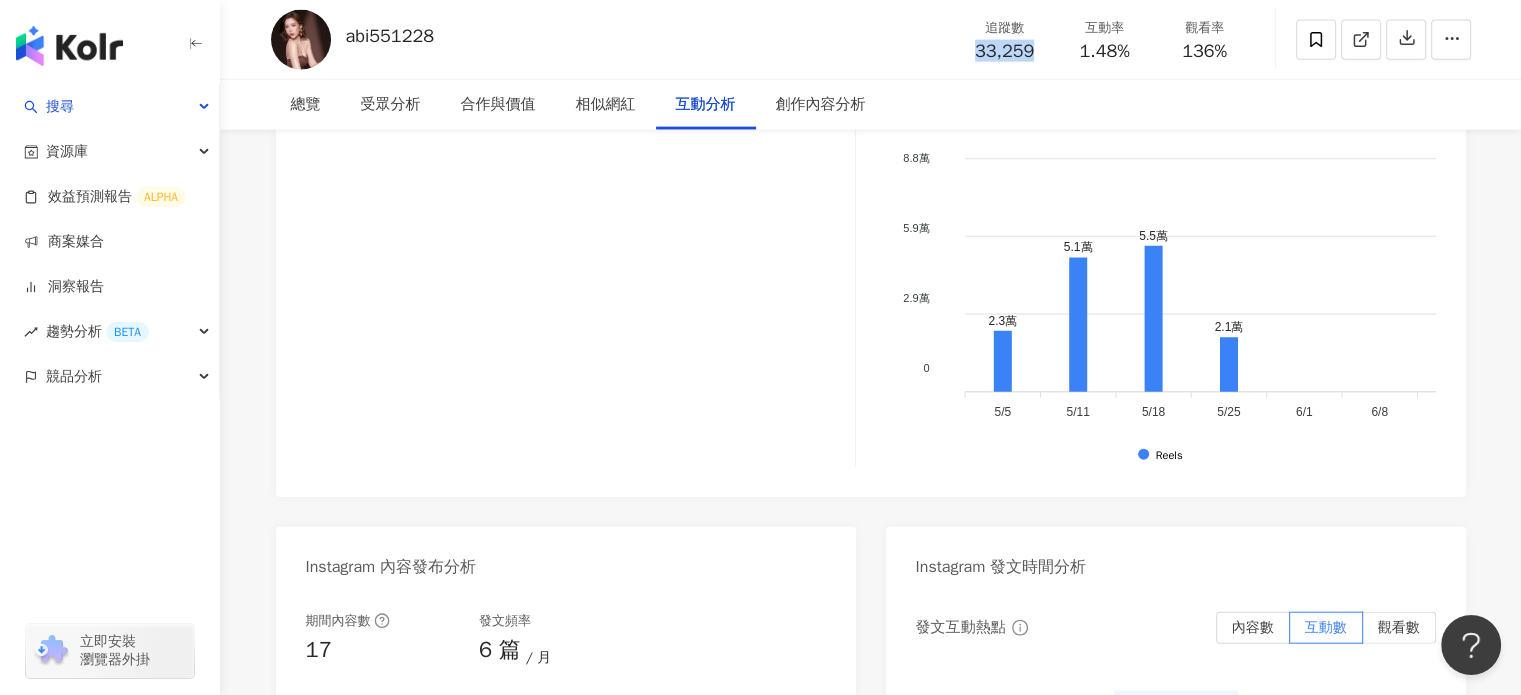 drag, startPoint x: 975, startPoint y: 52, endPoint x: 1041, endPoint y: 50, distance: 66.0303 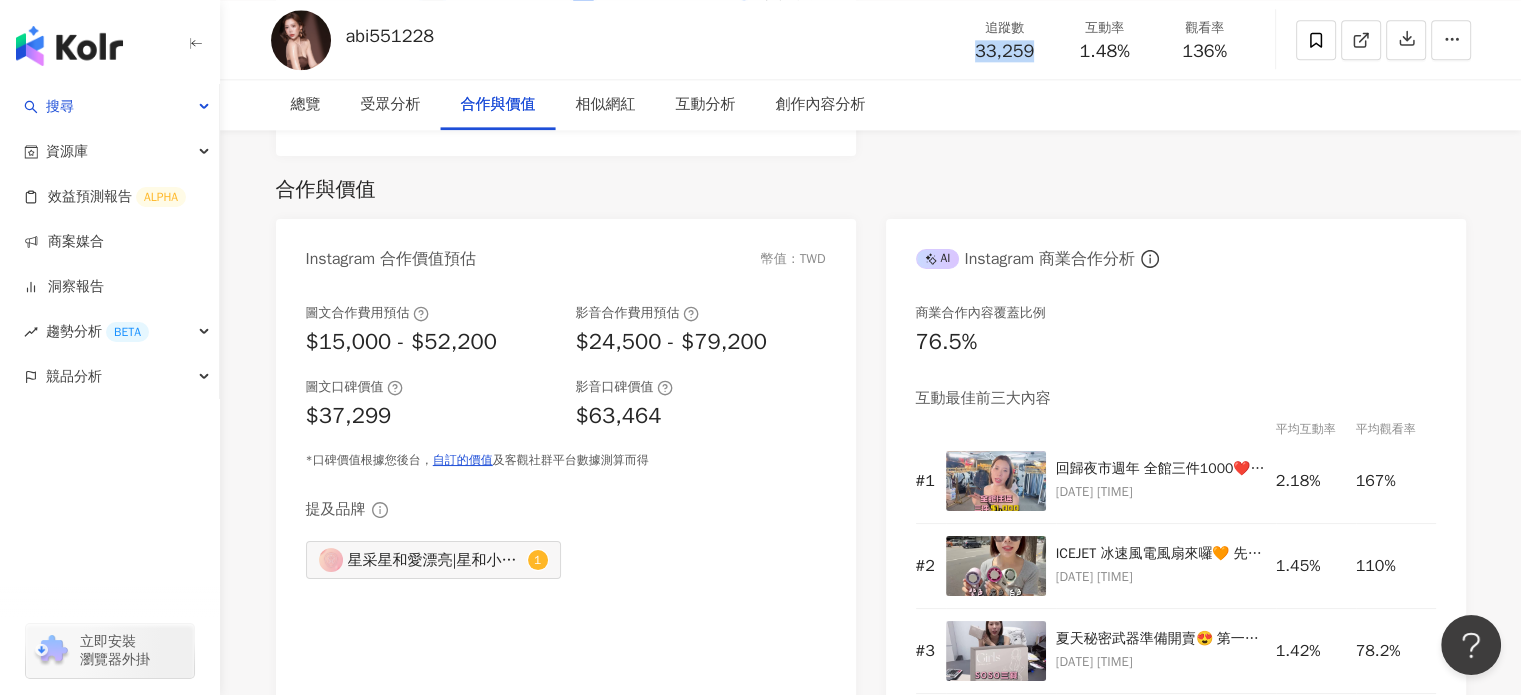 scroll, scrollTop: 2500, scrollLeft: 0, axis: vertical 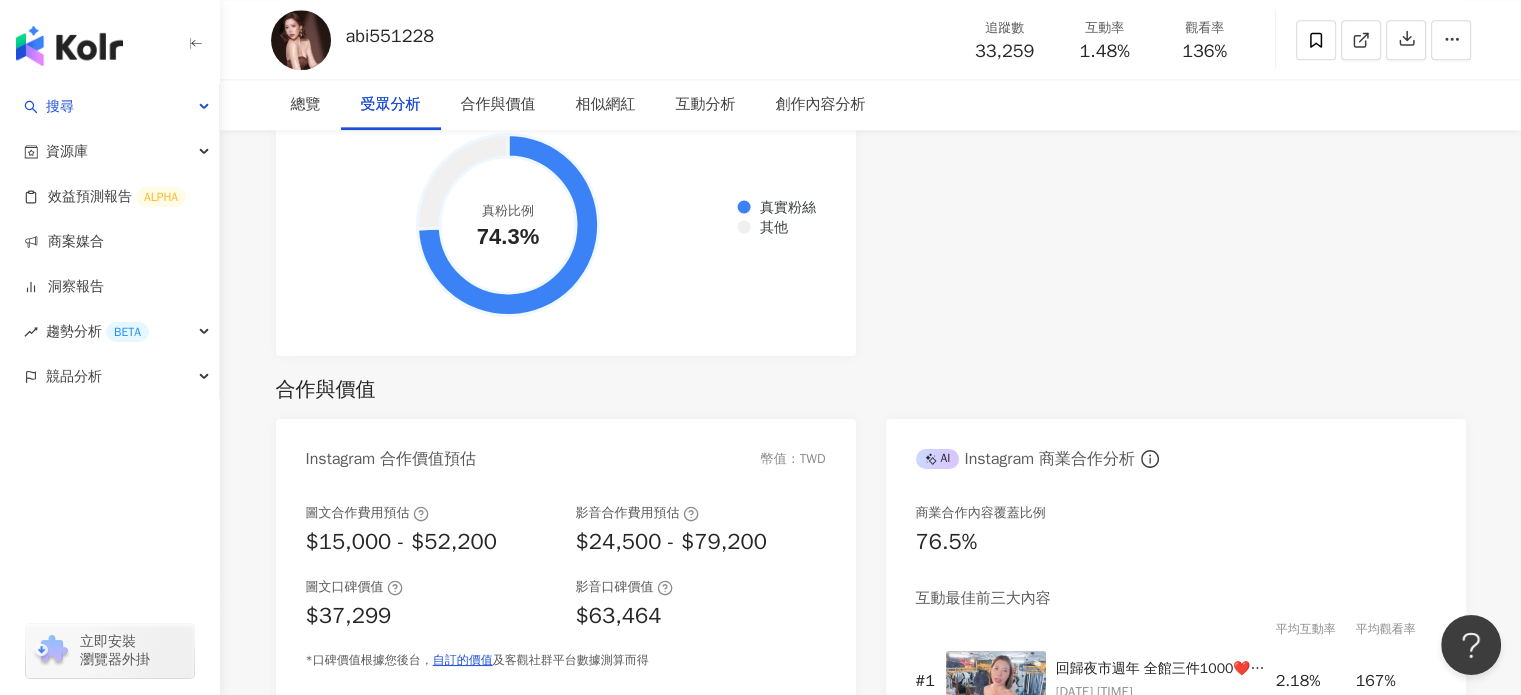 click on "abi551228 追蹤數 33,259 互動率 1.48% 觀看率 136%" at bounding box center [871, 39] 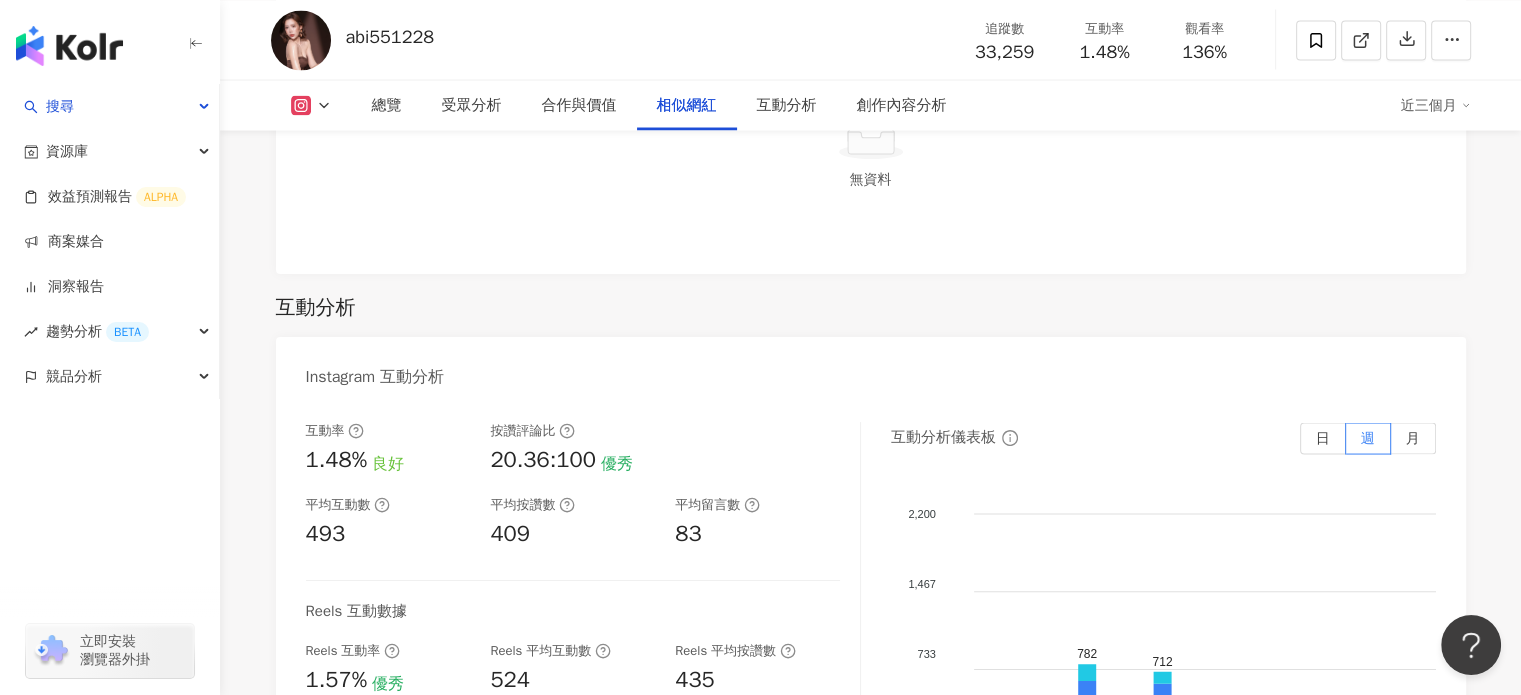 scroll, scrollTop: 4200, scrollLeft: 0, axis: vertical 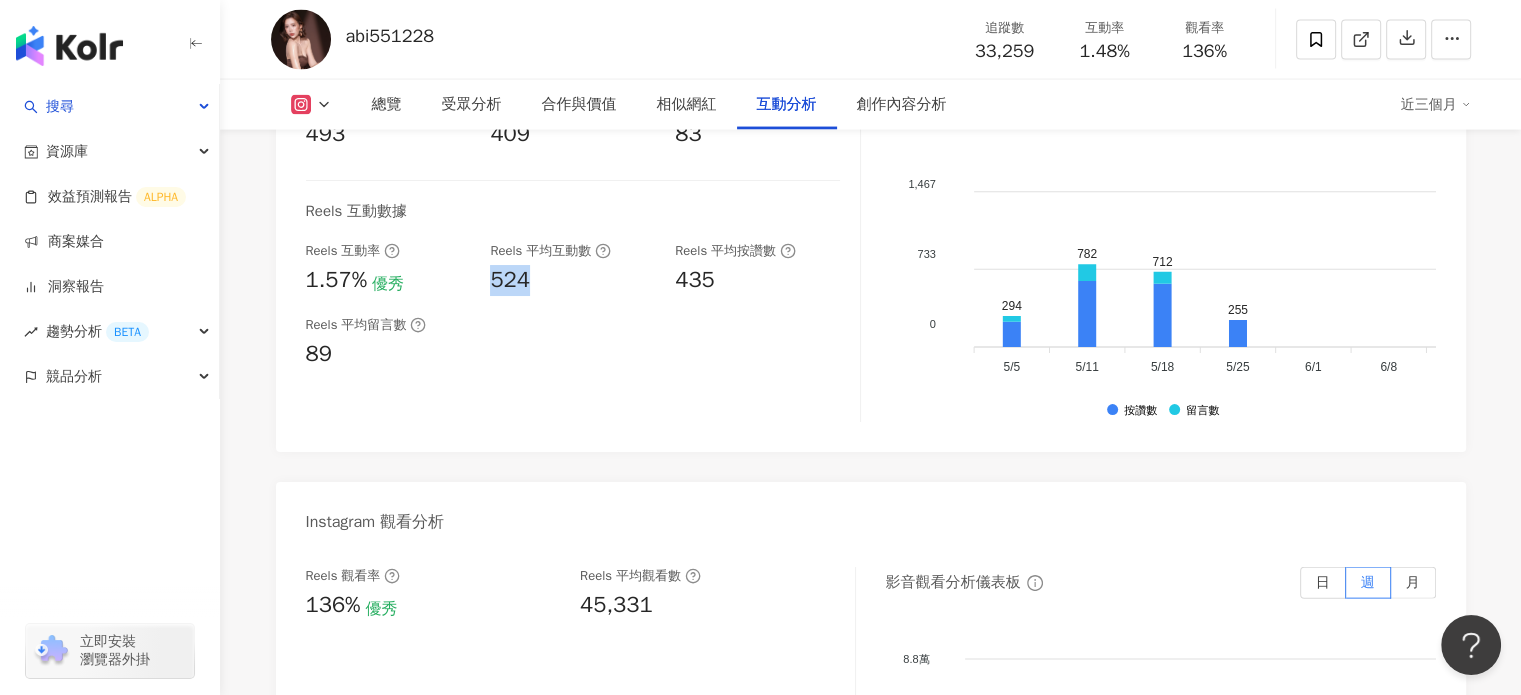 drag, startPoint x: 486, startPoint y: 279, endPoint x: 555, endPoint y: 290, distance: 69.87131 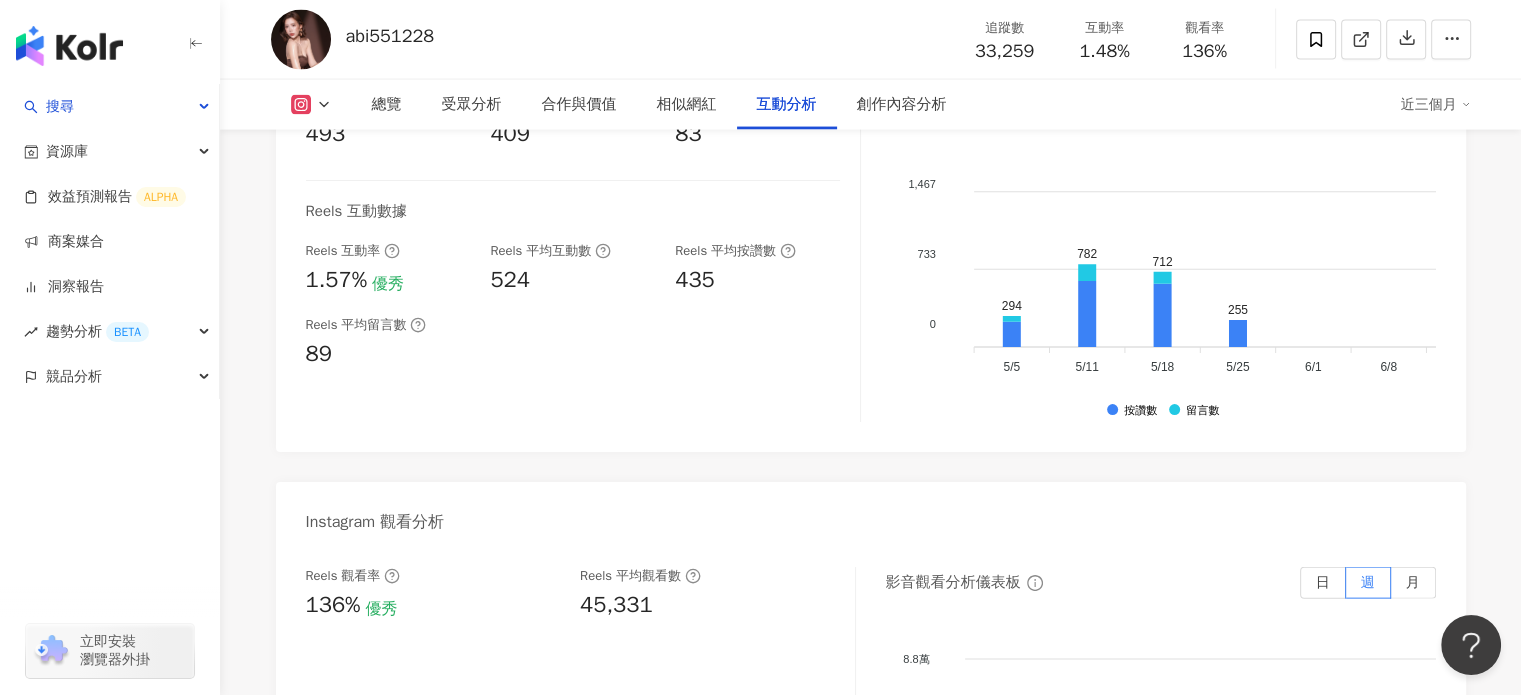 click on "Reels 平均留言數   89" at bounding box center (573, 343) 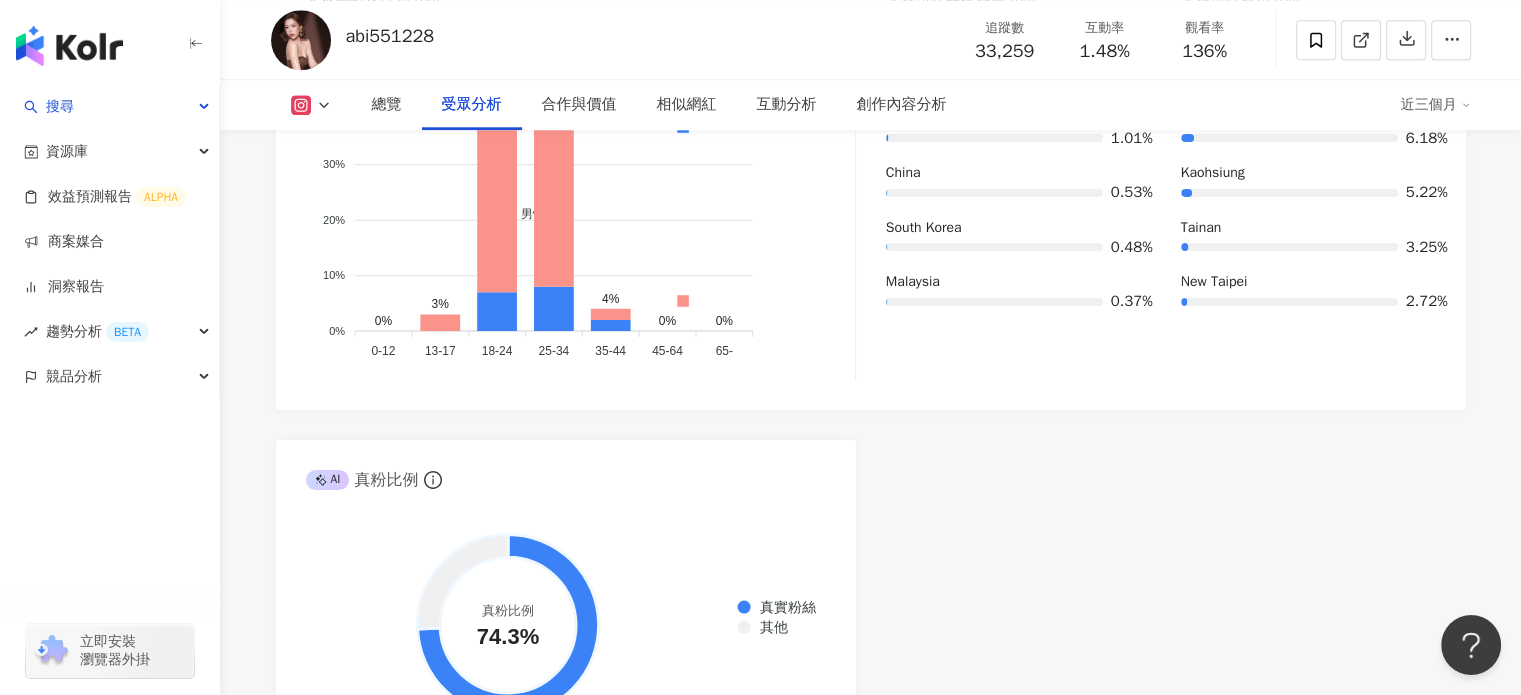scroll, scrollTop: 1700, scrollLeft: 0, axis: vertical 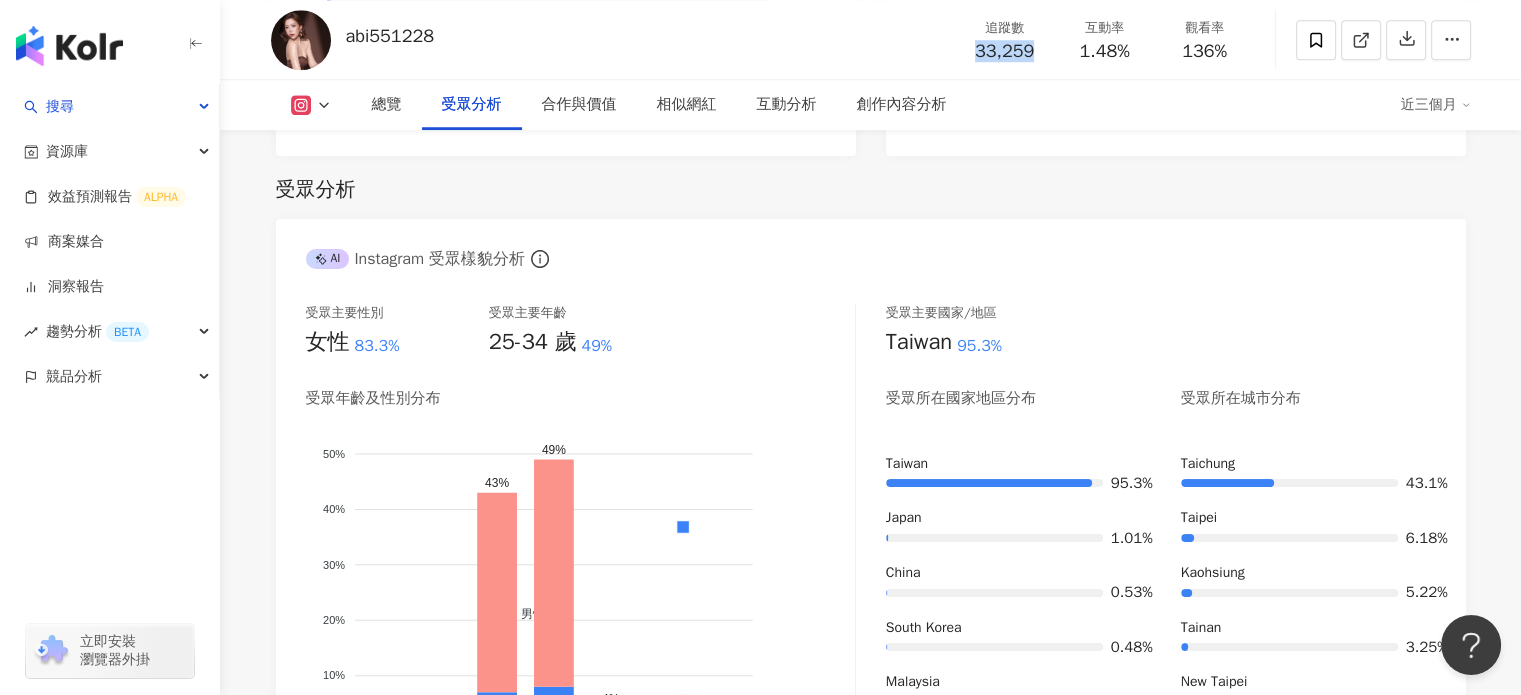 drag, startPoint x: 972, startPoint y: 52, endPoint x: 1049, endPoint y: 52, distance: 77 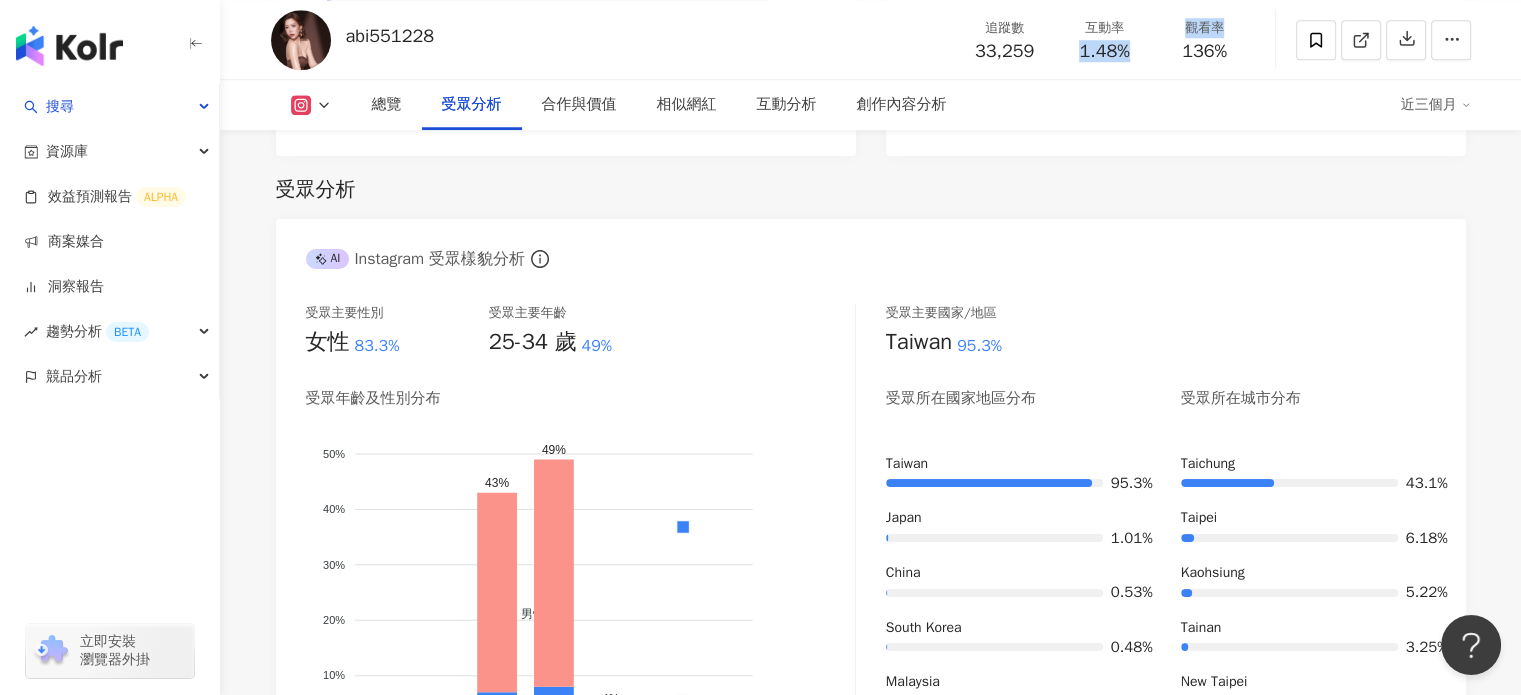 drag, startPoint x: 1073, startPoint y: 55, endPoint x: 1128, endPoint y: 55, distance: 55 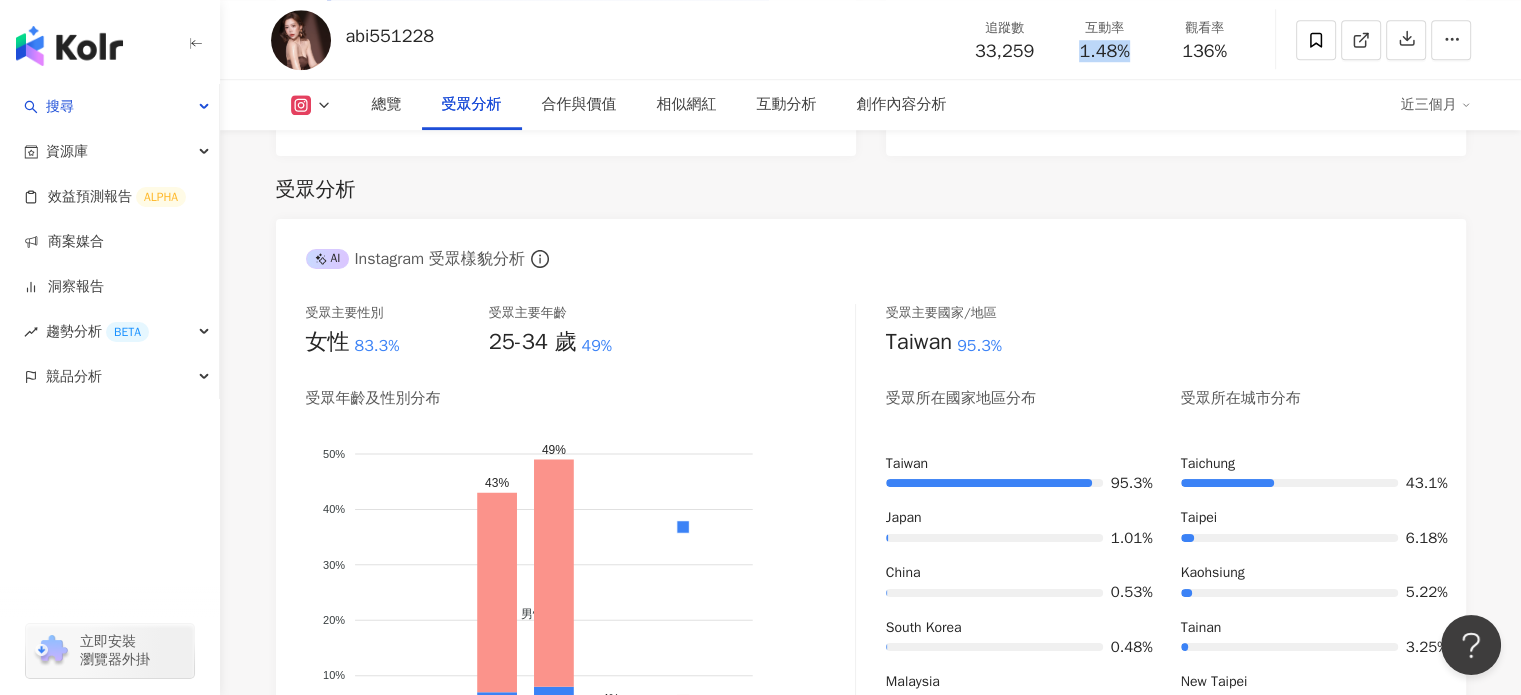 drag, startPoint x: 1105, startPoint y: 57, endPoint x: 1076, endPoint y: 50, distance: 29.832869 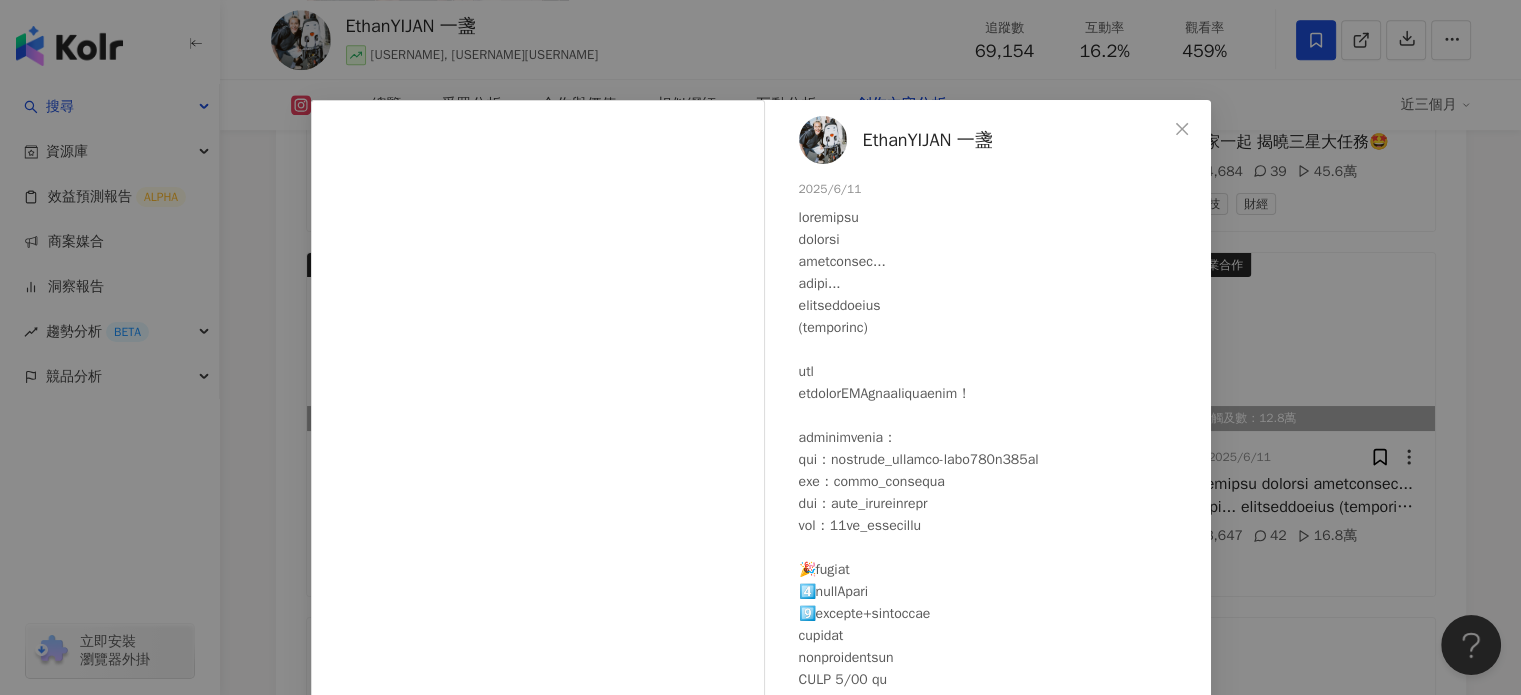 scroll, scrollTop: 0, scrollLeft: 0, axis: both 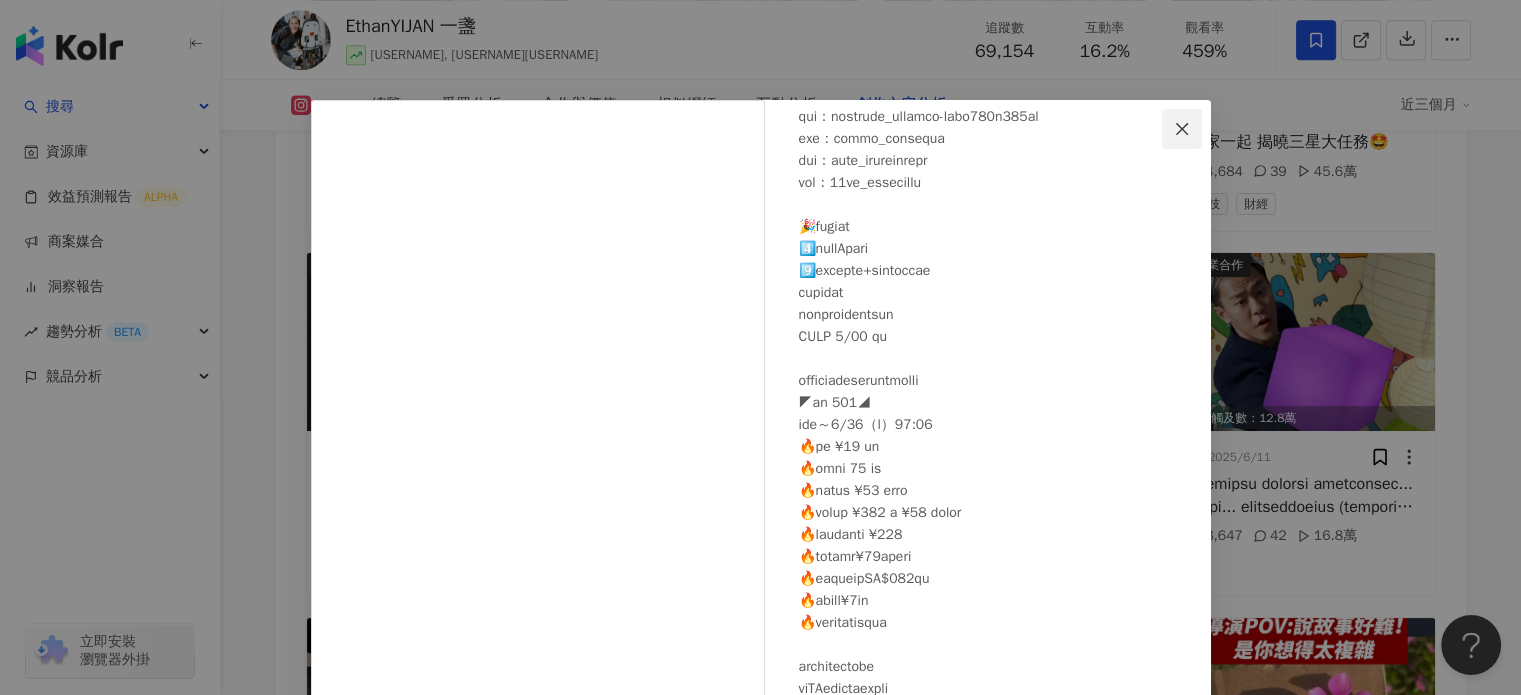click 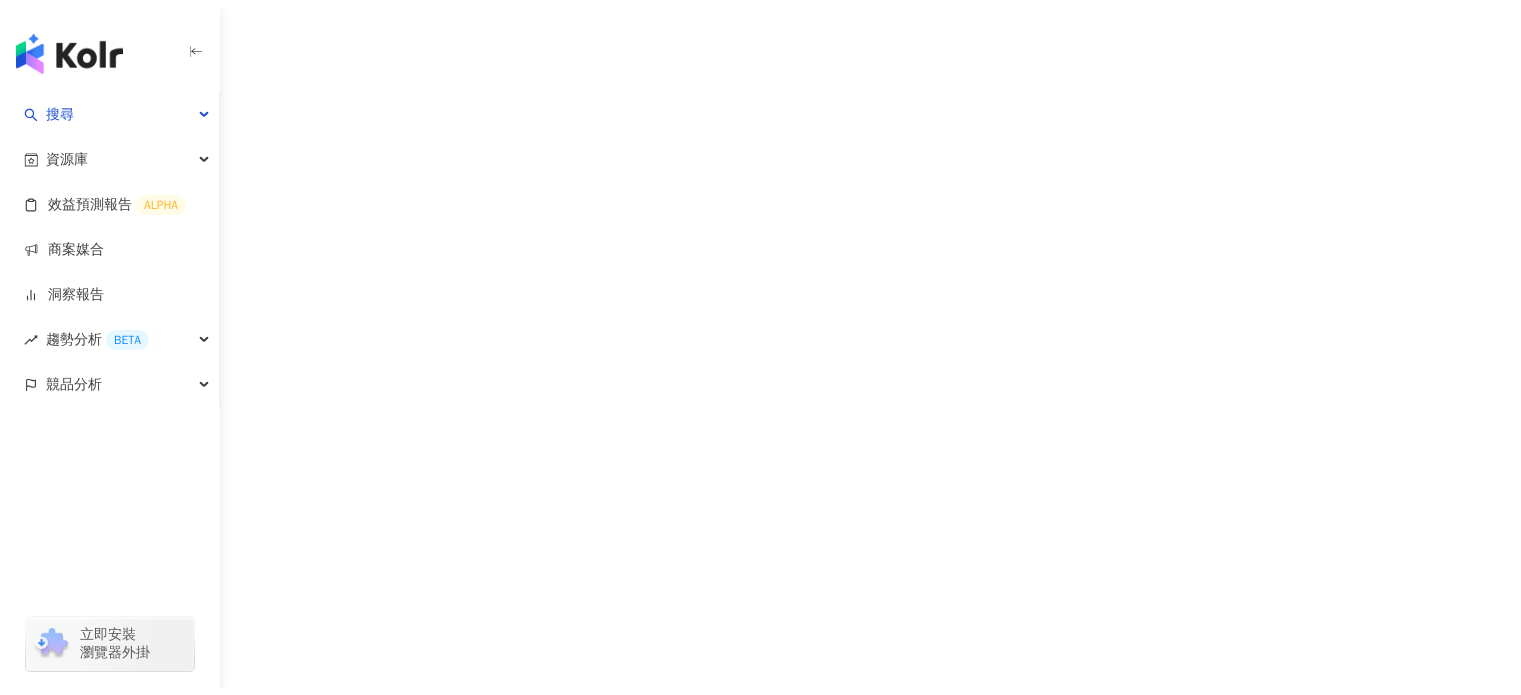 scroll, scrollTop: 0, scrollLeft: 0, axis: both 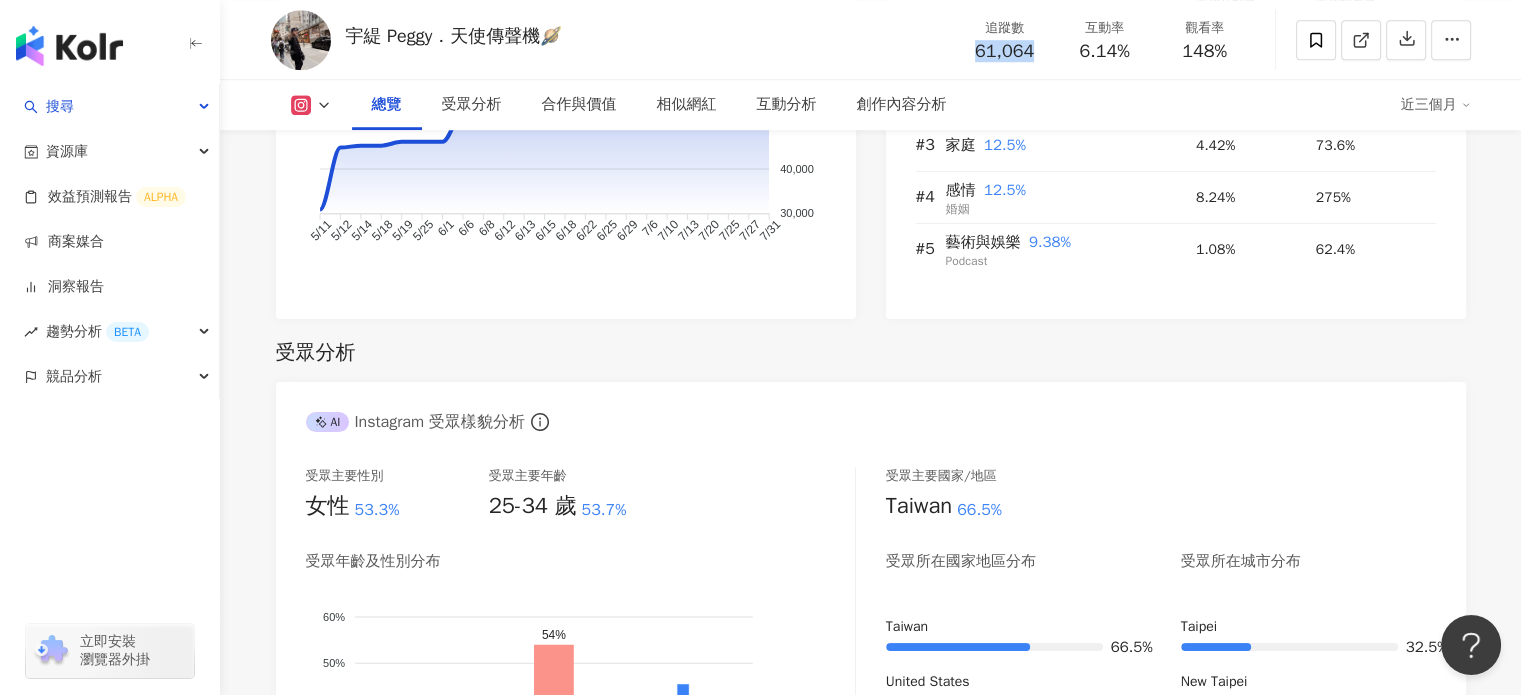 drag, startPoint x: 978, startPoint y: 42, endPoint x: 1037, endPoint y: 49, distance: 59.413803 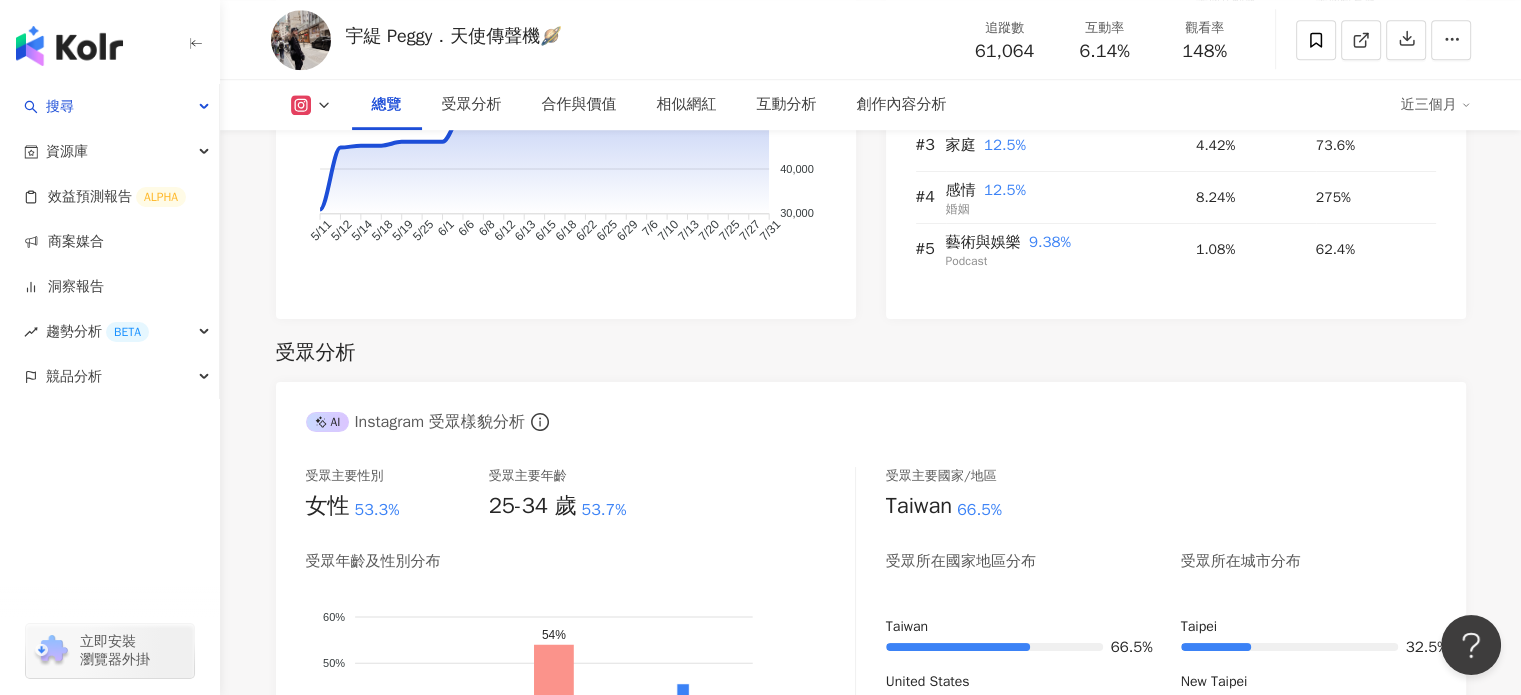 drag, startPoint x: 1027, startPoint y: 46, endPoint x: 1068, endPoint y: 54, distance: 41.773197 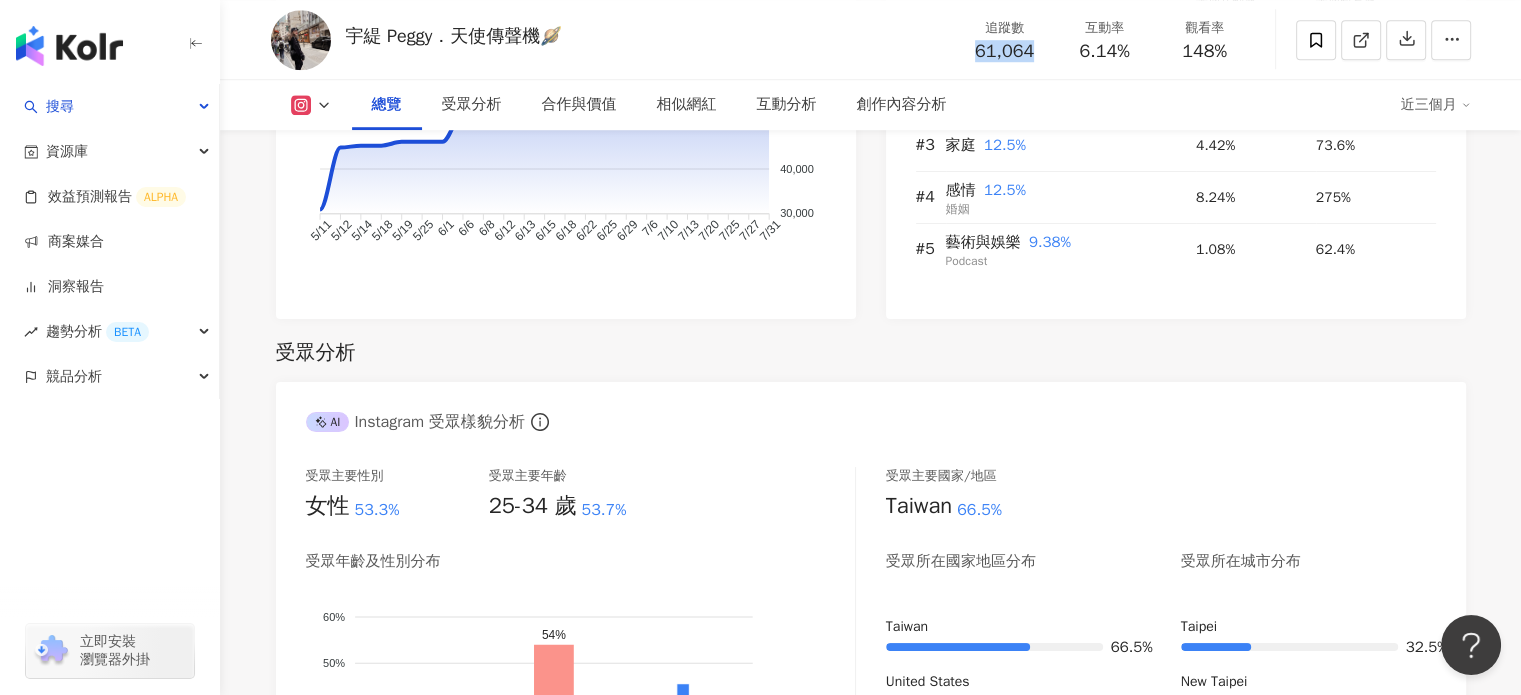 drag, startPoint x: 978, startPoint y: 56, endPoint x: 1032, endPoint y: 60, distance: 54.147945 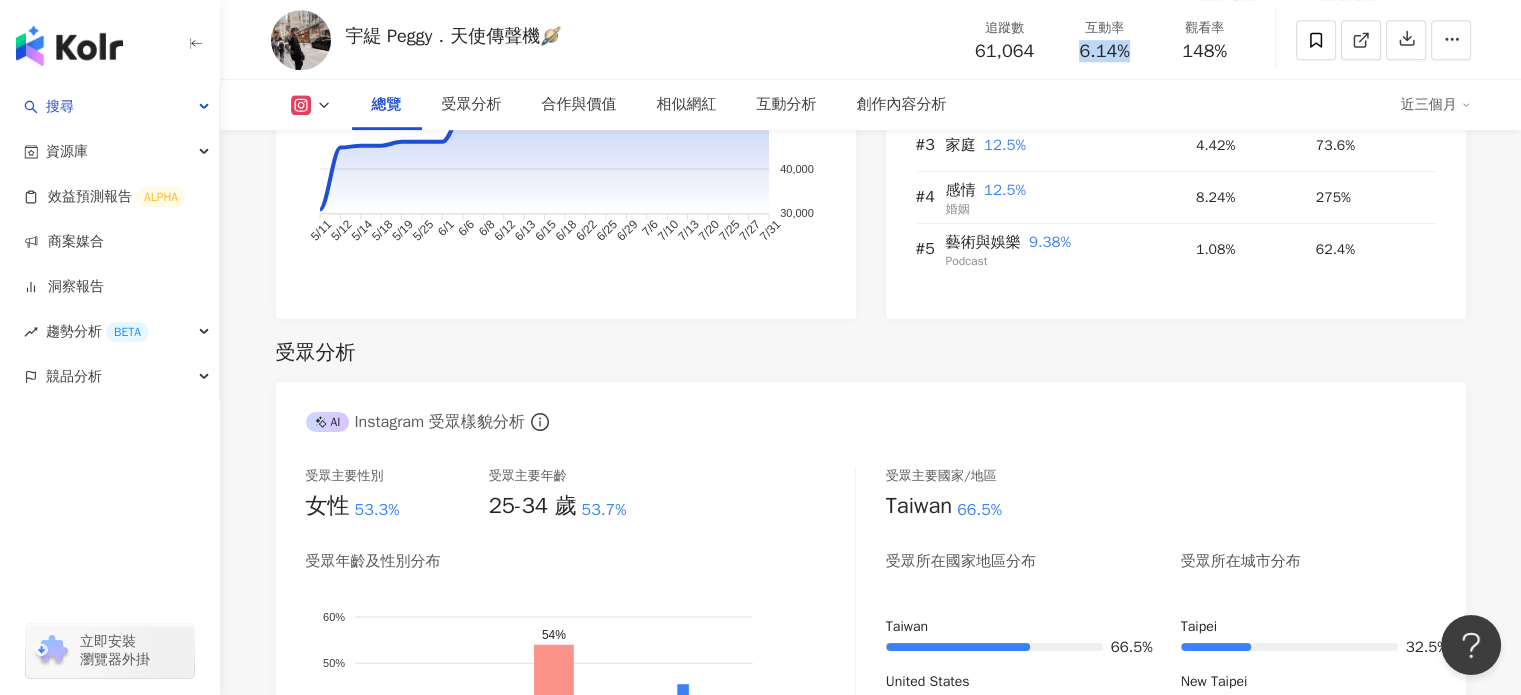 drag, startPoint x: 1076, startPoint y: 55, endPoint x: 1135, endPoint y: 68, distance: 60.41523 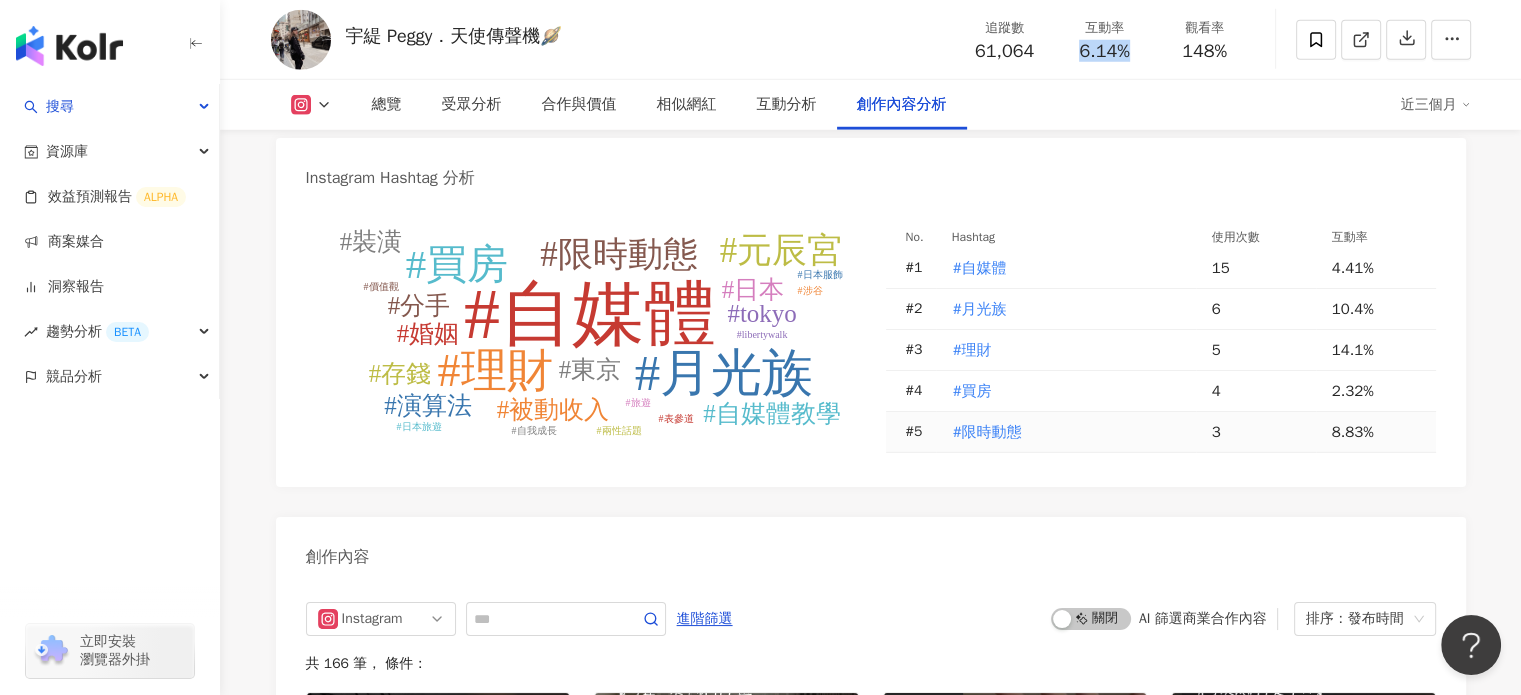 scroll, scrollTop: 6100, scrollLeft: 0, axis: vertical 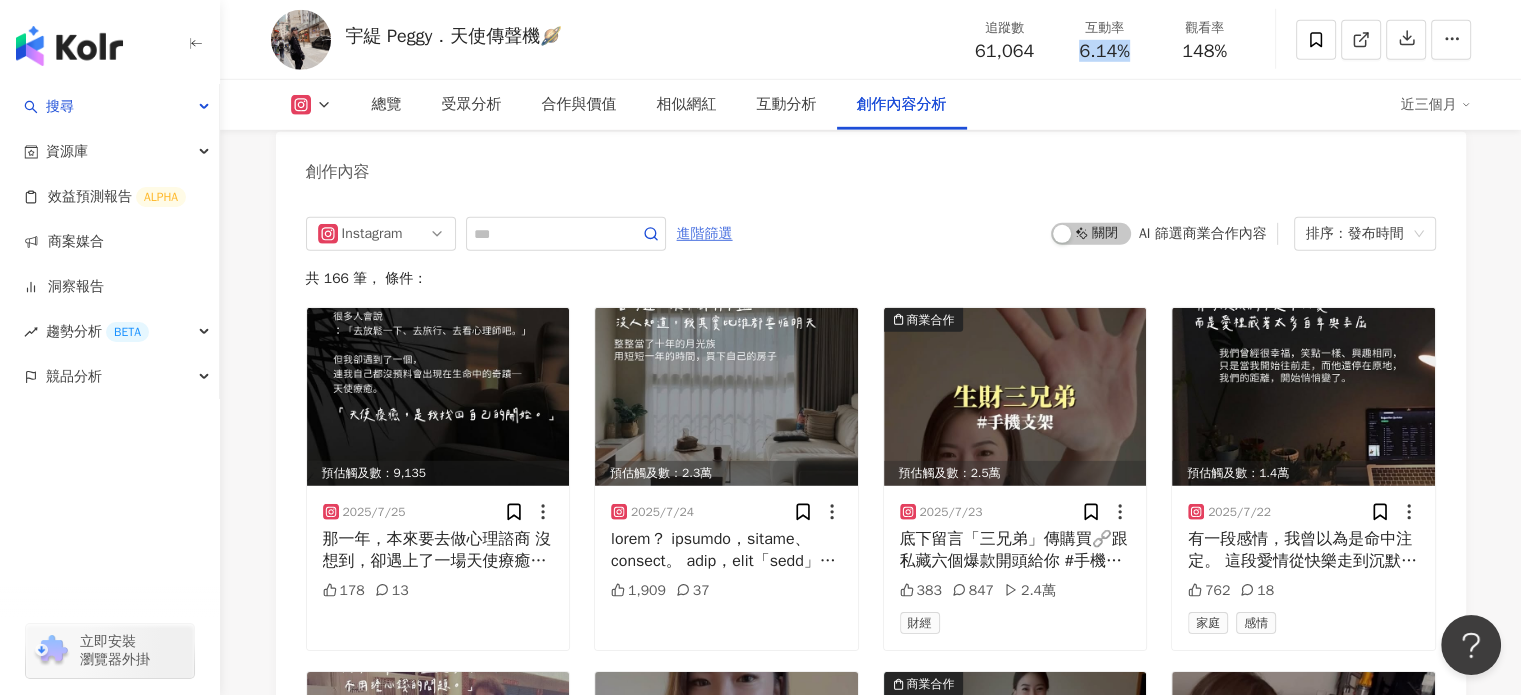click on "進階篩選" at bounding box center (705, 234) 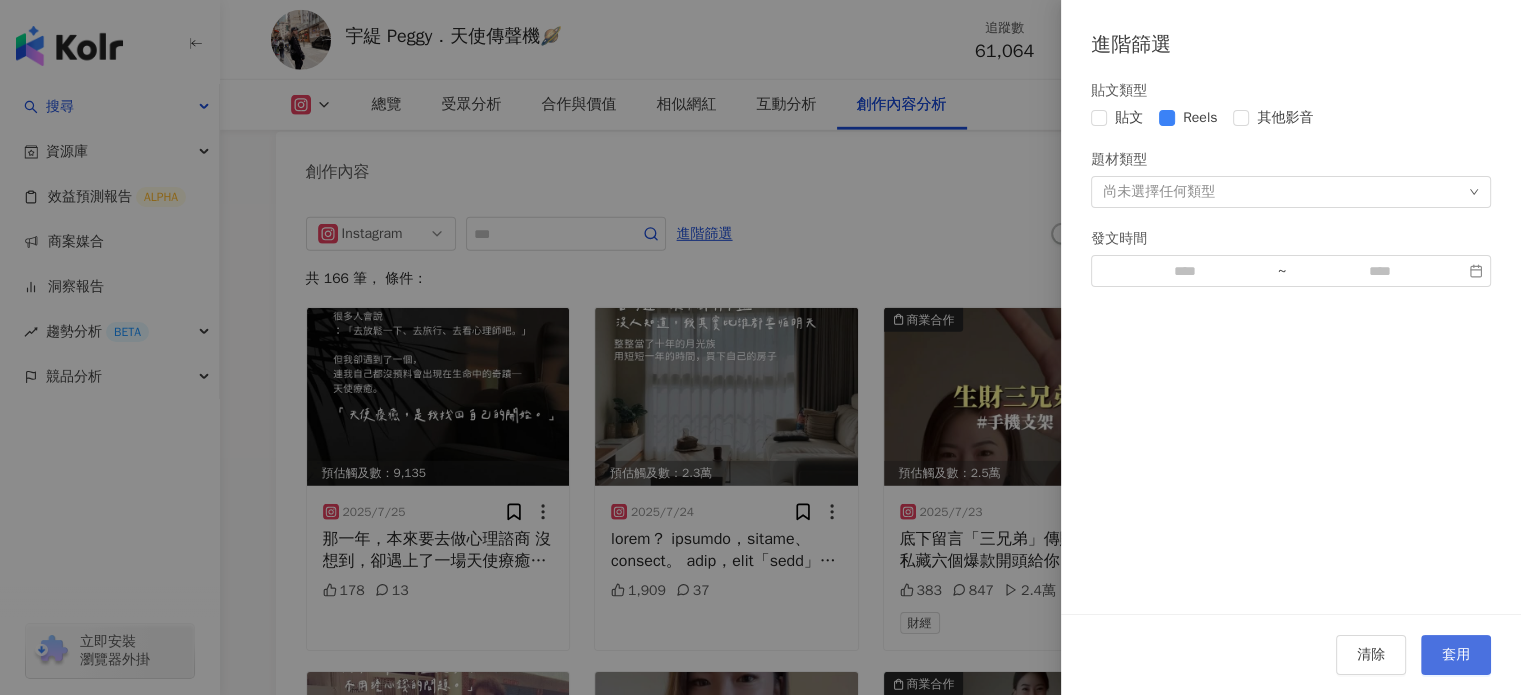 click on "套用" at bounding box center (1456, 655) 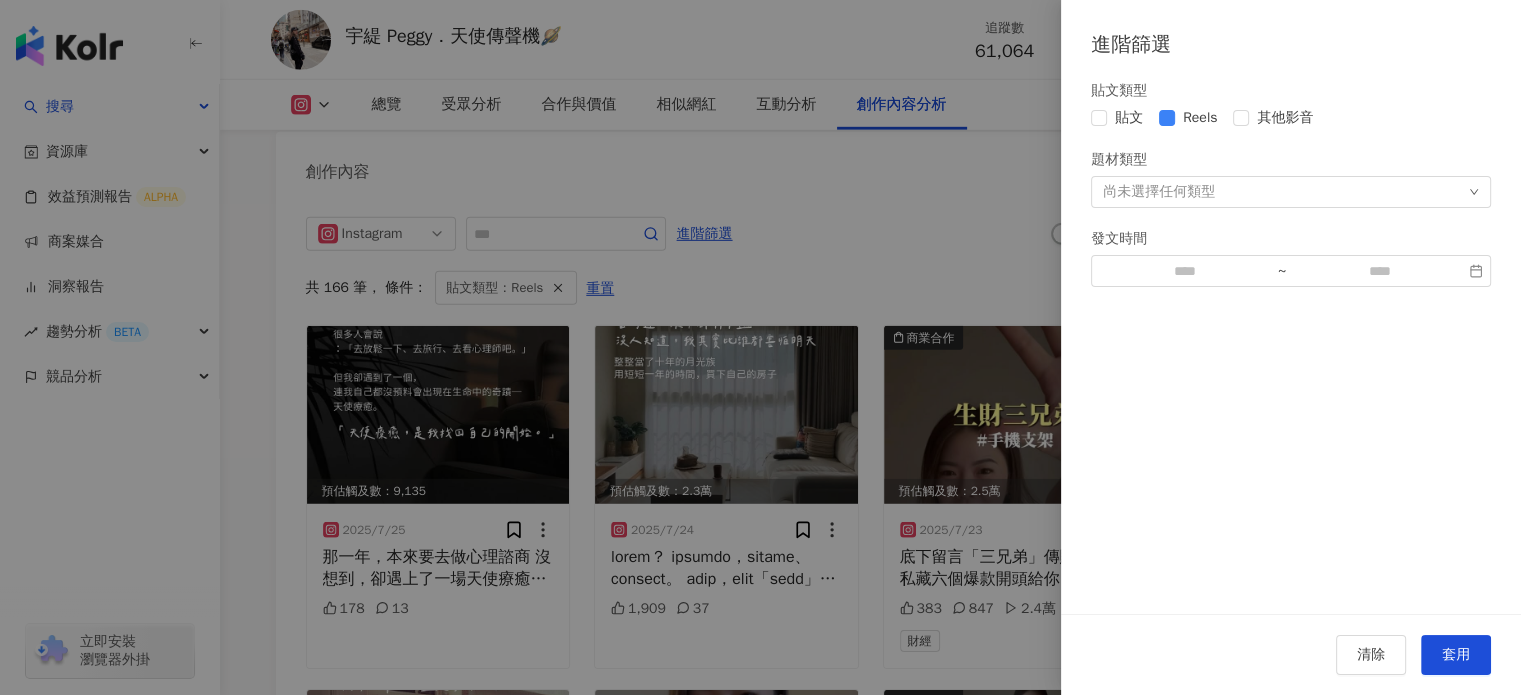 scroll, scrollTop: 6134, scrollLeft: 0, axis: vertical 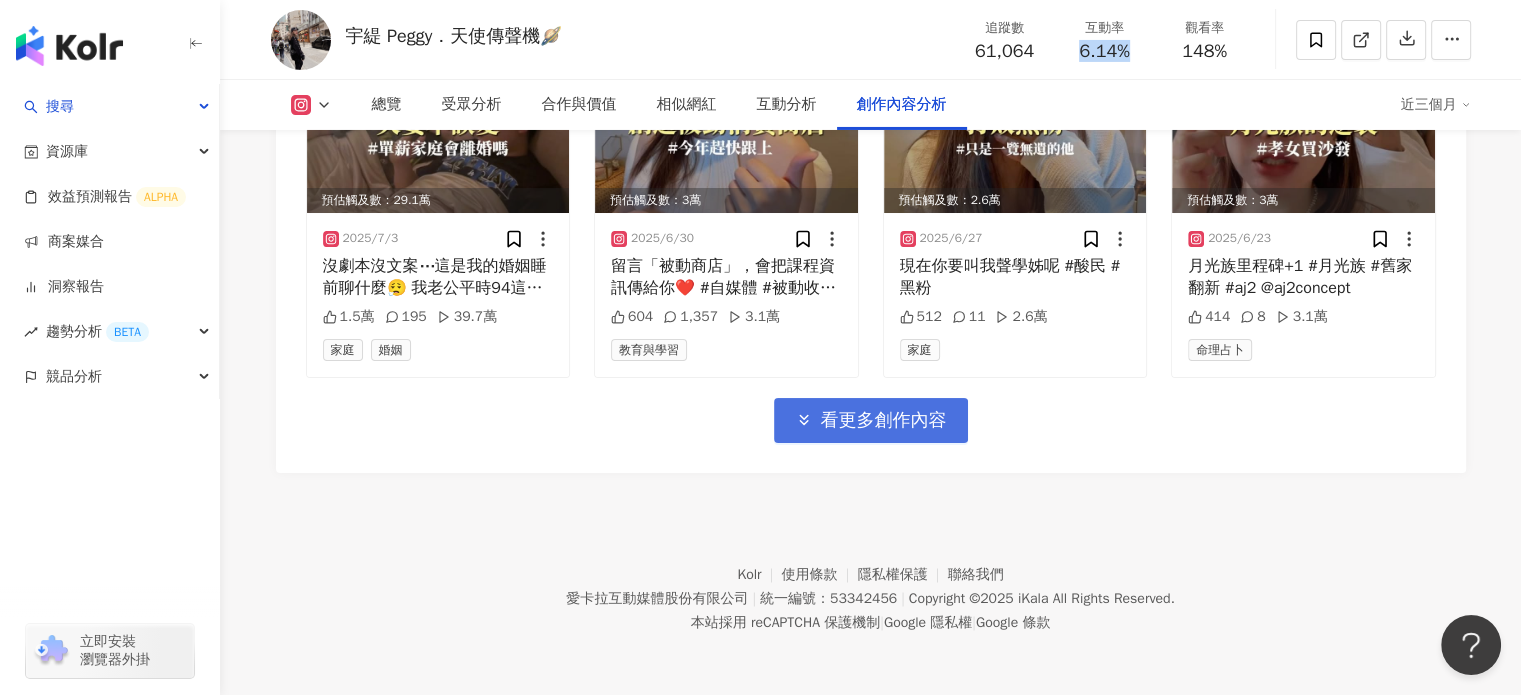 click on "看更多創作內容" at bounding box center (884, 421) 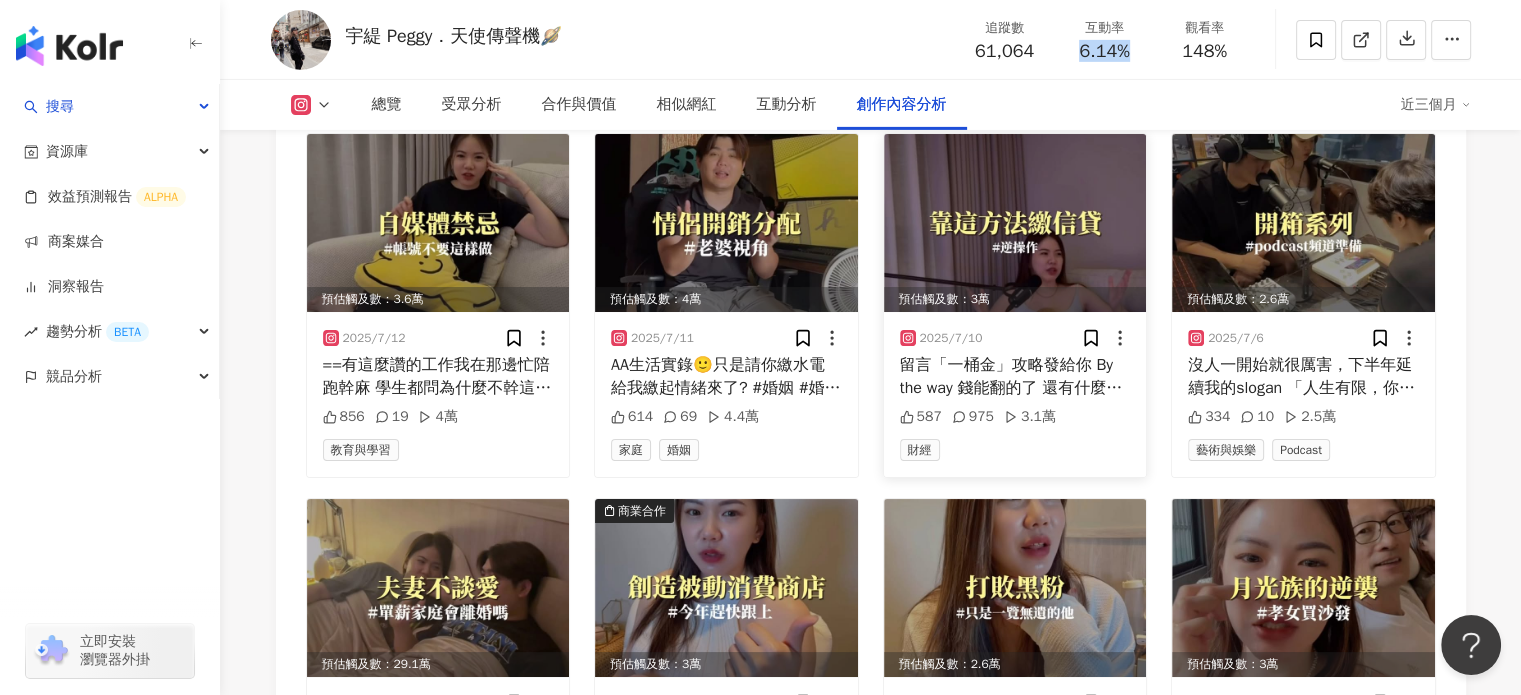 scroll, scrollTop: 6549, scrollLeft: 0, axis: vertical 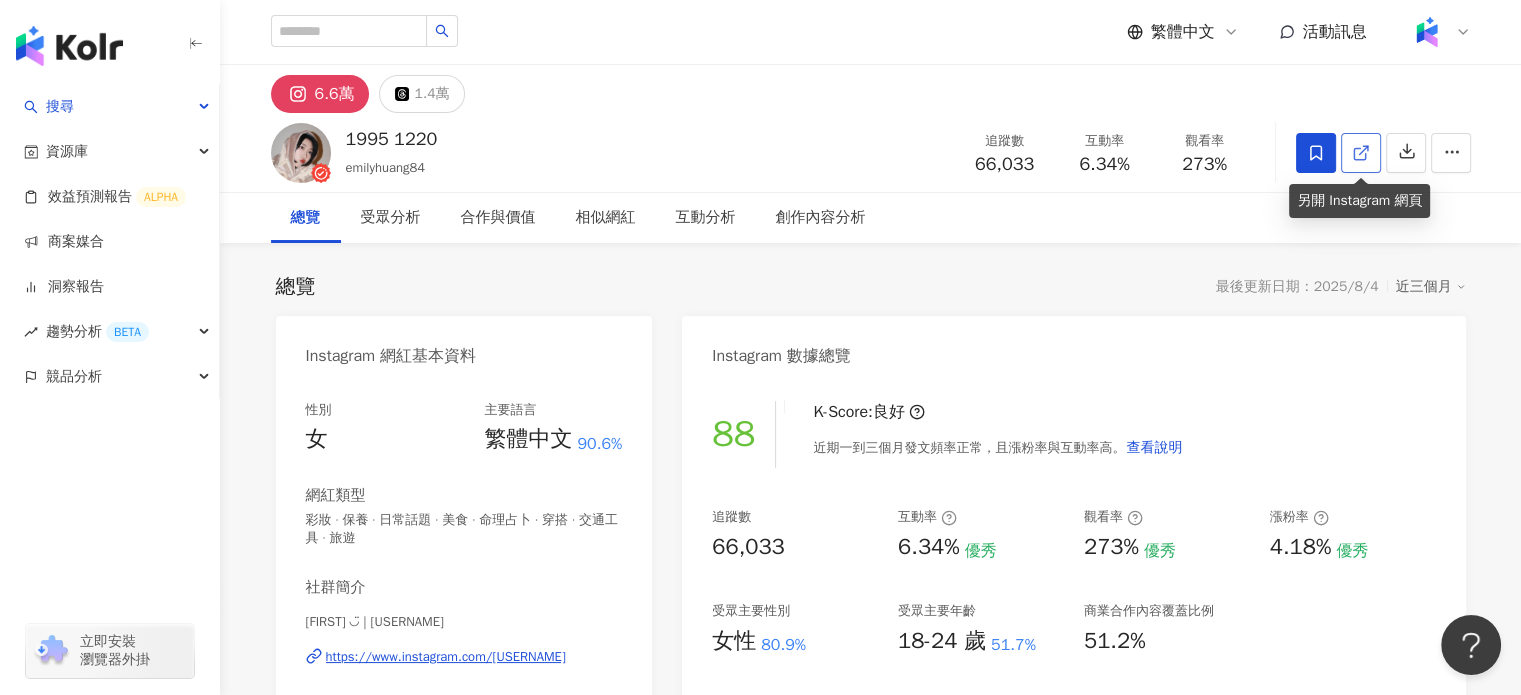 click 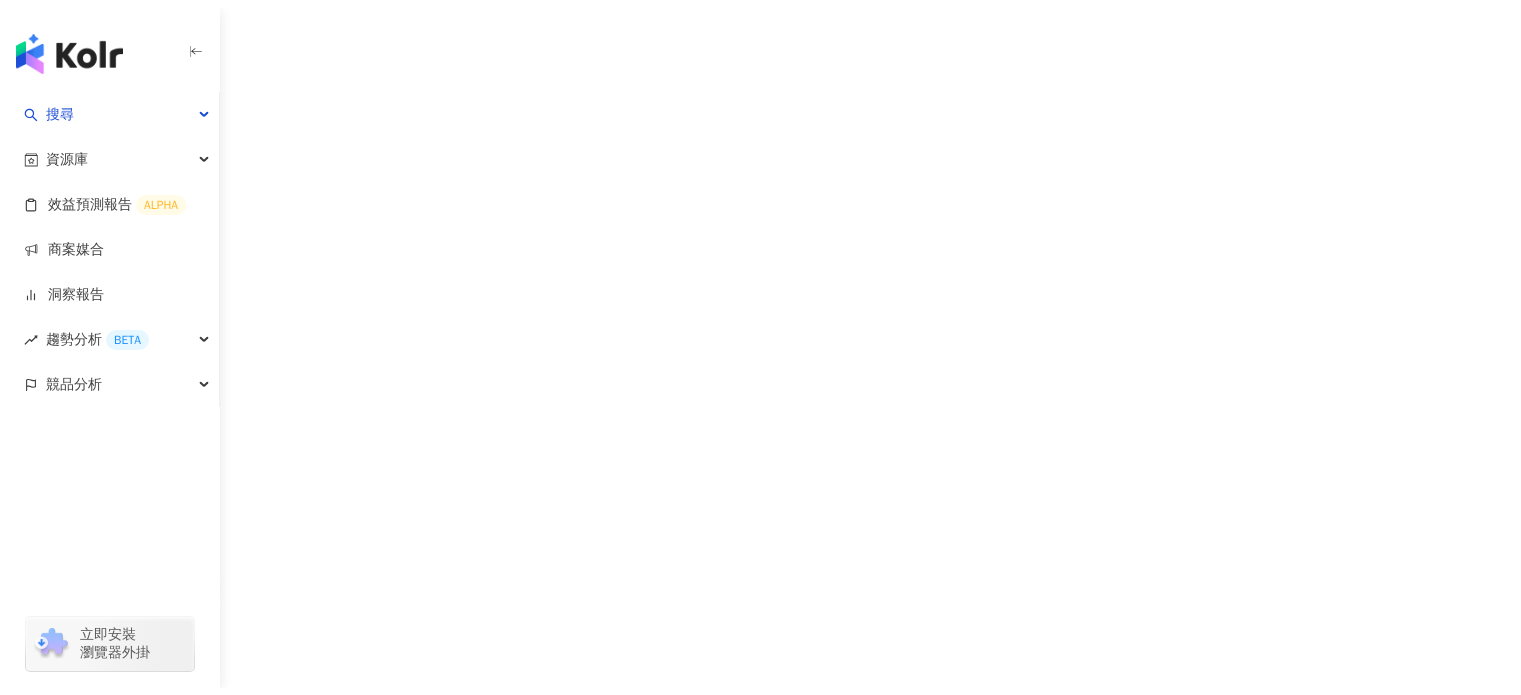 scroll, scrollTop: 0, scrollLeft: 0, axis: both 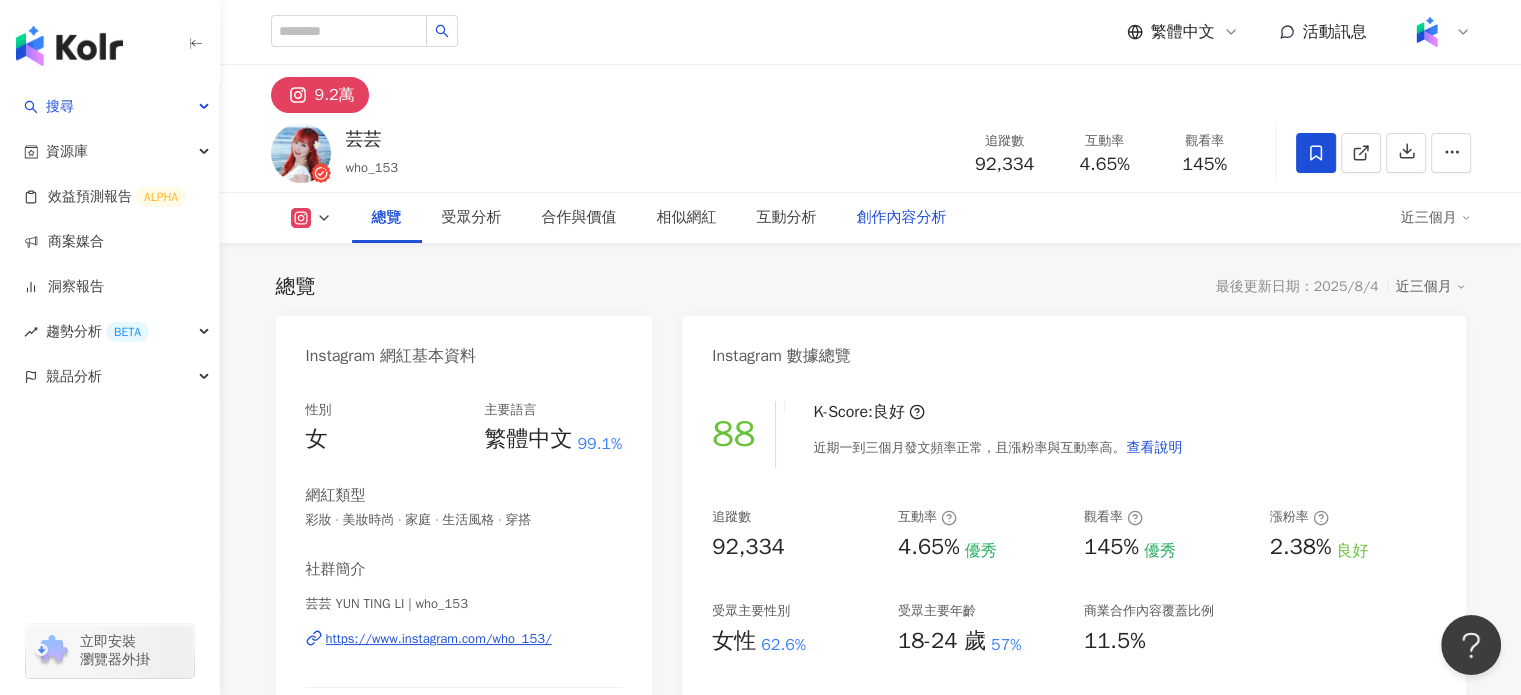 click on "創作內容分析" at bounding box center [902, 218] 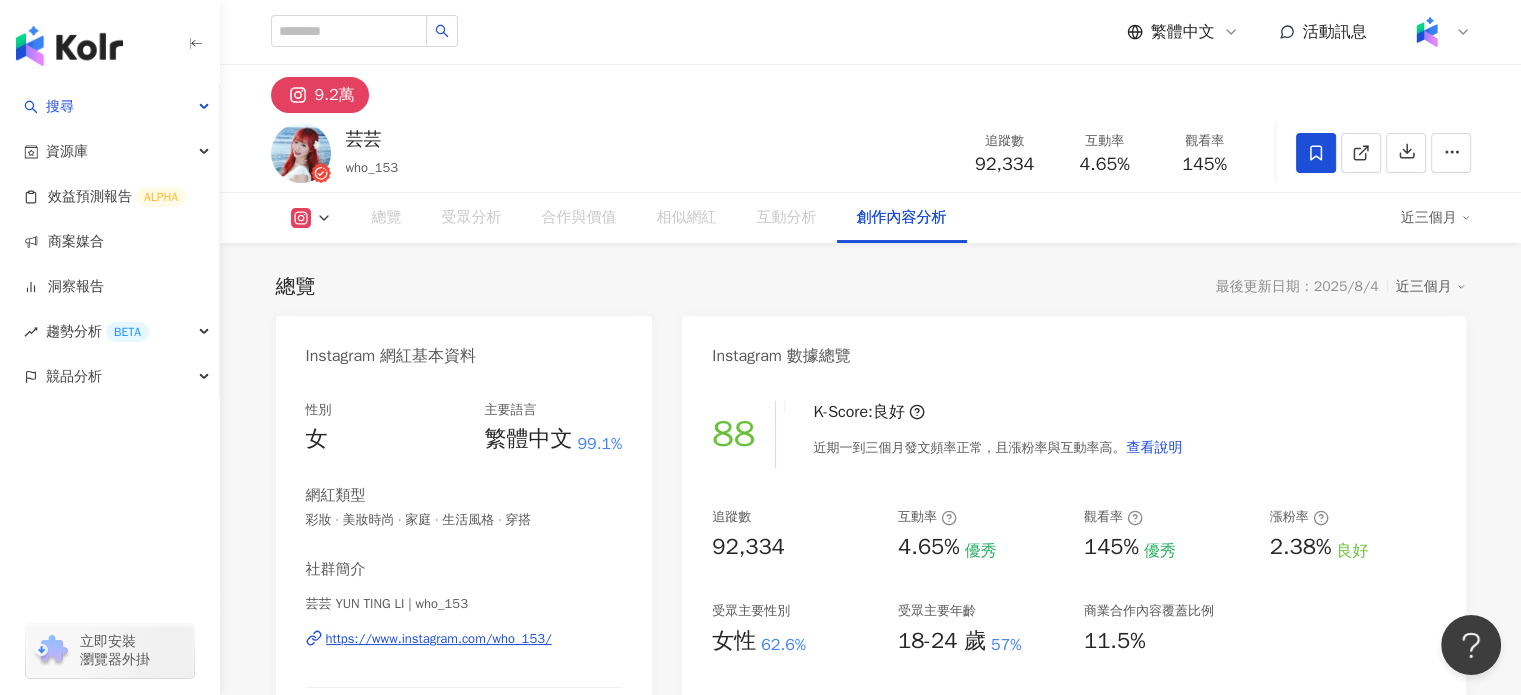 scroll, scrollTop: 5661, scrollLeft: 0, axis: vertical 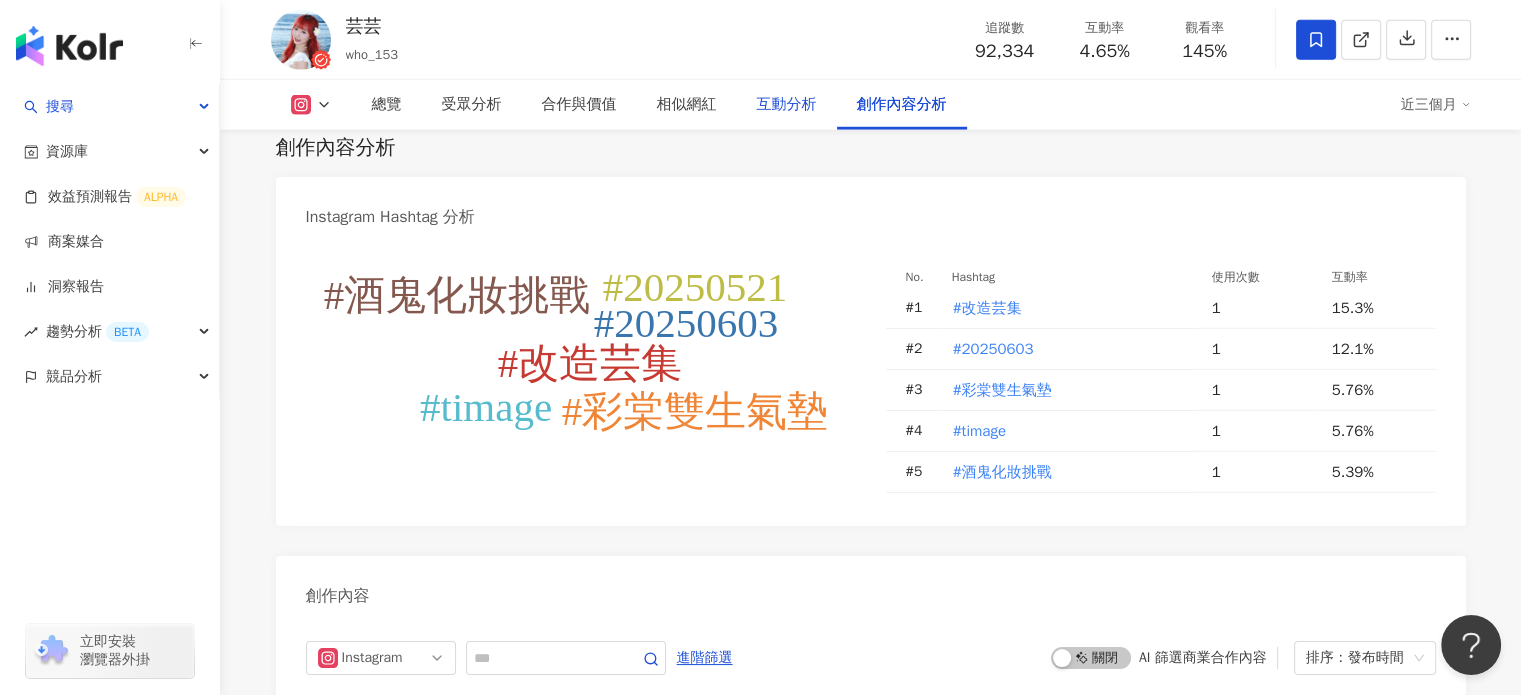 click on "互動分析" at bounding box center (787, 105) 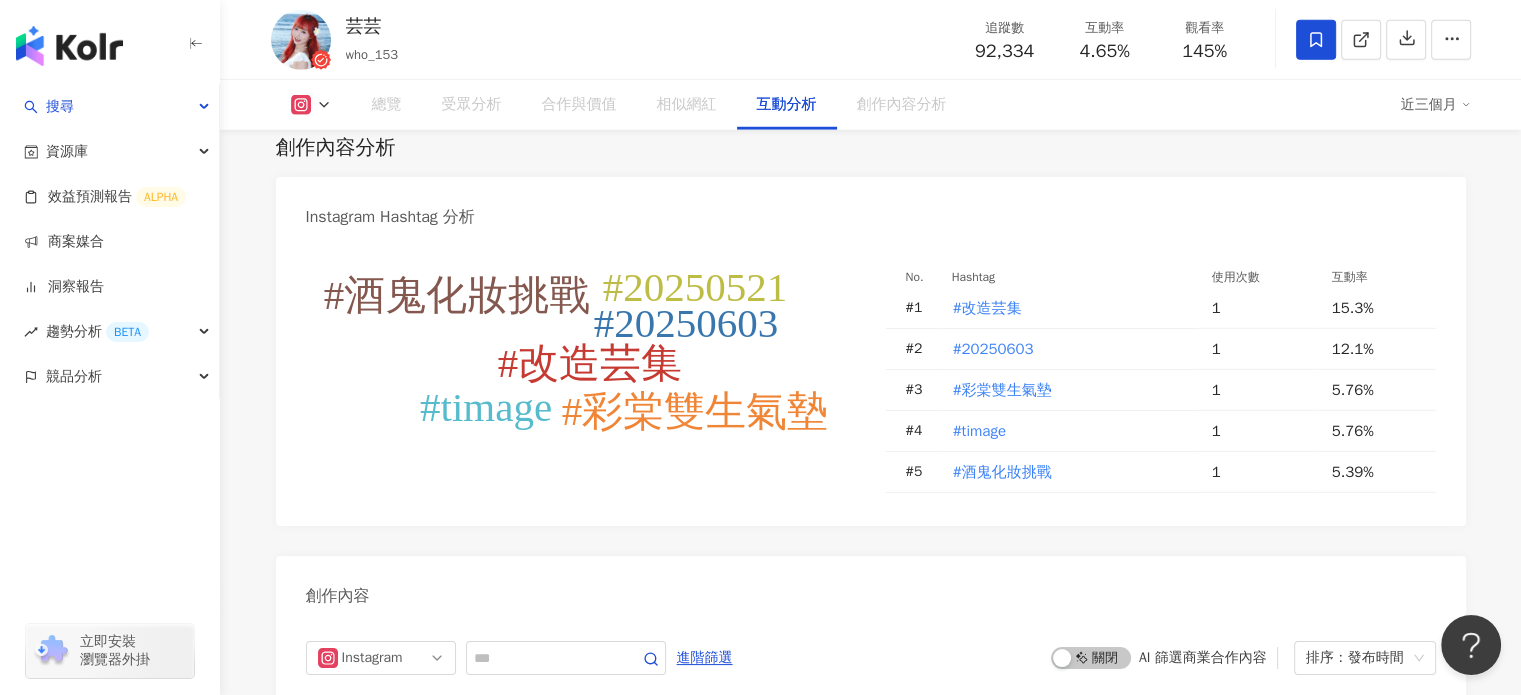 scroll, scrollTop: 3893, scrollLeft: 0, axis: vertical 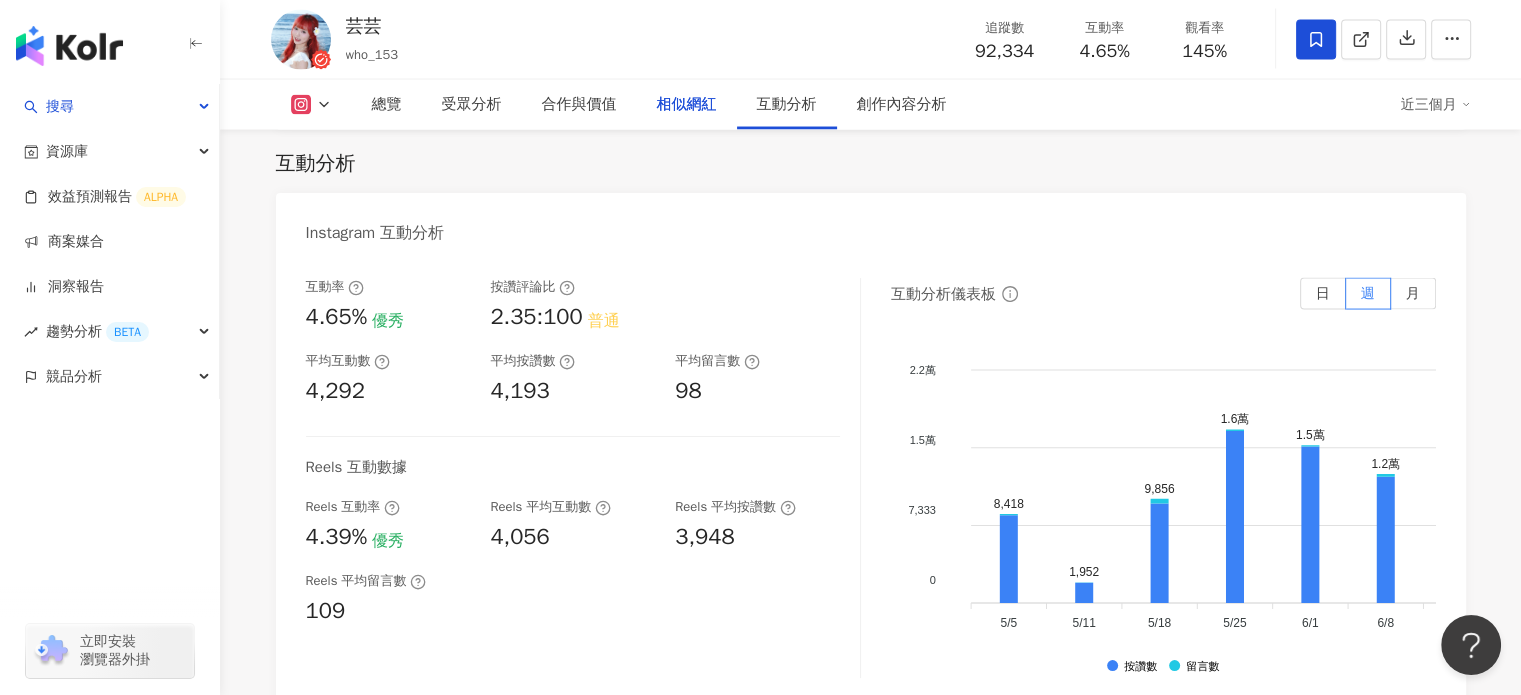 click on "相似網紅" at bounding box center (687, 105) 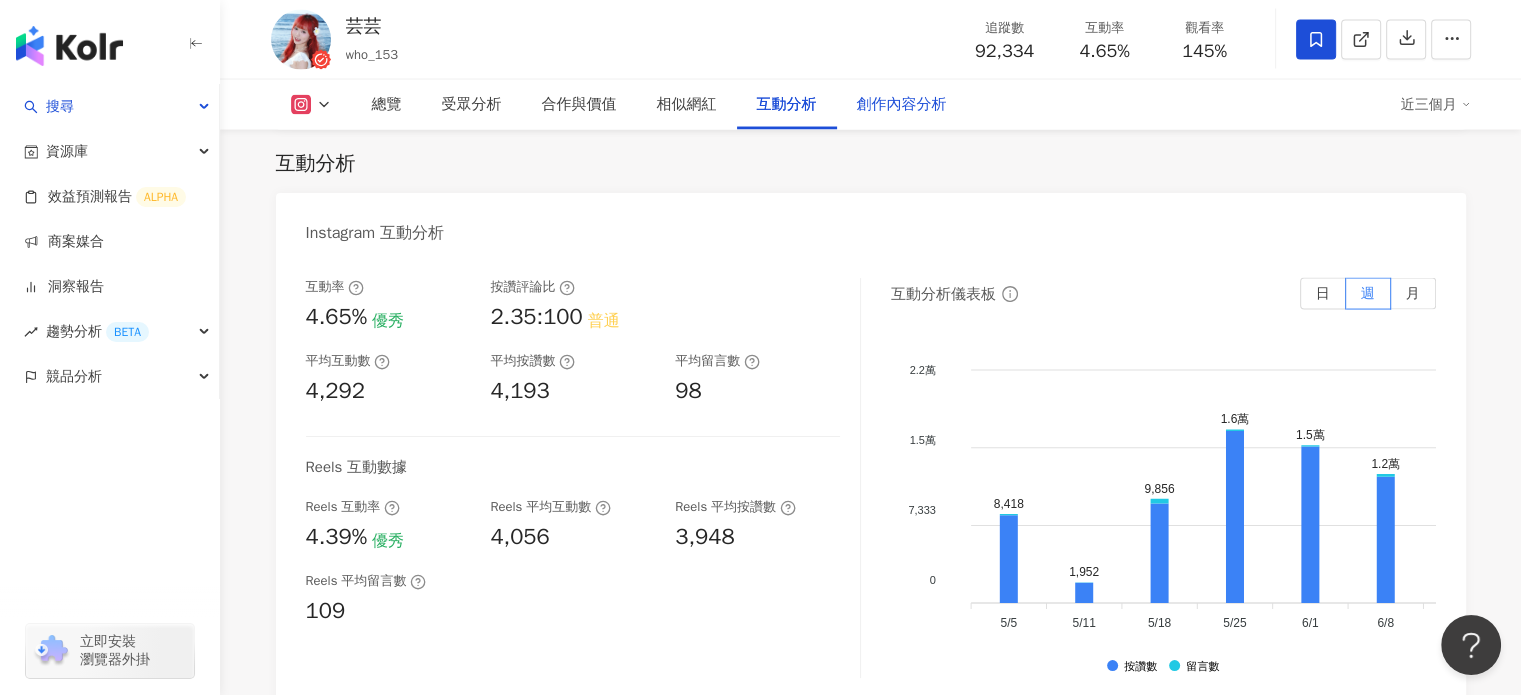 click on "創作內容分析" at bounding box center (902, 105) 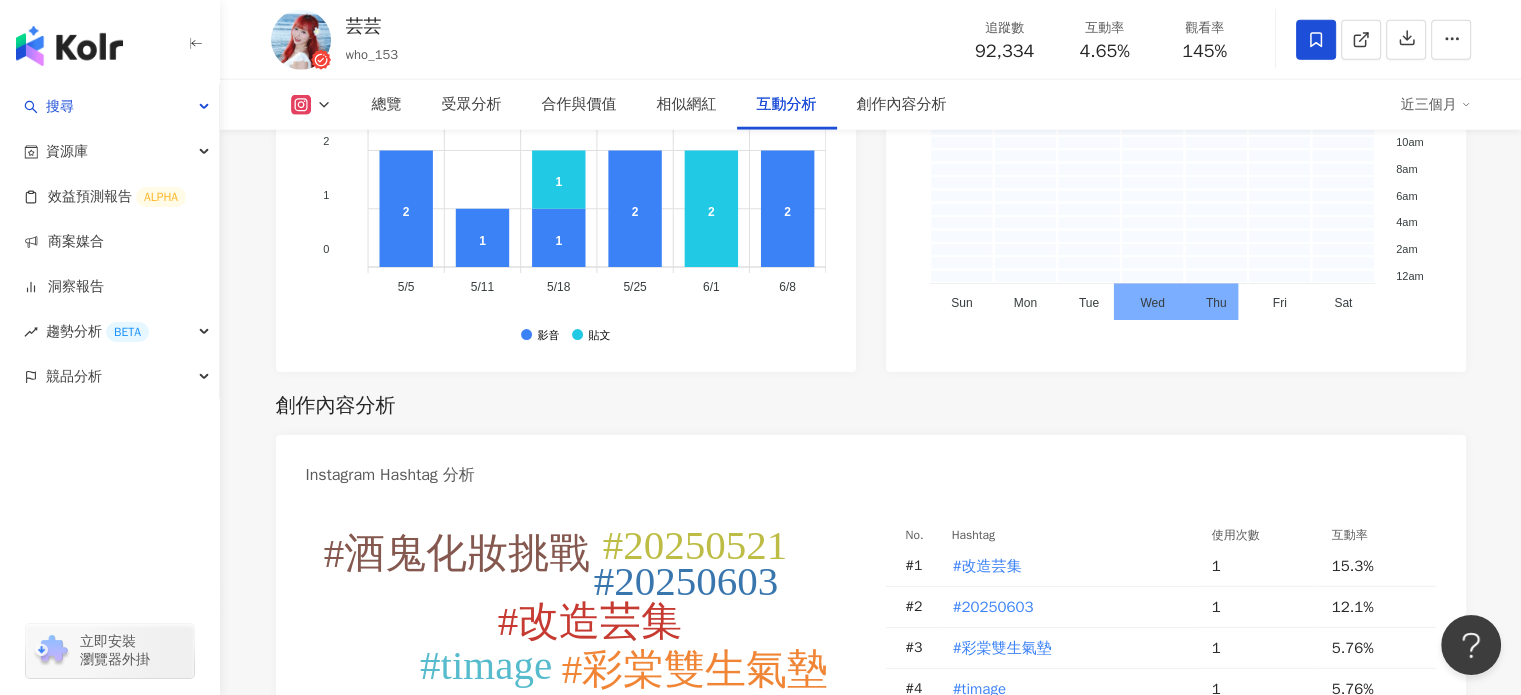 scroll, scrollTop: 5400, scrollLeft: 0, axis: vertical 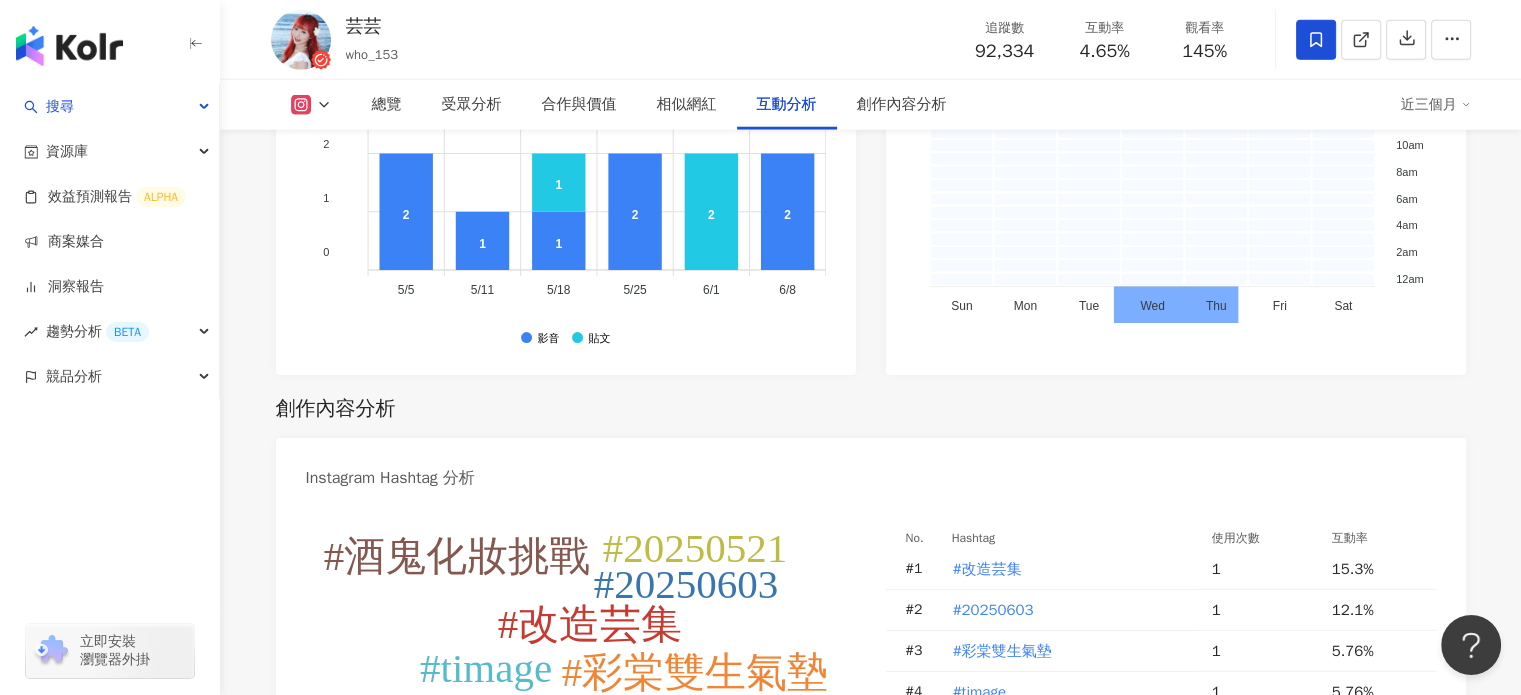 click on "創作內容分析" at bounding box center (871, 409) 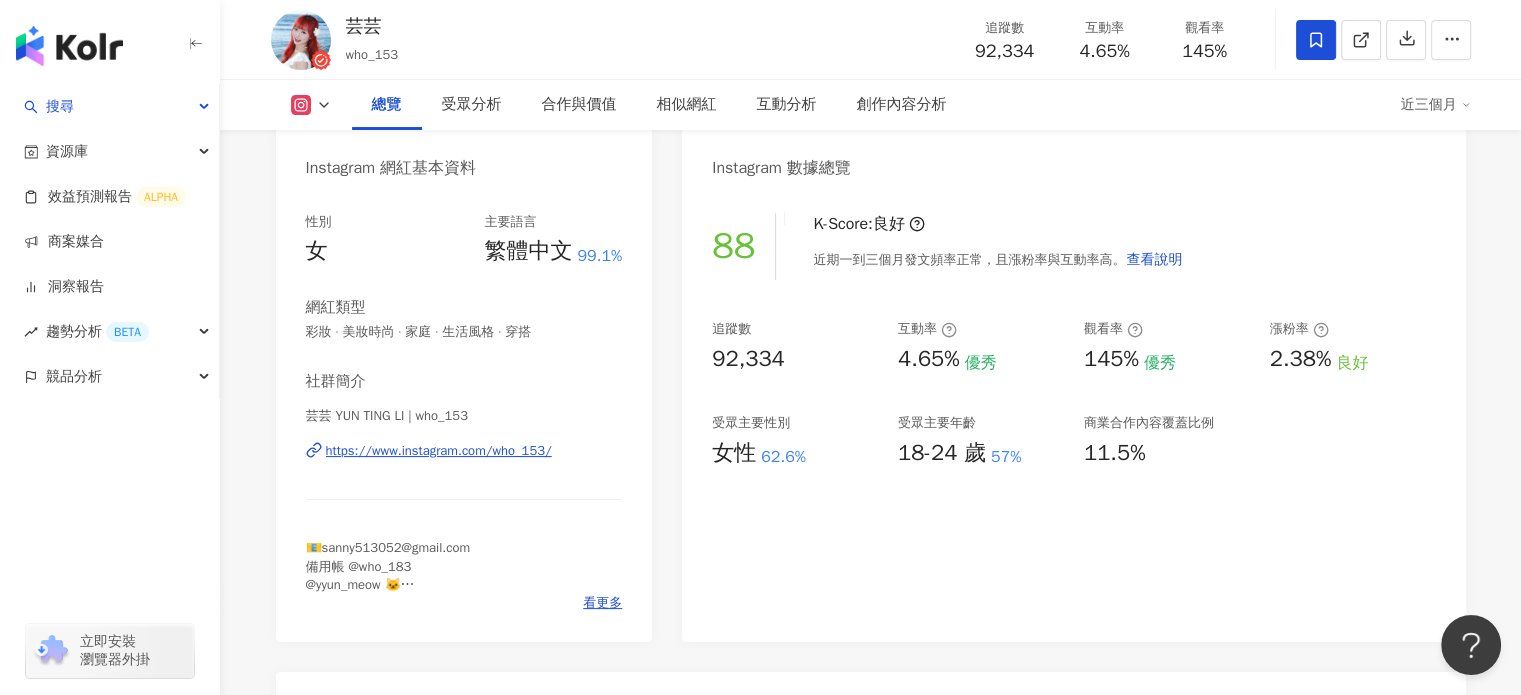 scroll, scrollTop: 146, scrollLeft: 0, axis: vertical 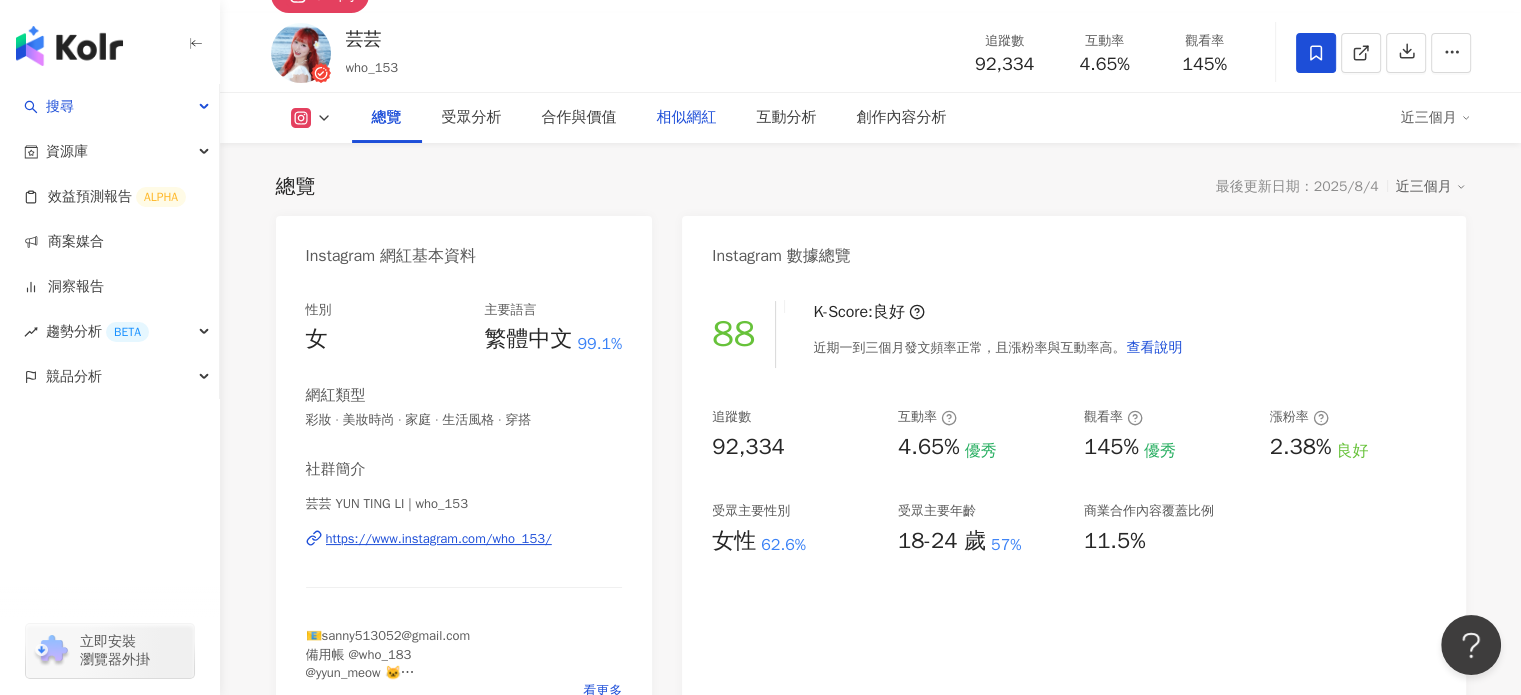 click on "相似網紅" at bounding box center [687, 118] 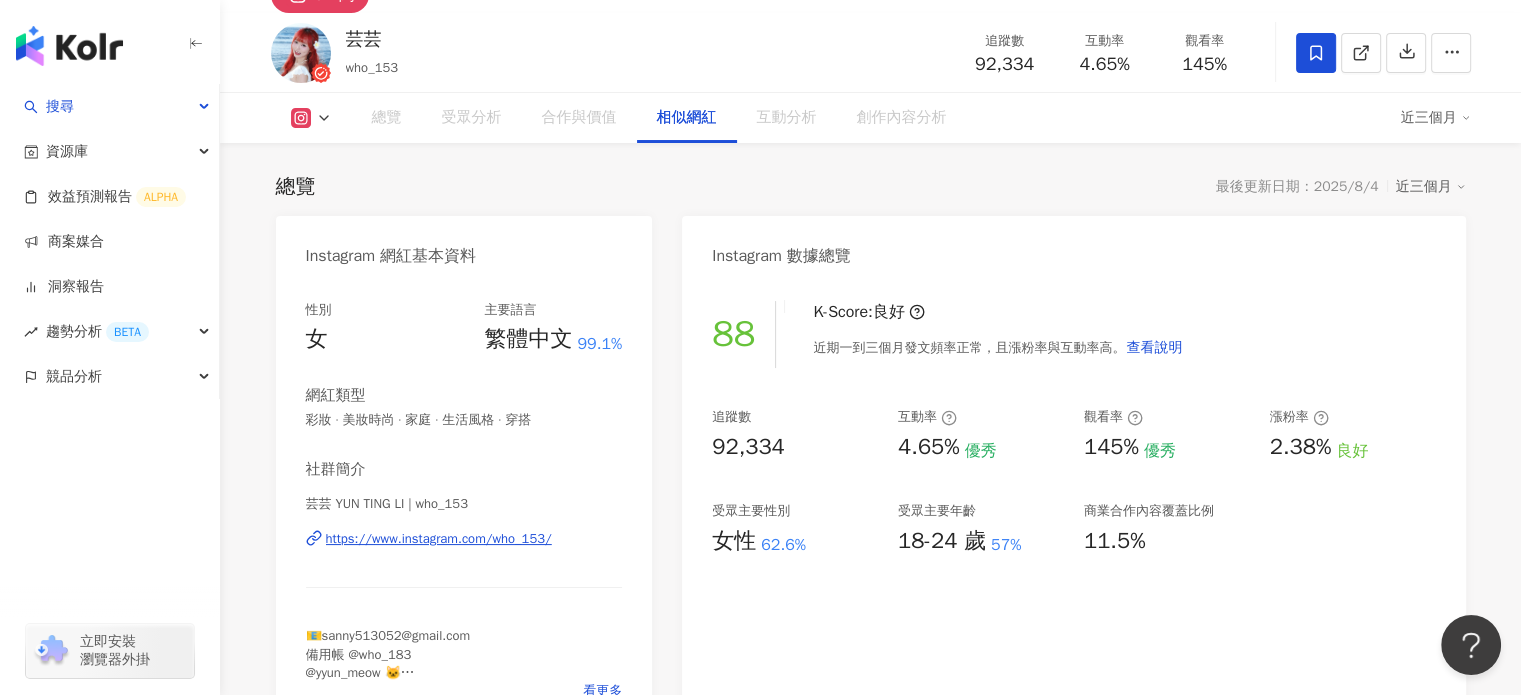 scroll, scrollTop: 3276, scrollLeft: 0, axis: vertical 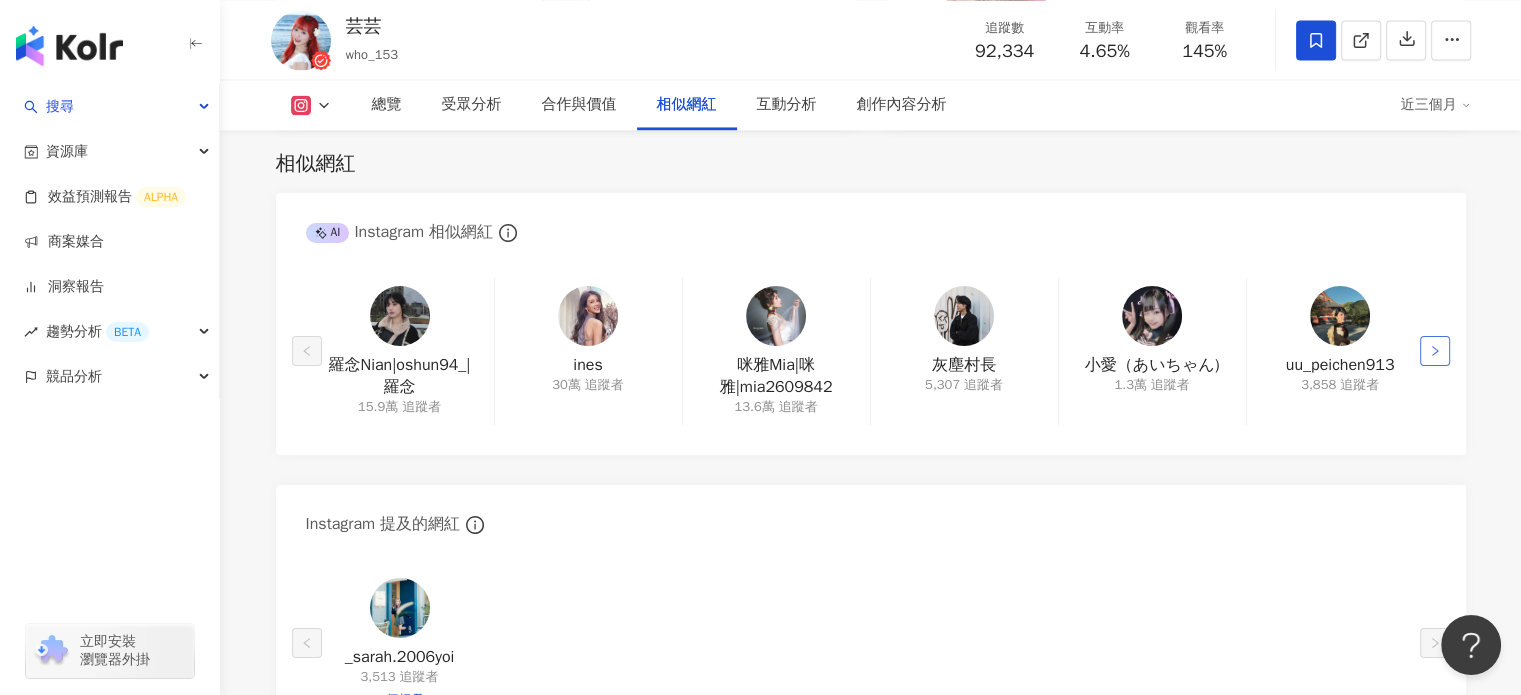 click at bounding box center (1435, 351) 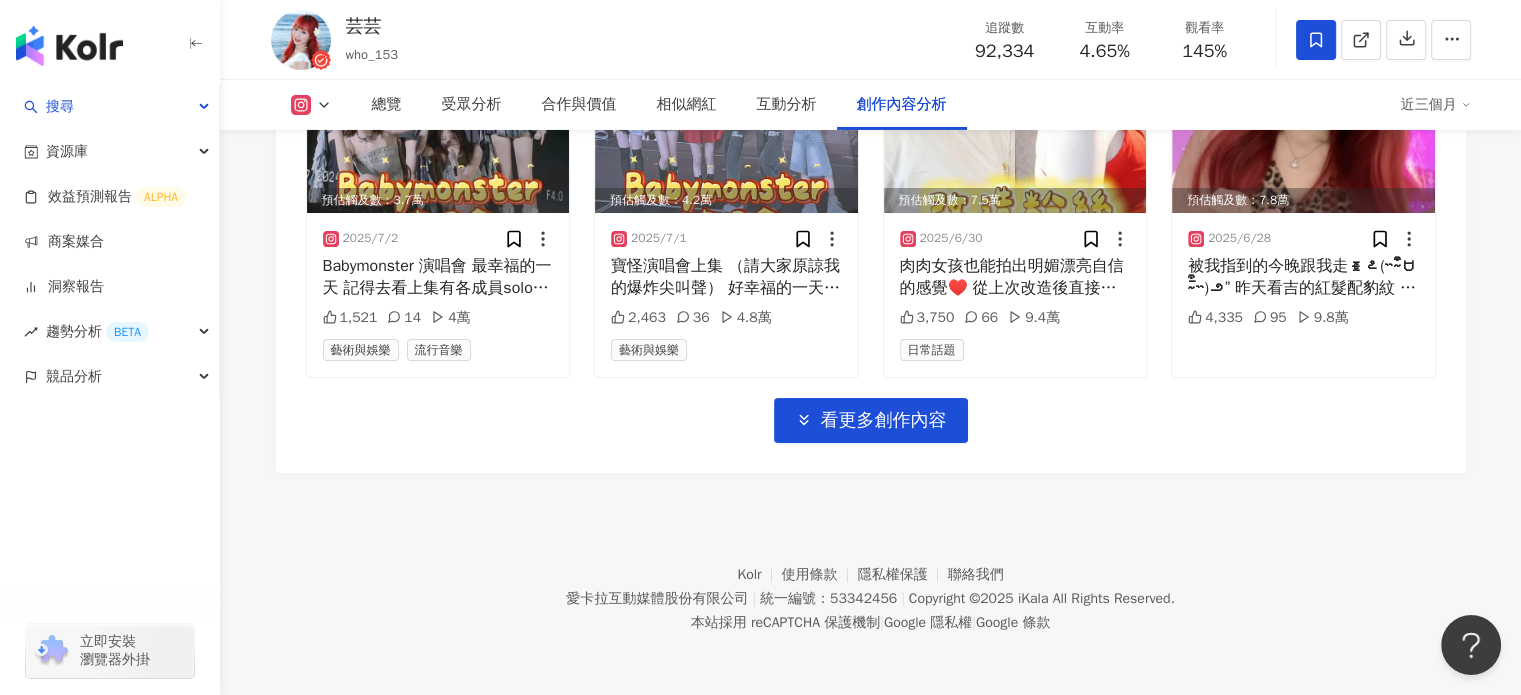 scroll, scrollTop: 6499, scrollLeft: 0, axis: vertical 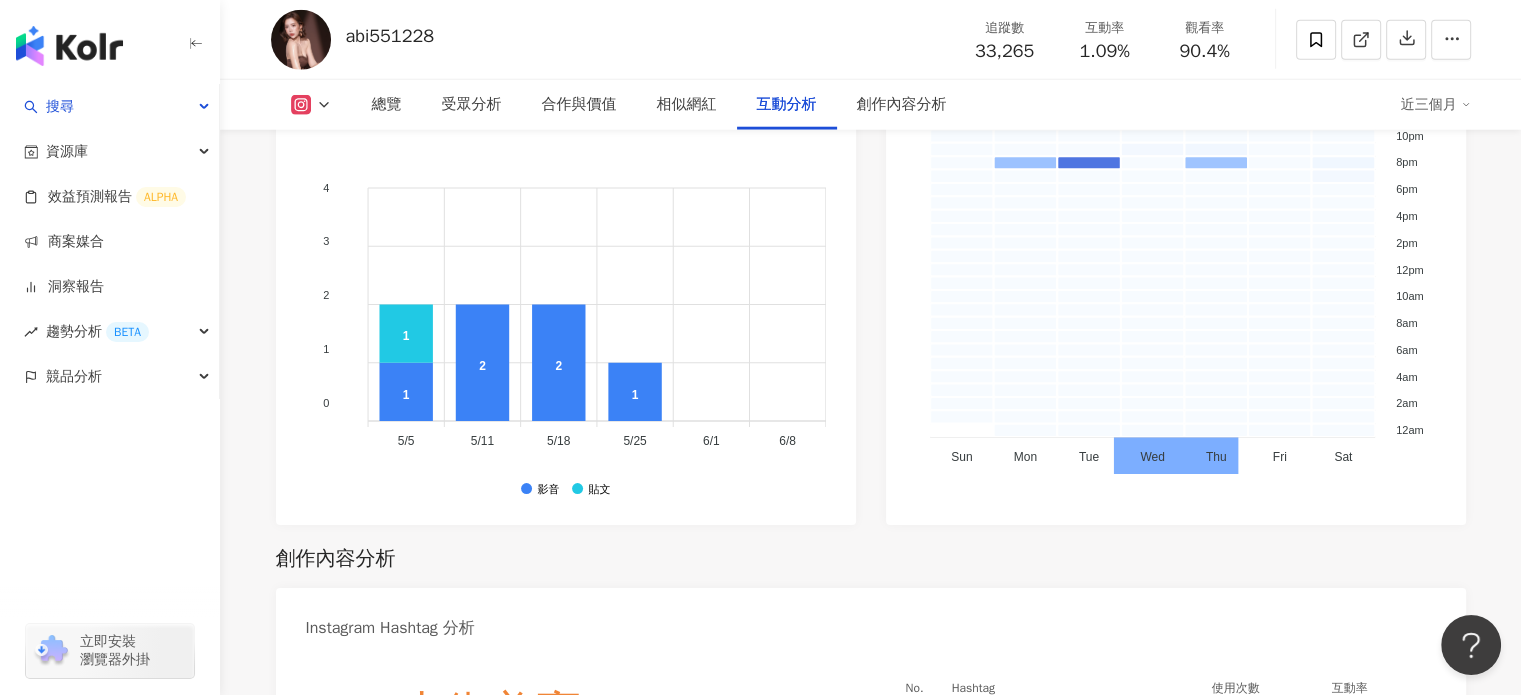 click on "創作內容分析" at bounding box center (902, 105) 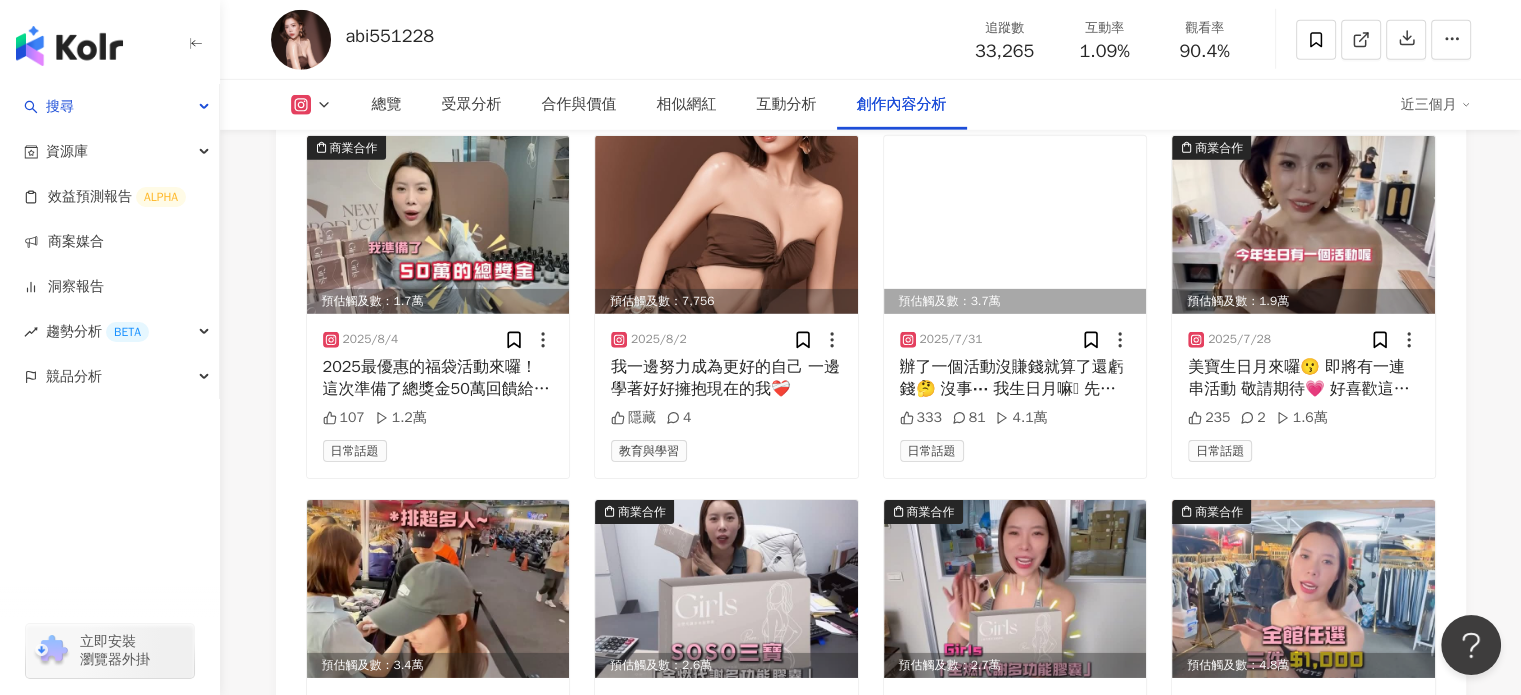 scroll, scrollTop: 6008, scrollLeft: 0, axis: vertical 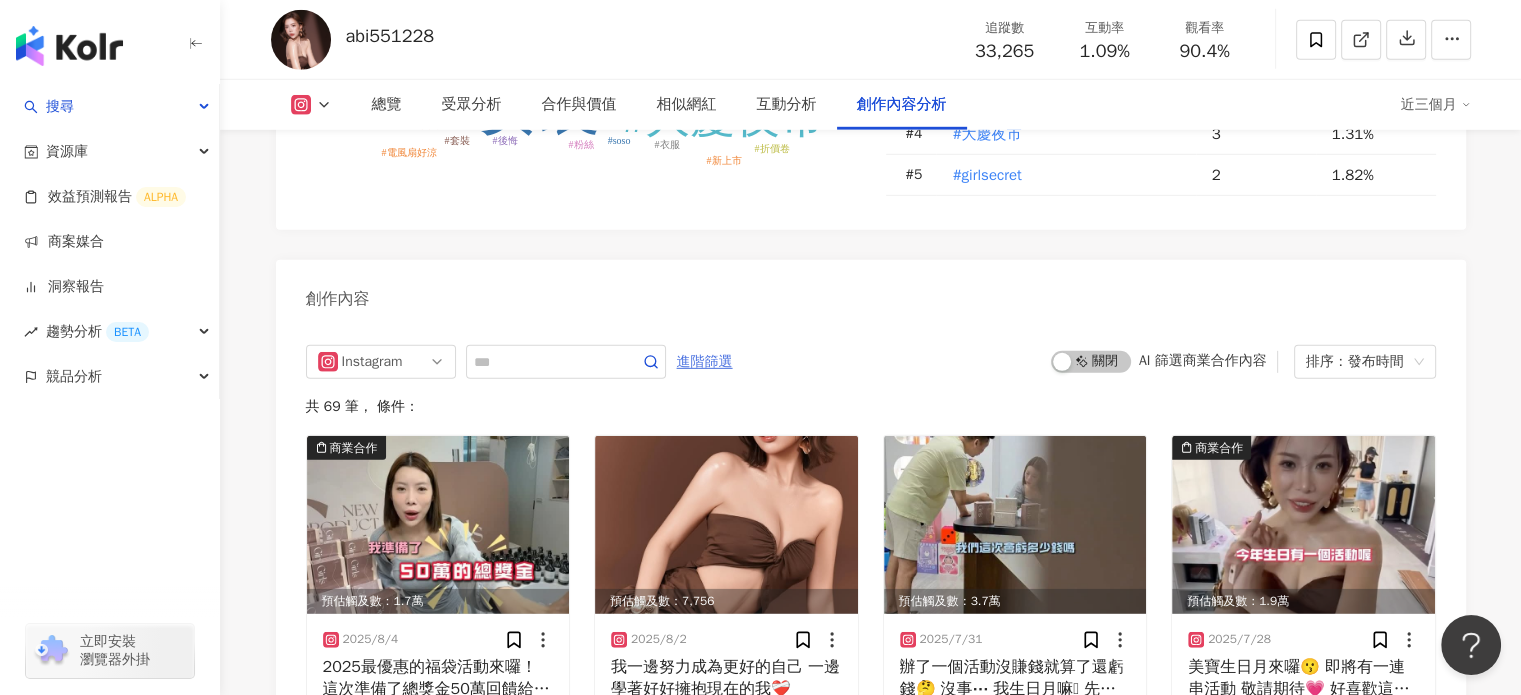 click on "進階篩選" at bounding box center [705, 362] 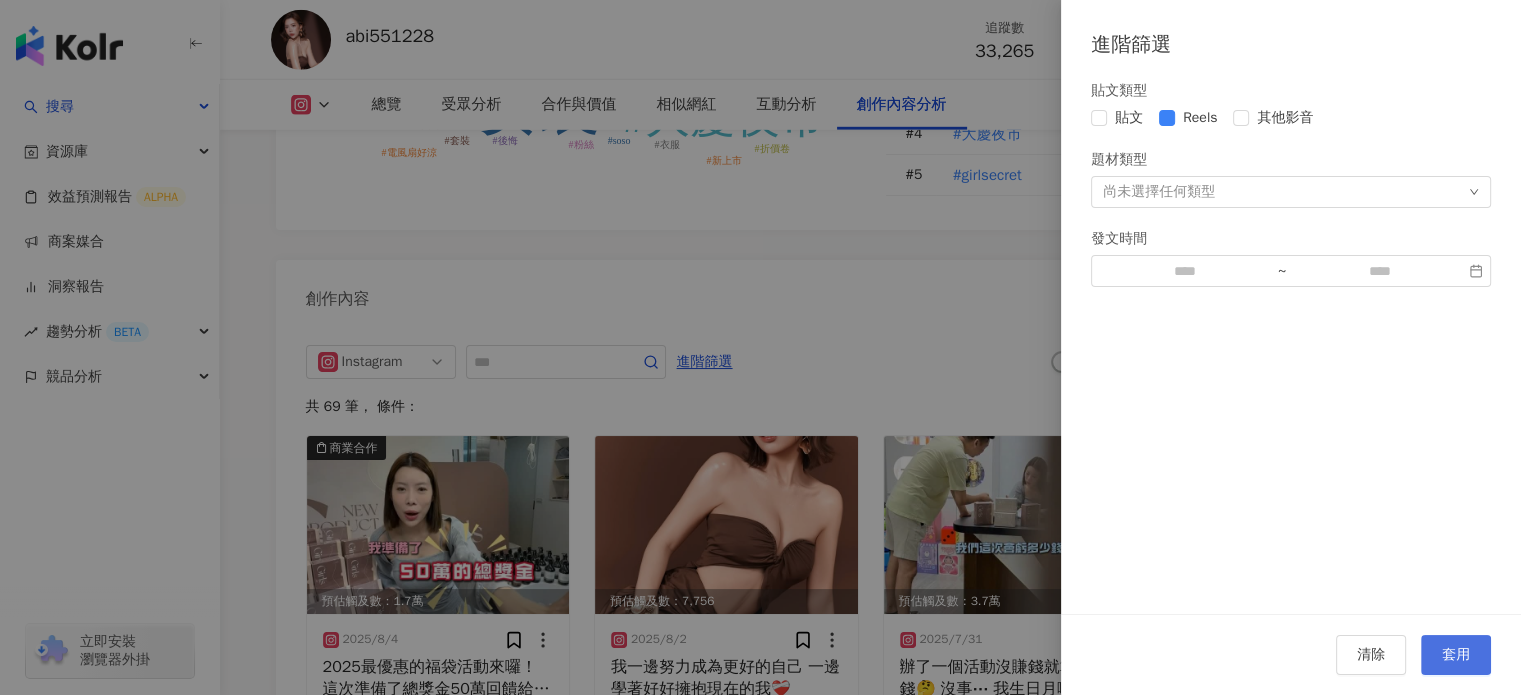 click on "套用" at bounding box center (1456, 655) 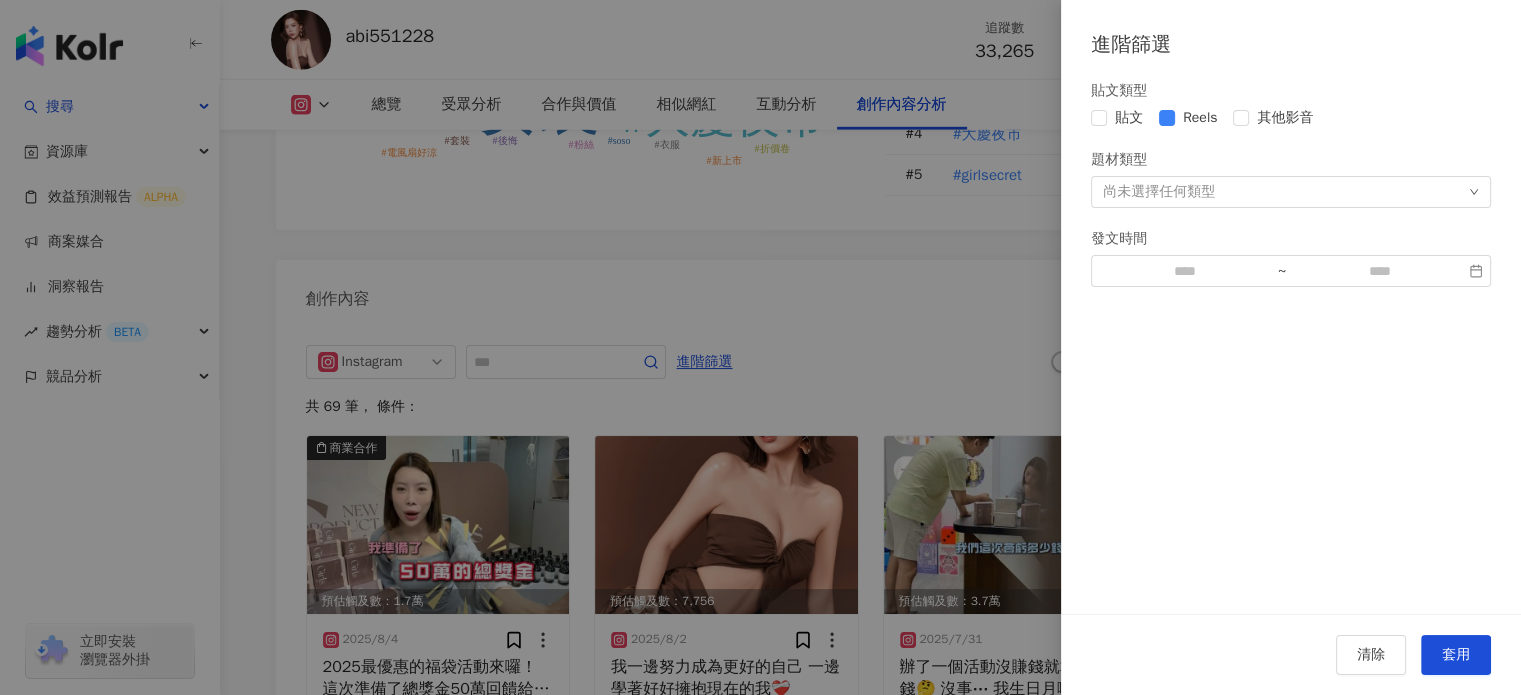 scroll, scrollTop: 6152, scrollLeft: 0, axis: vertical 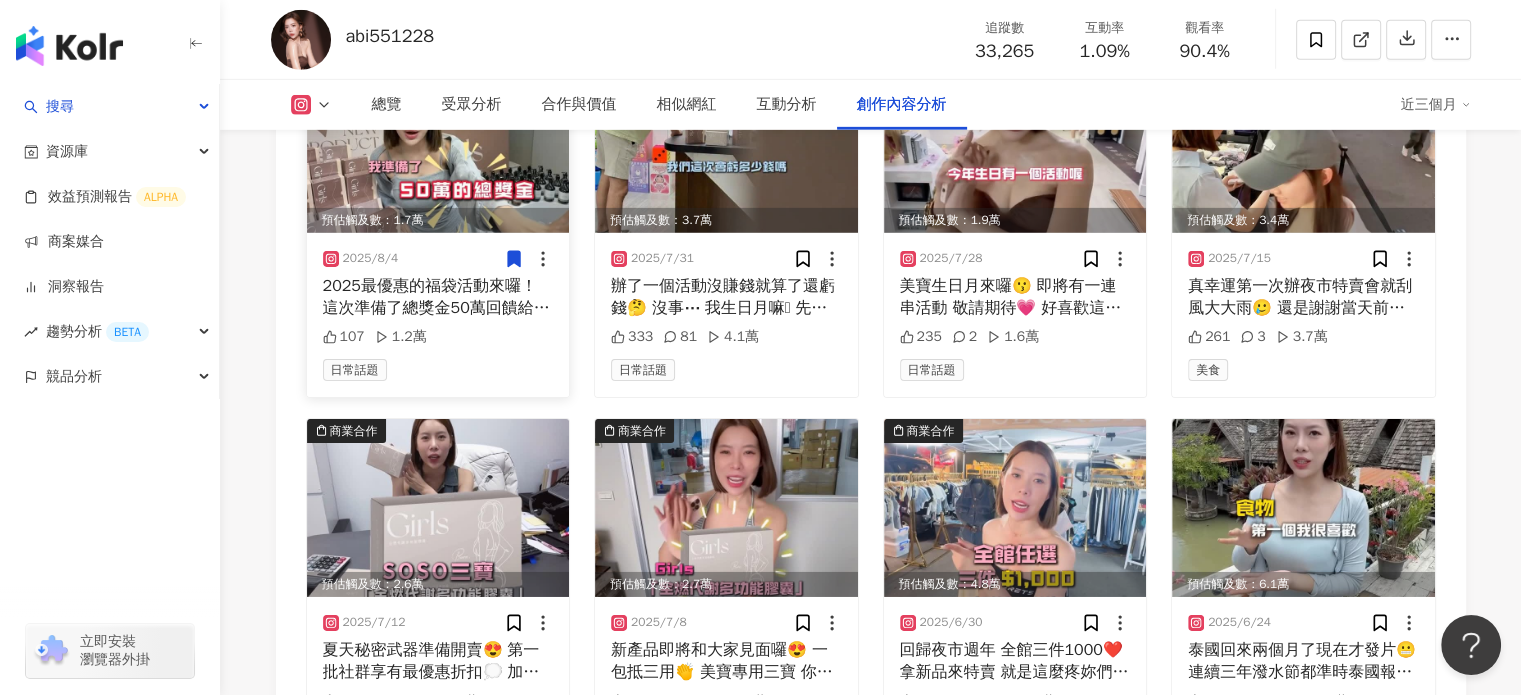 click at bounding box center (514, 258) 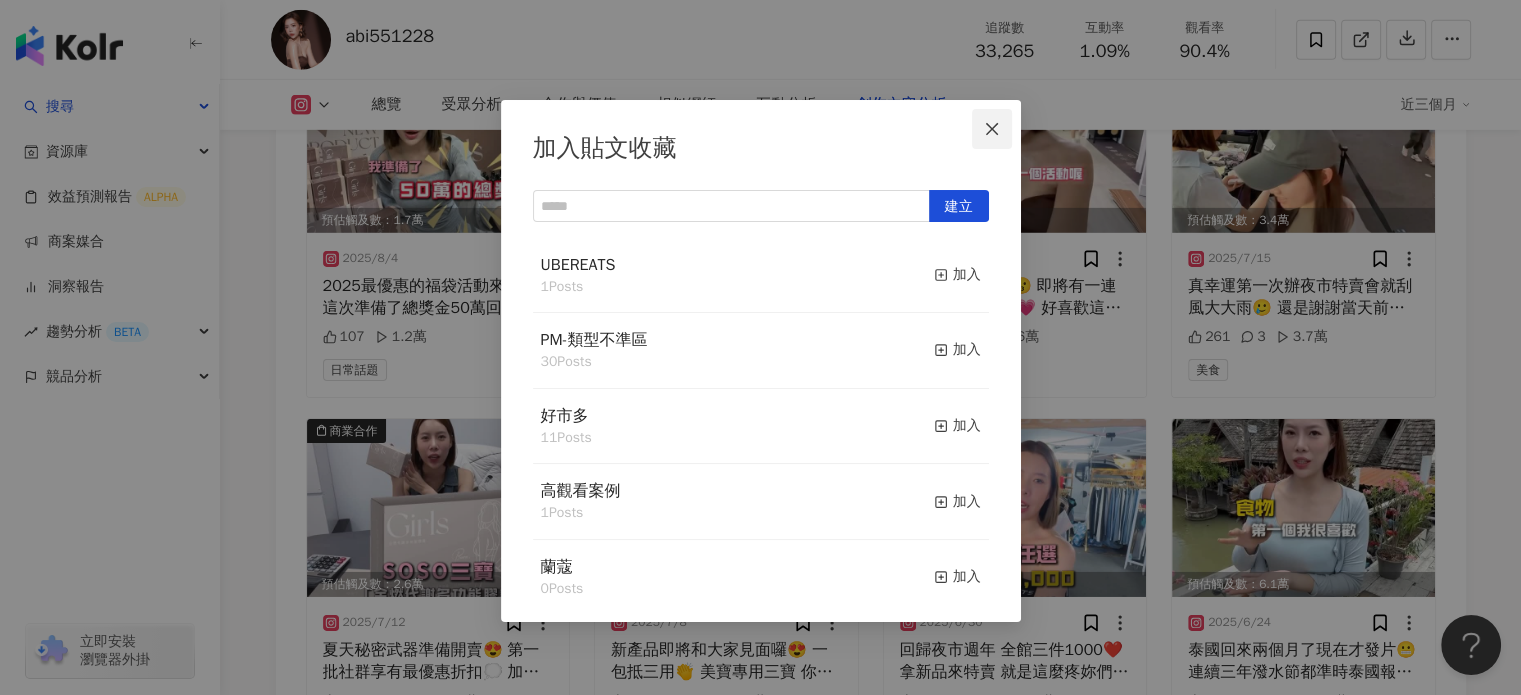 click 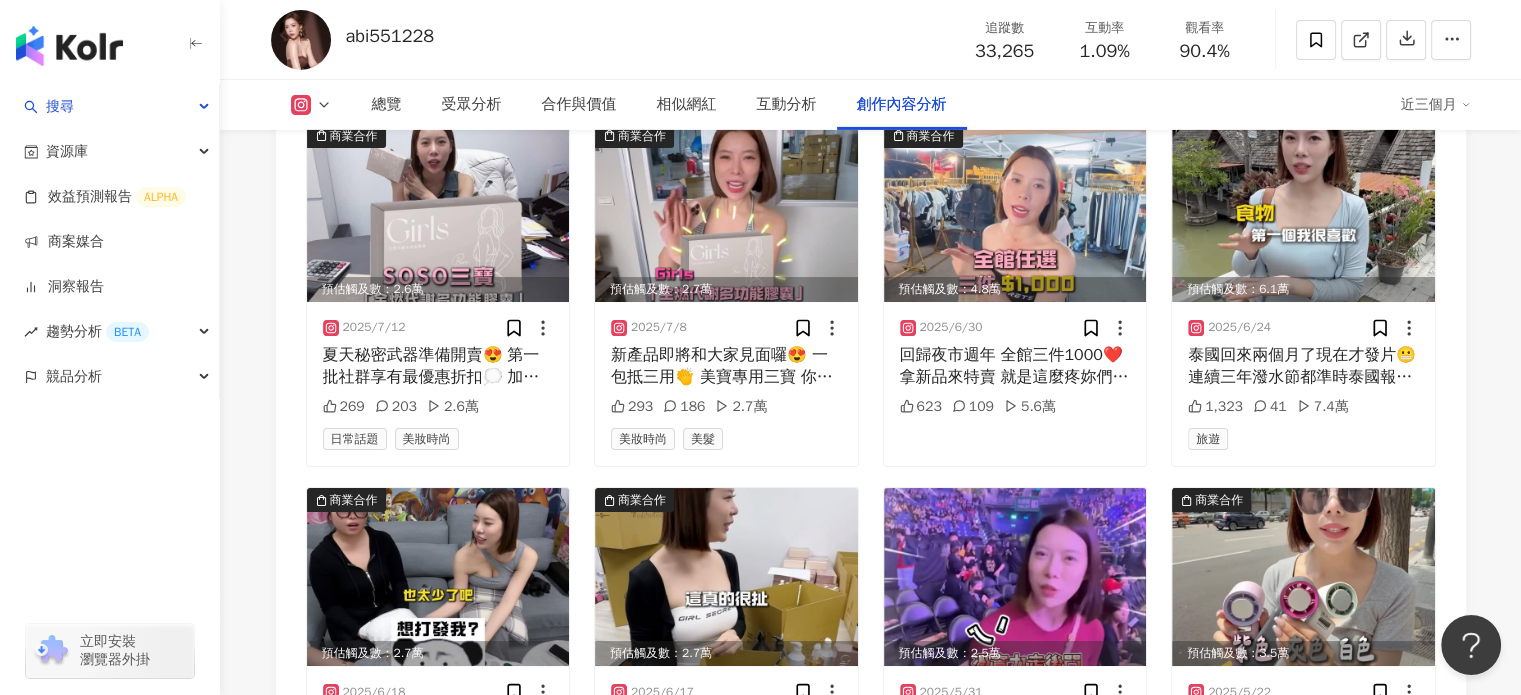 scroll, scrollTop: 6907, scrollLeft: 0, axis: vertical 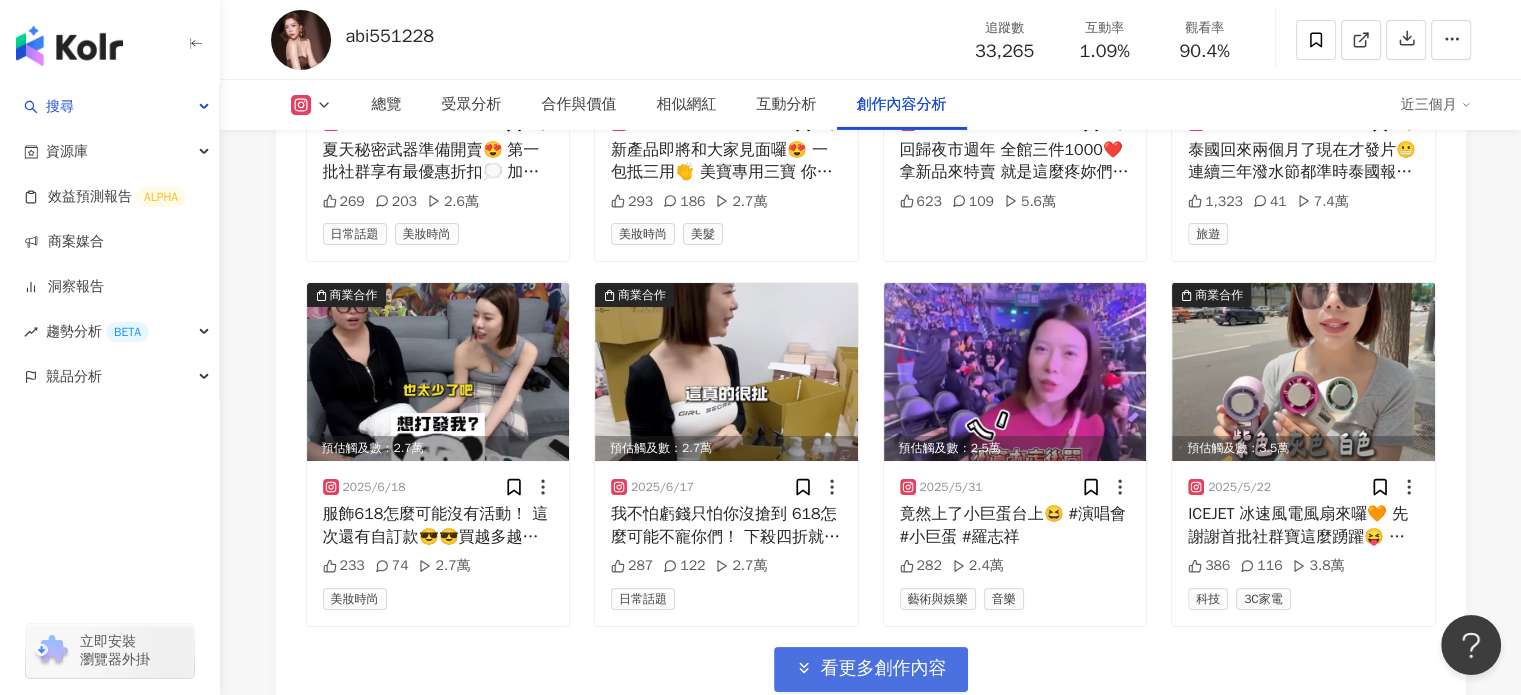 click on "看更多創作內容" at bounding box center [884, 669] 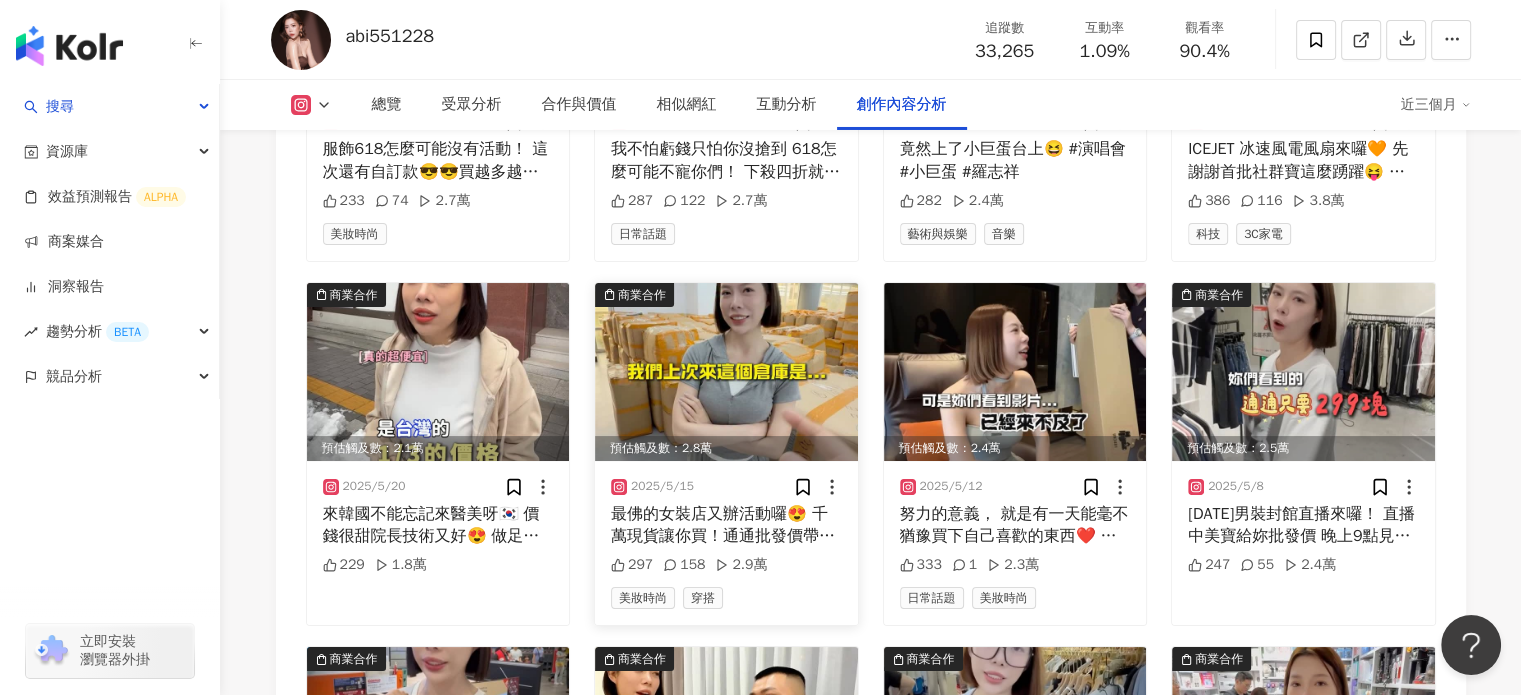 scroll, scrollTop: 7307, scrollLeft: 0, axis: vertical 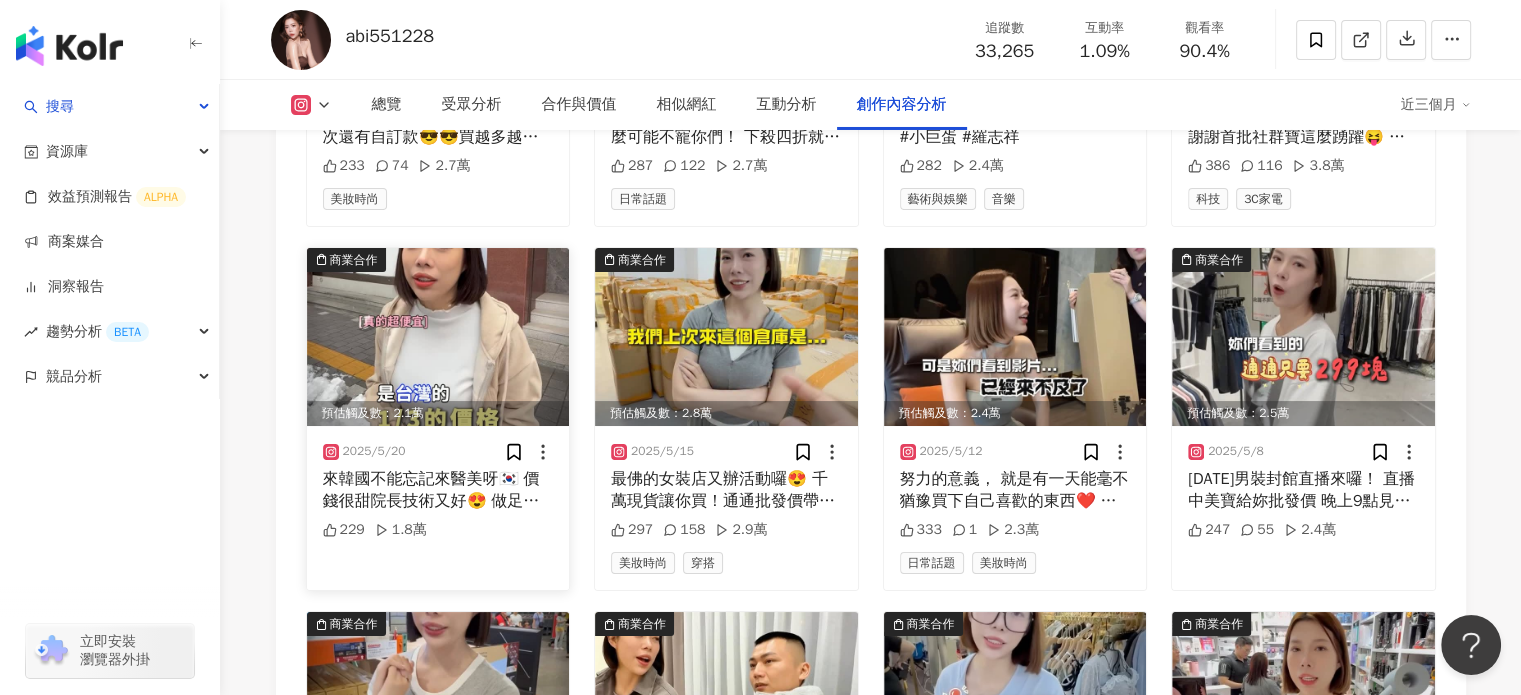 click at bounding box center [438, 337] 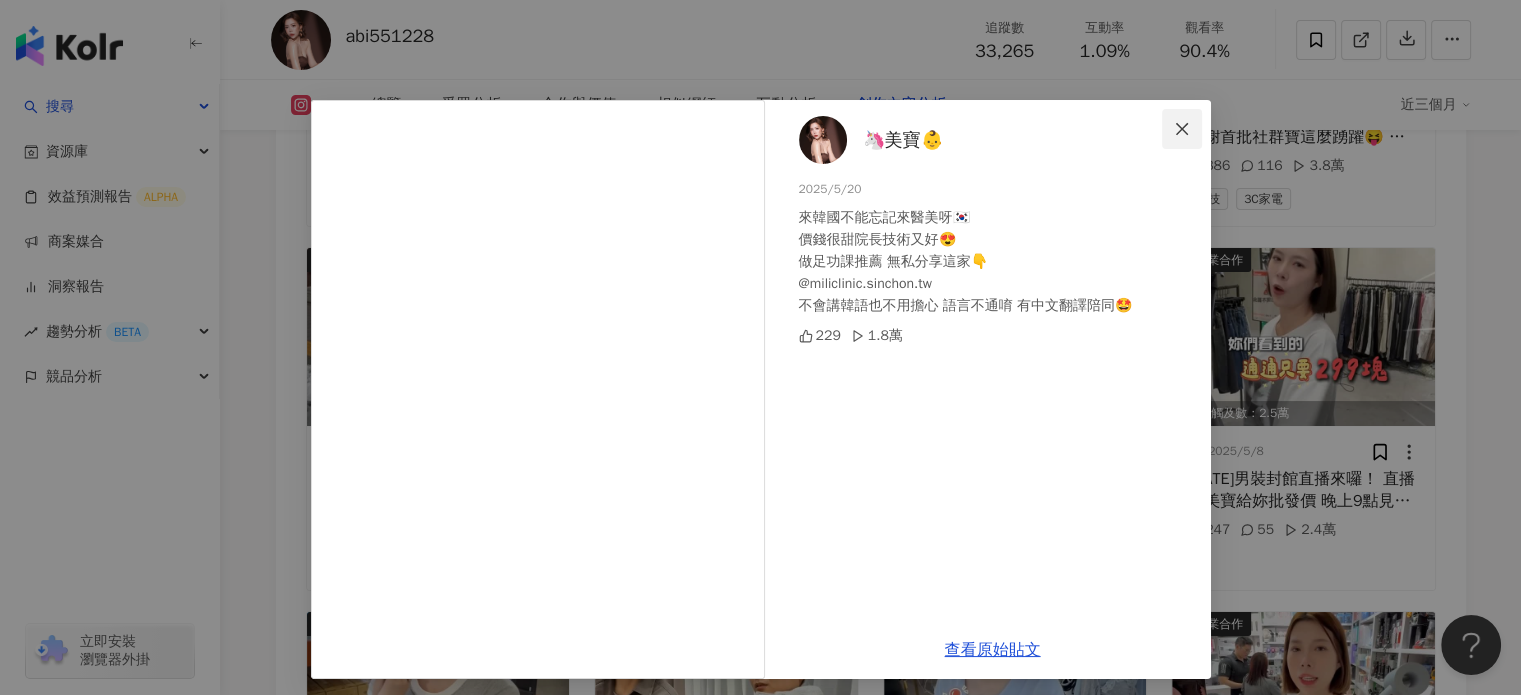 click at bounding box center [1182, 129] 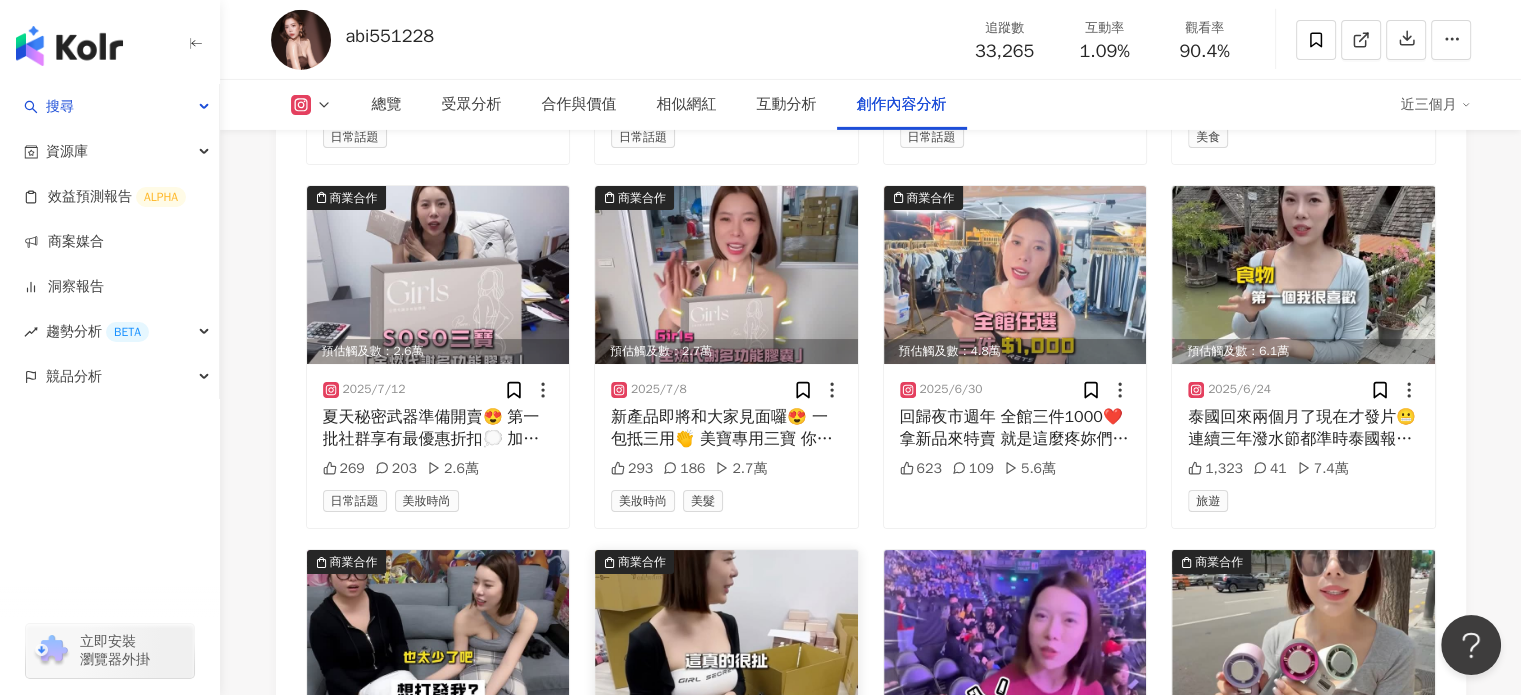 scroll, scrollTop: 6507, scrollLeft: 0, axis: vertical 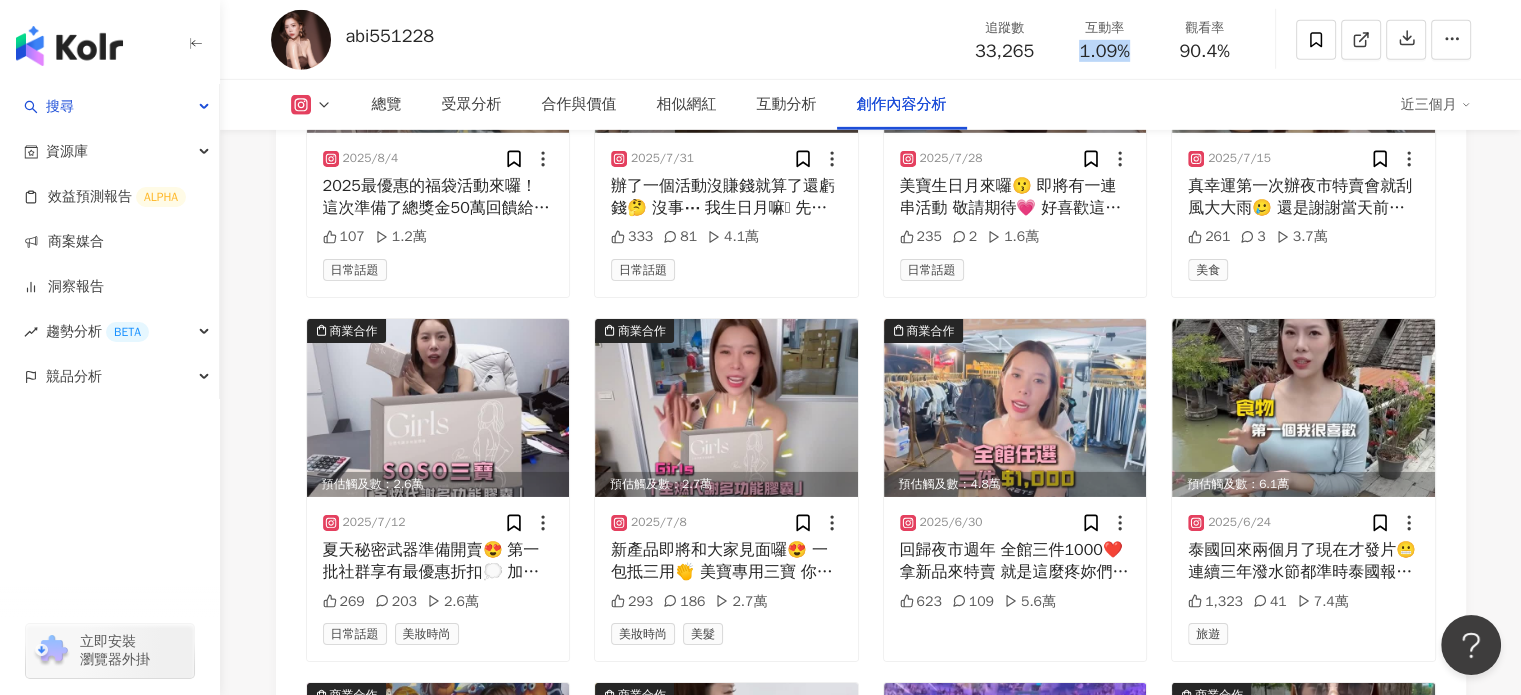 drag, startPoint x: 1073, startPoint y: 47, endPoint x: 1129, endPoint y: 57, distance: 56.88585 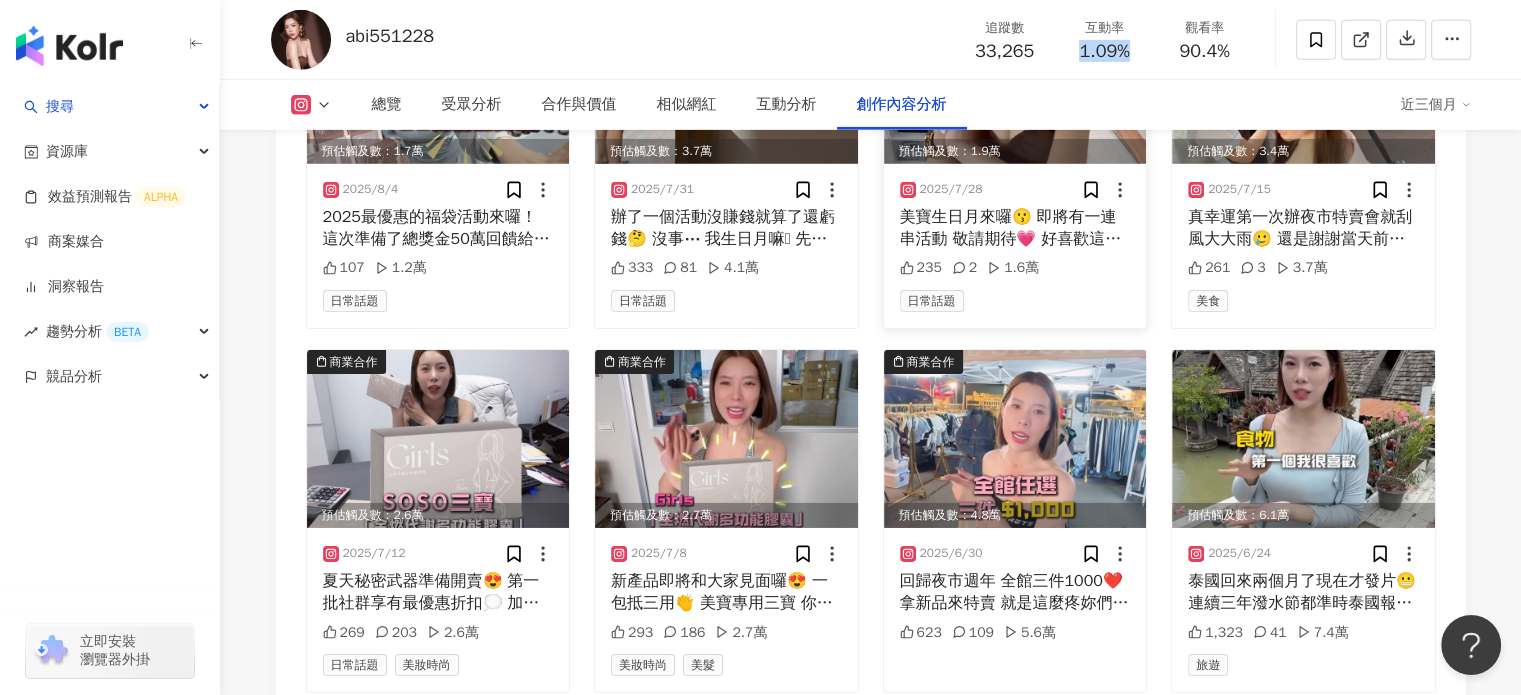 scroll, scrollTop: 6507, scrollLeft: 0, axis: vertical 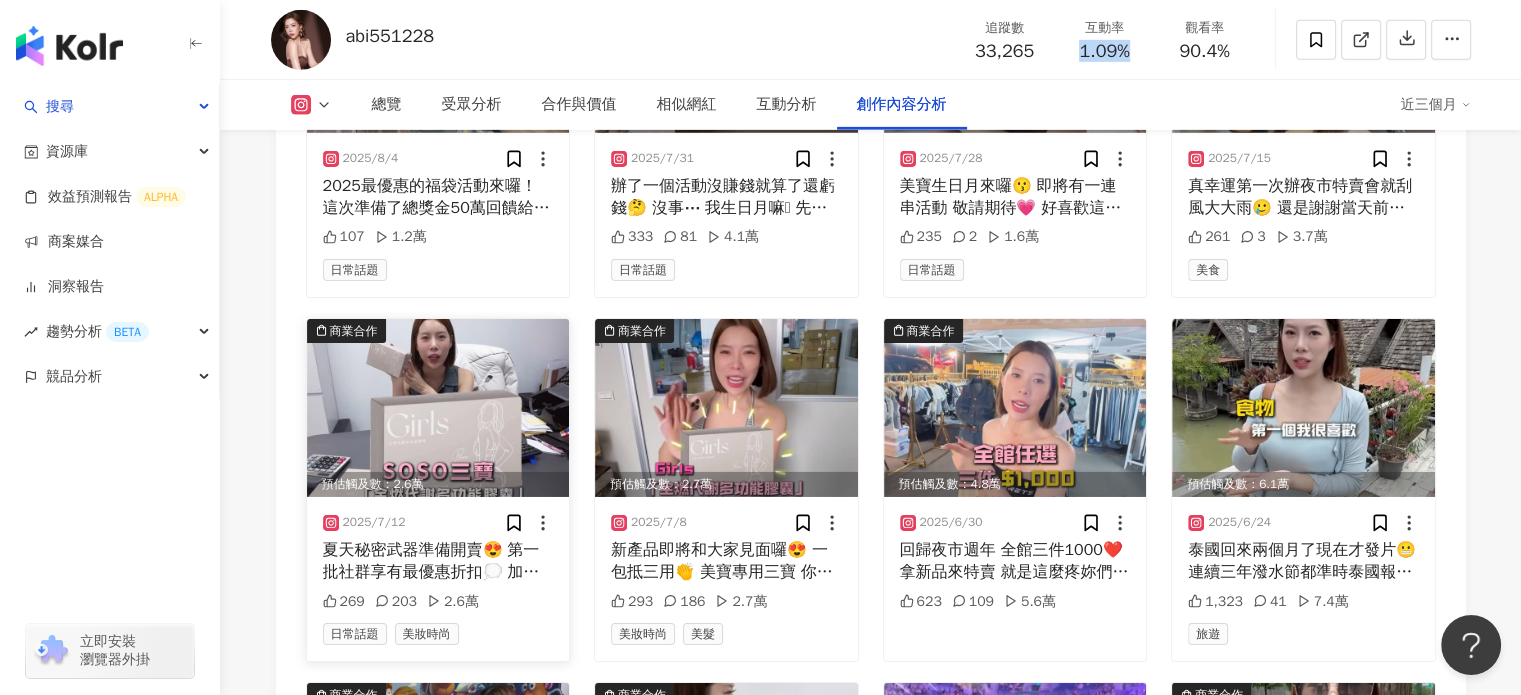 click at bounding box center [438, 408] 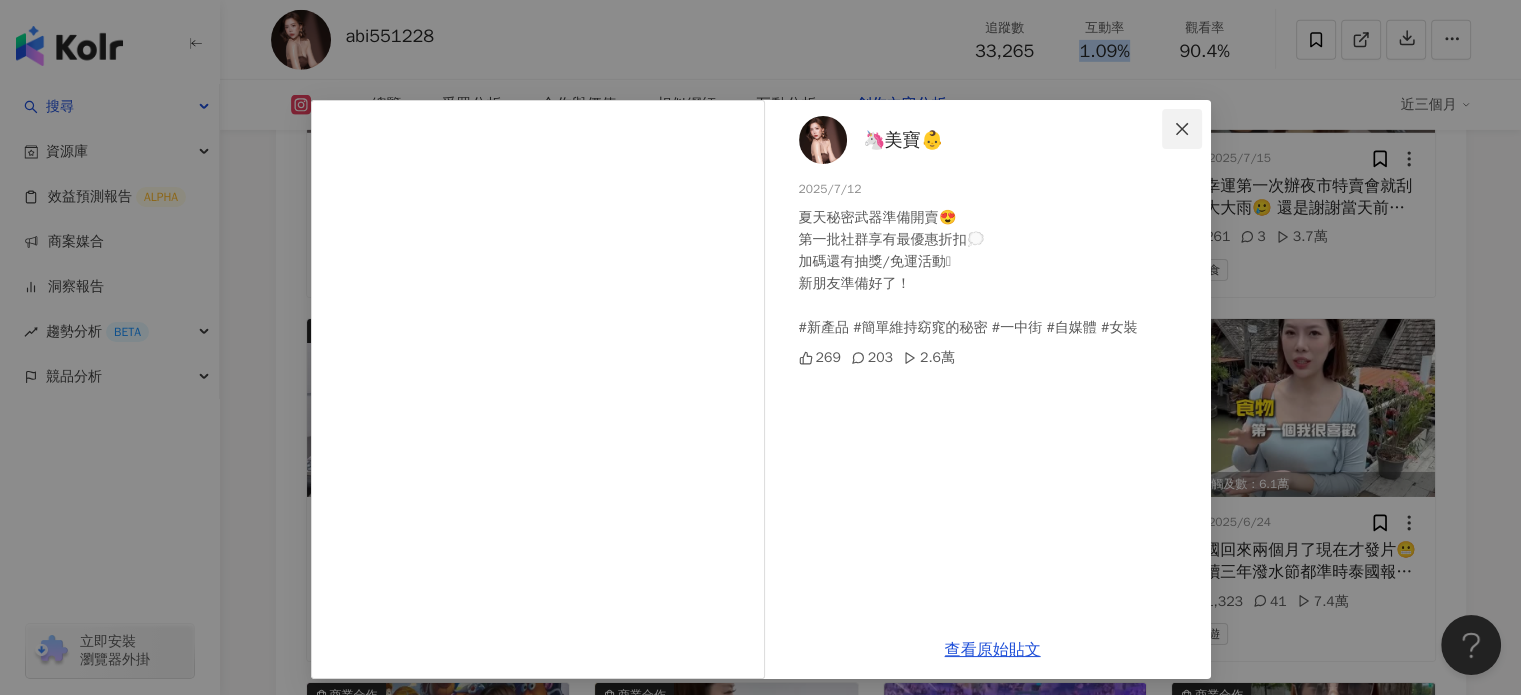 click at bounding box center [1182, 129] 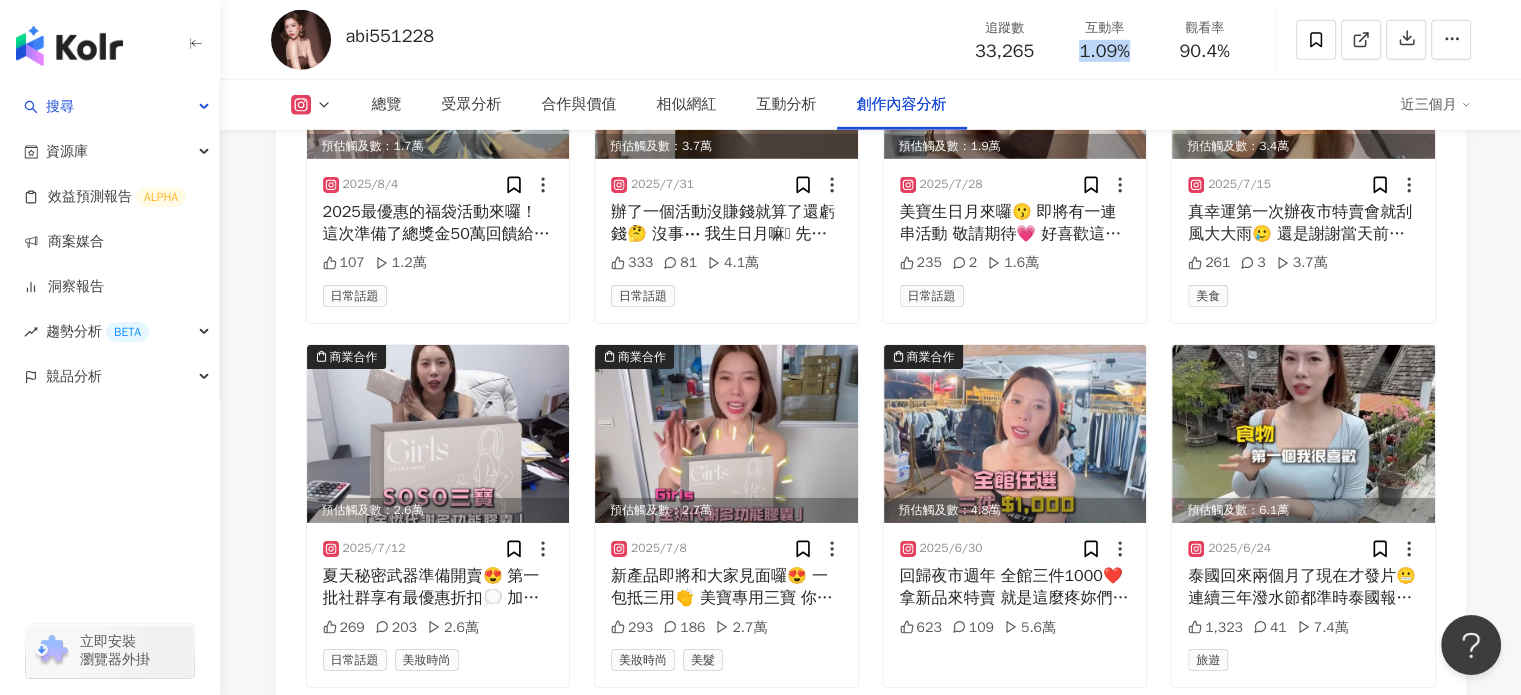scroll, scrollTop: 6307, scrollLeft: 0, axis: vertical 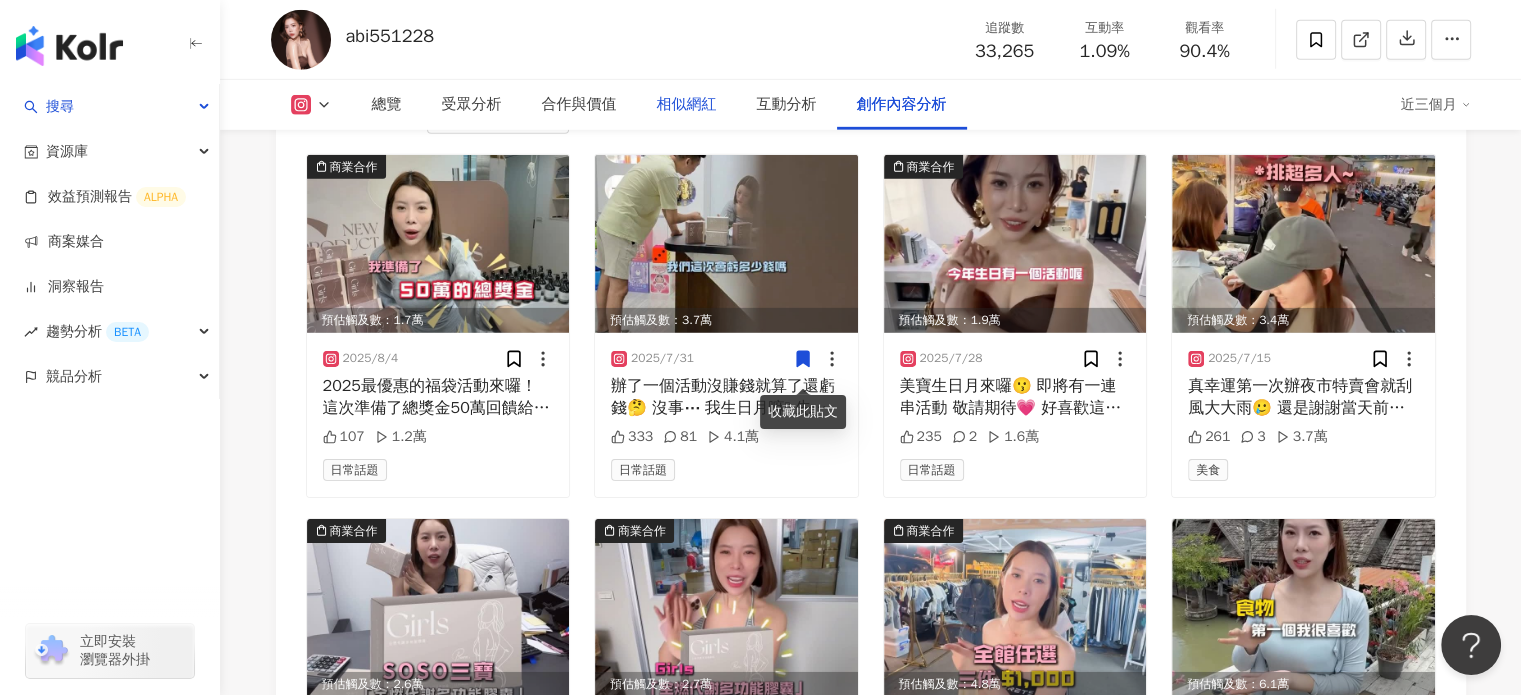 click on "相似網紅" at bounding box center [687, 105] 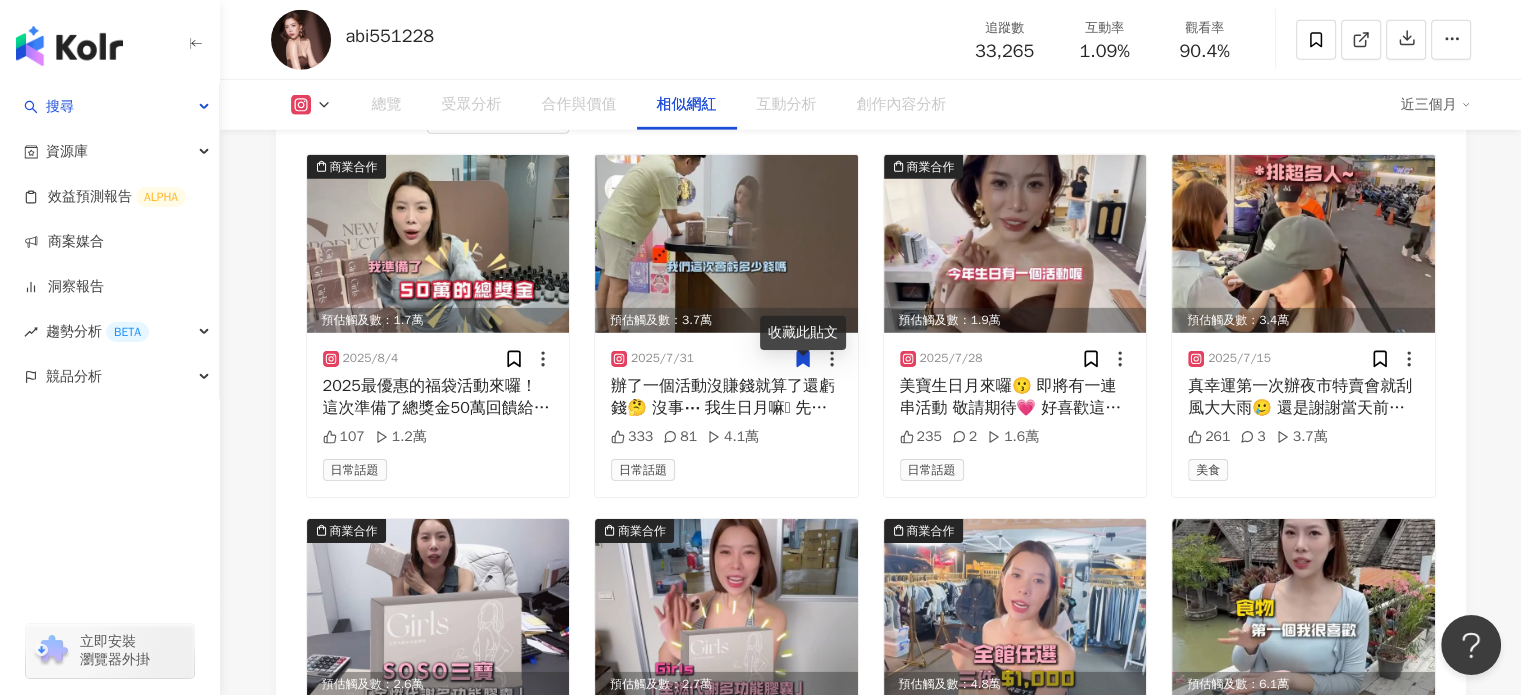 scroll, scrollTop: 3294, scrollLeft: 0, axis: vertical 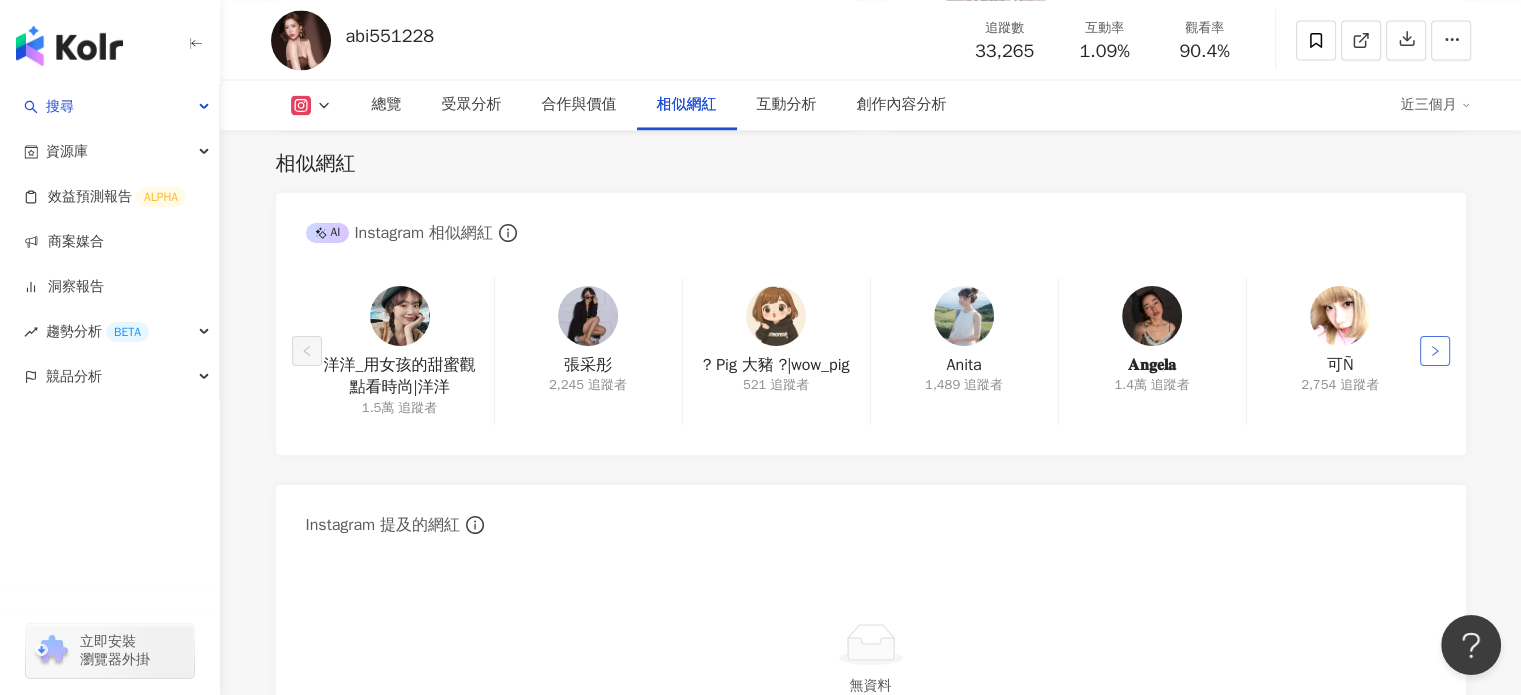 click 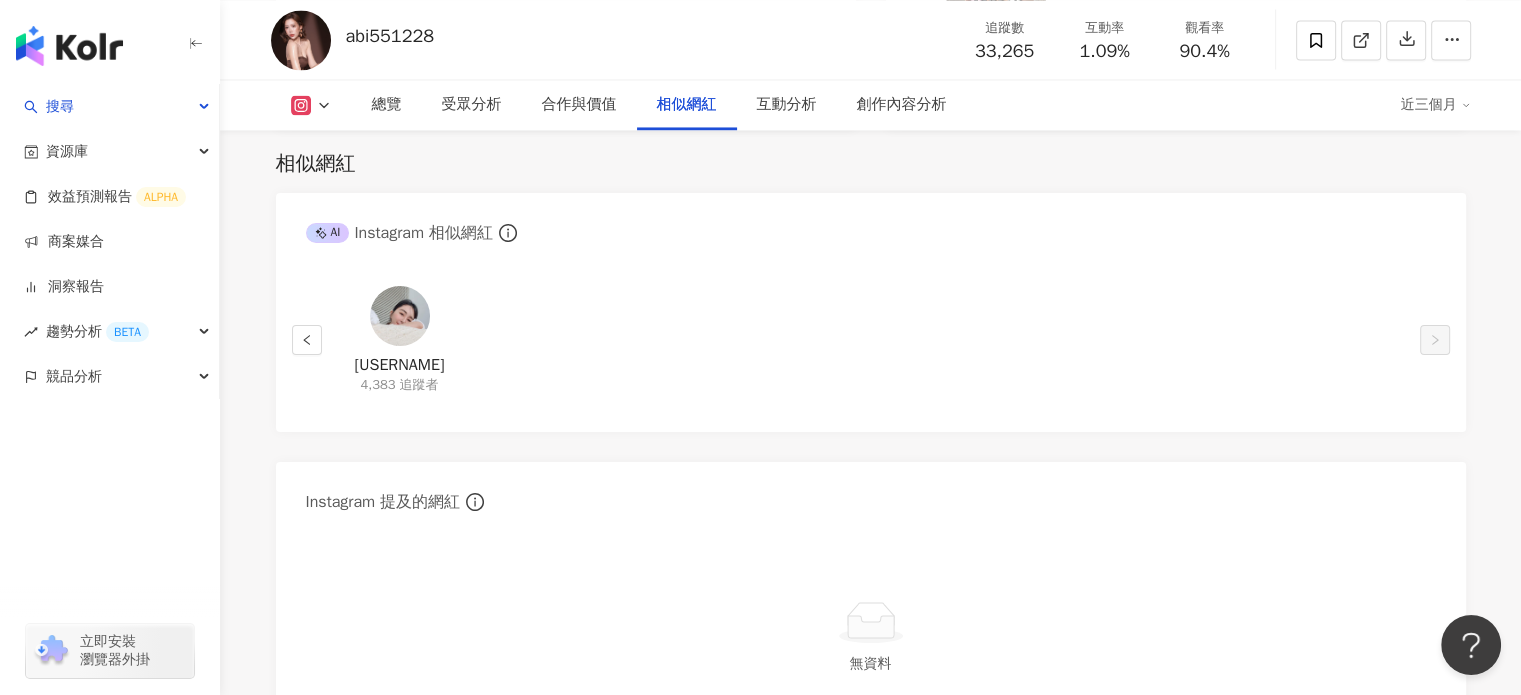 click on "JOYCE 奈 4,383 追蹤者" at bounding box center (871, 345) 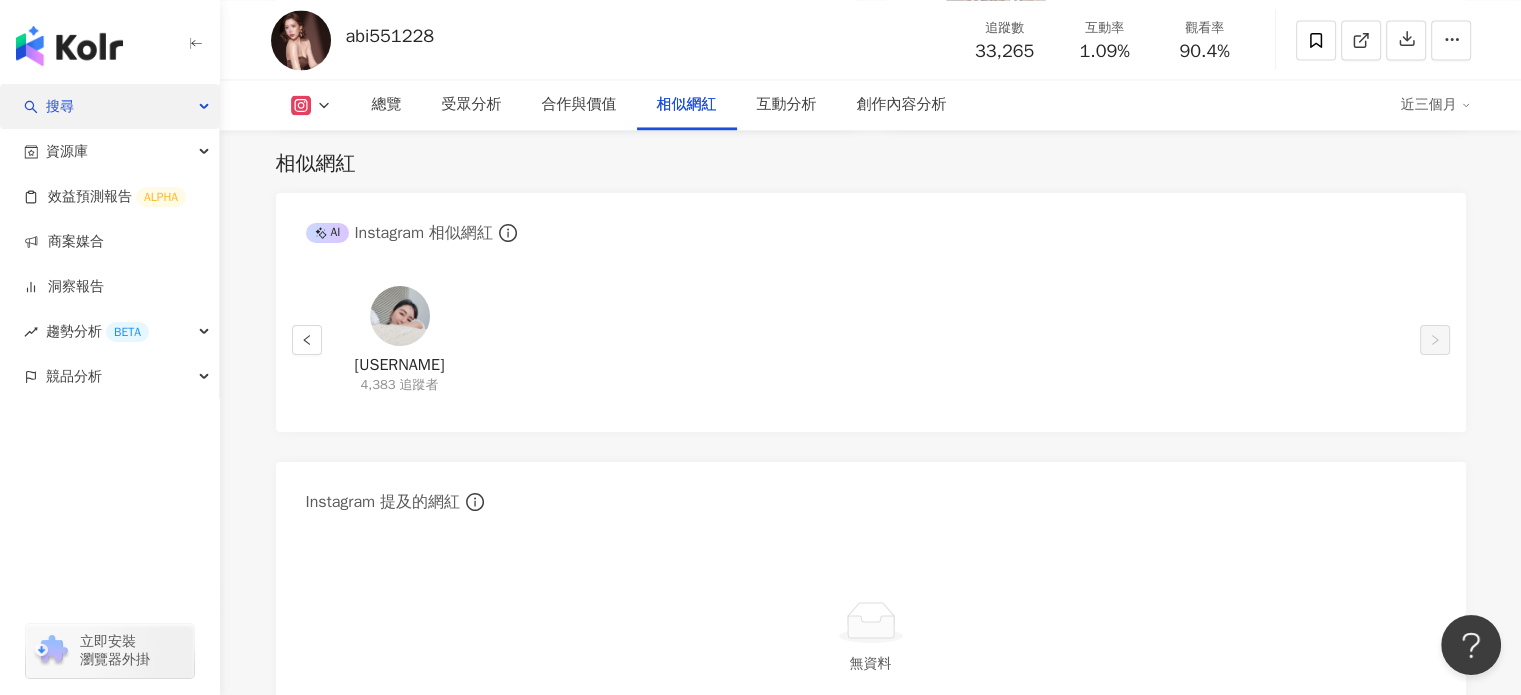 click on "搜尋" at bounding box center [109, 106] 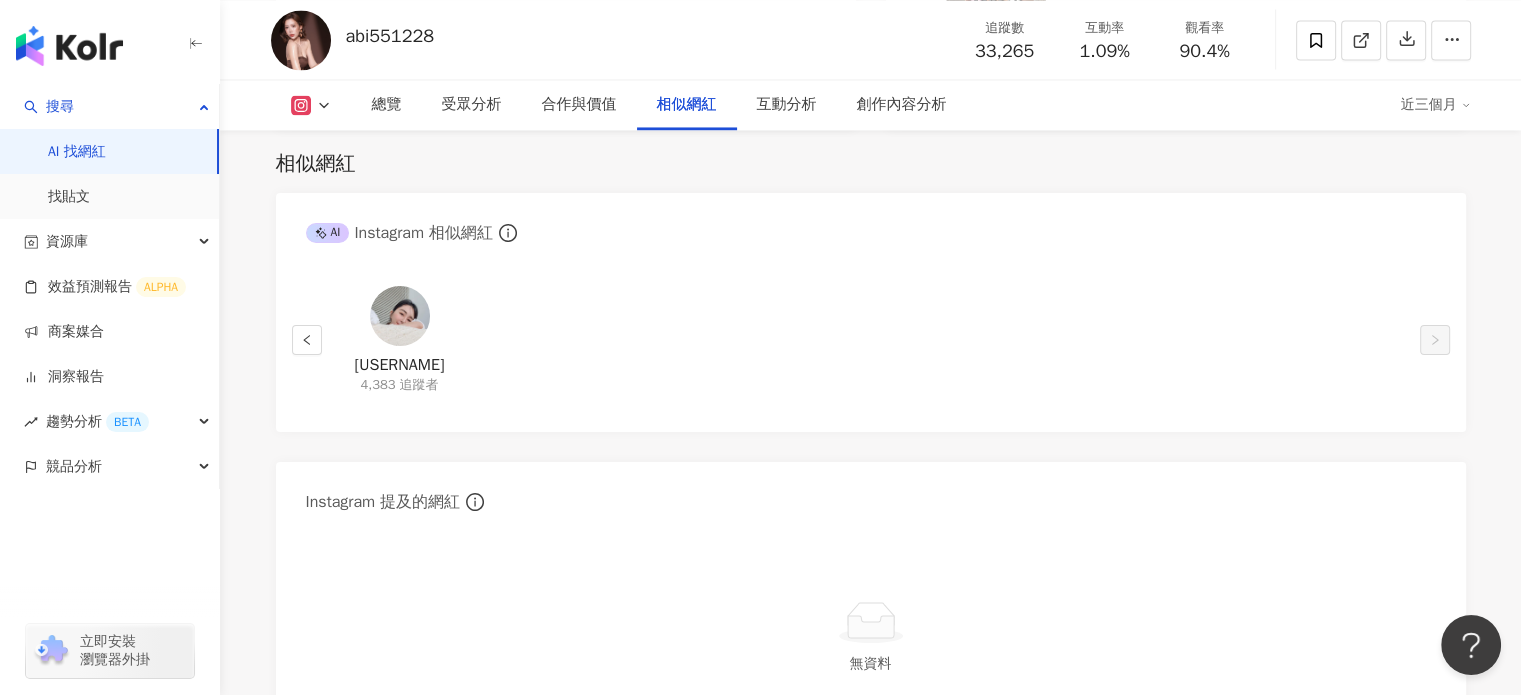 click on "AI 找網紅" at bounding box center (77, 152) 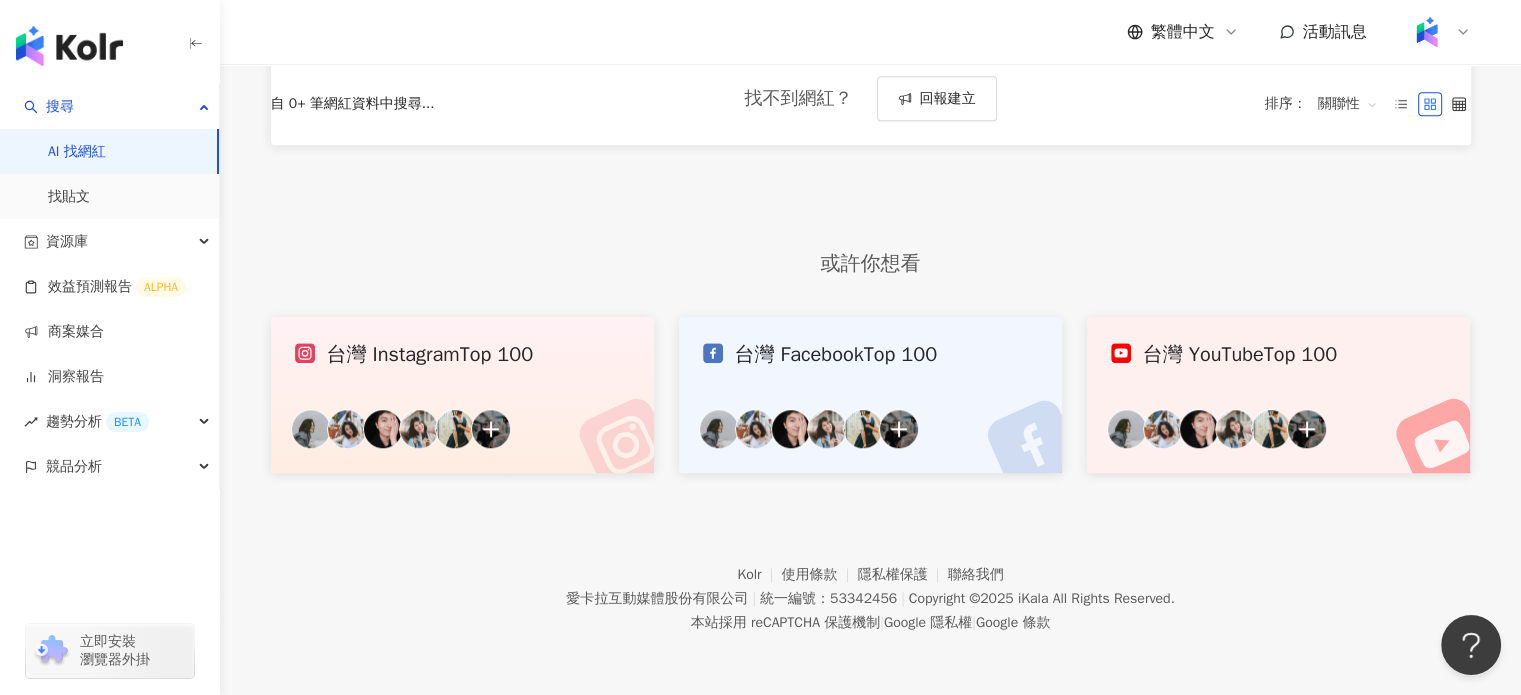 scroll, scrollTop: 0, scrollLeft: 0, axis: both 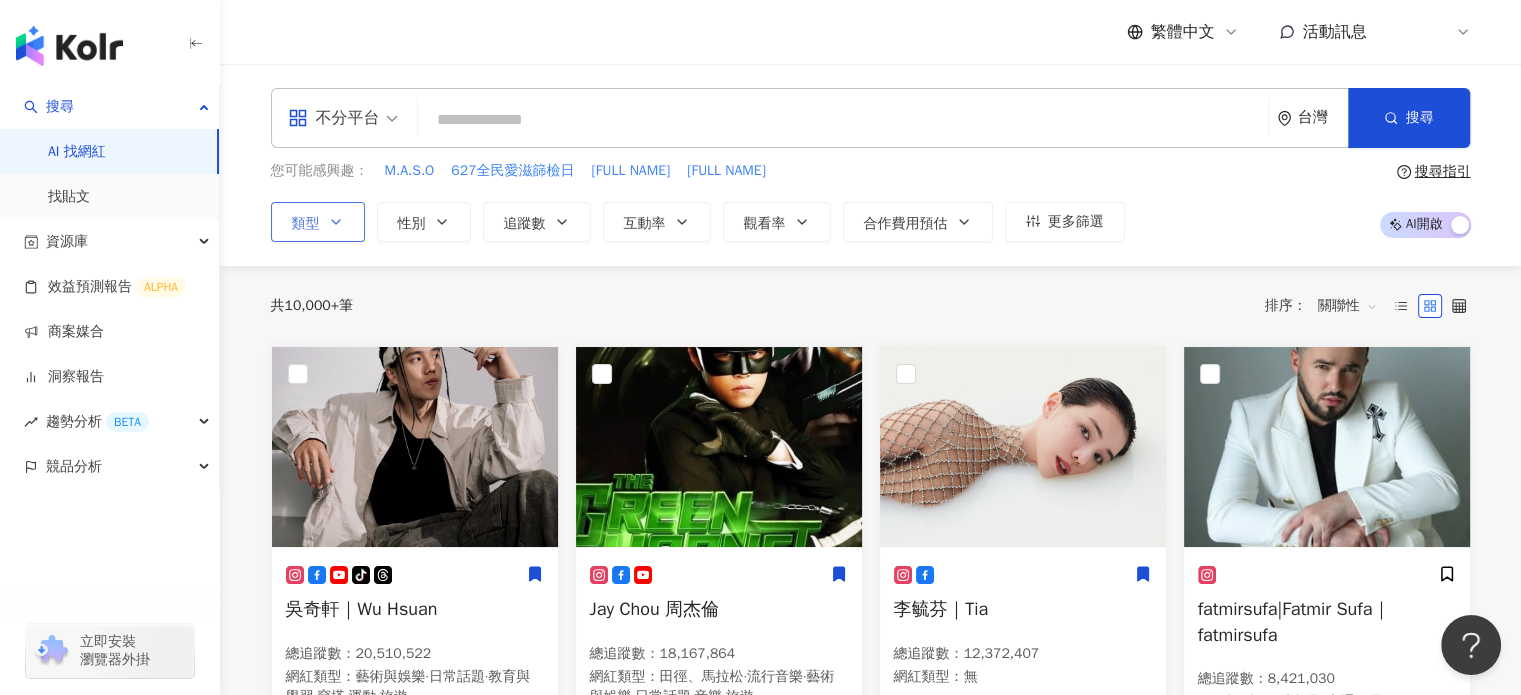 click on "類型" at bounding box center (318, 222) 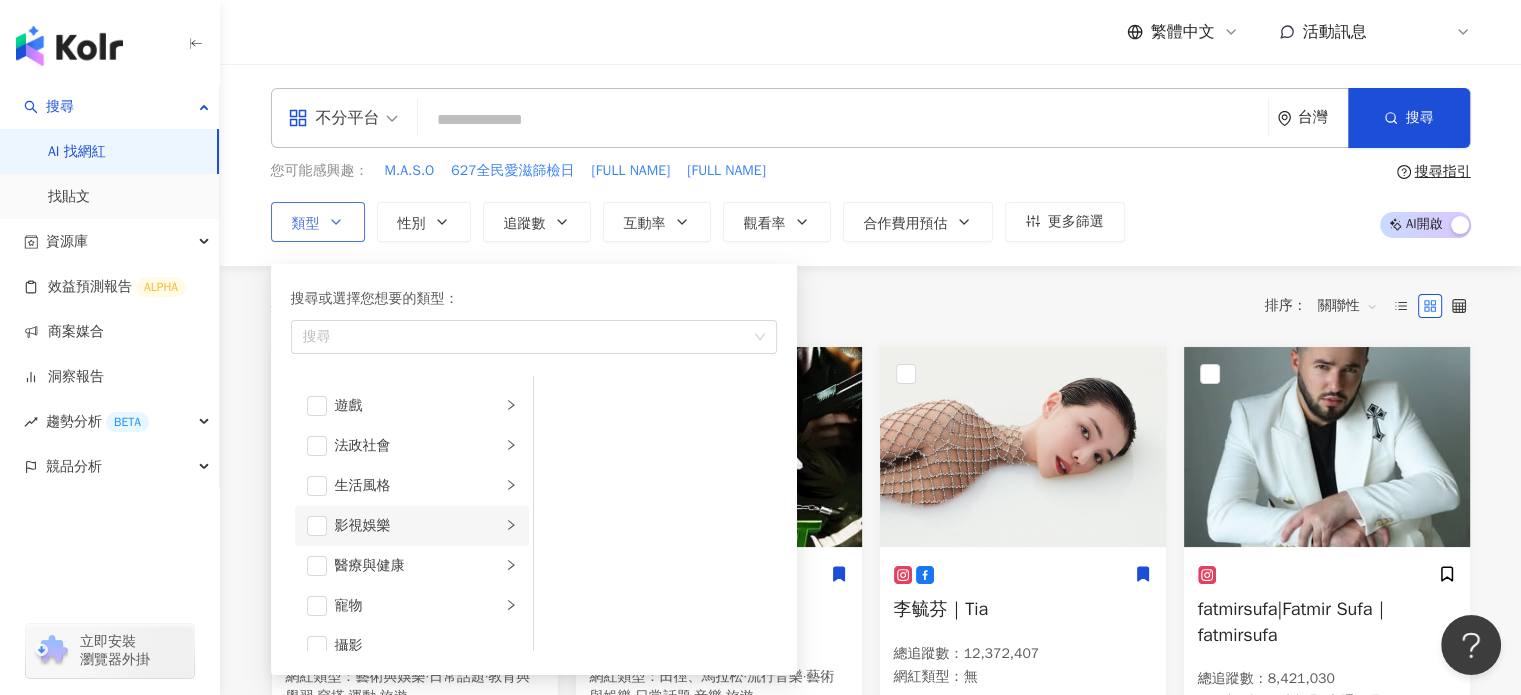 scroll, scrollTop: 400, scrollLeft: 0, axis: vertical 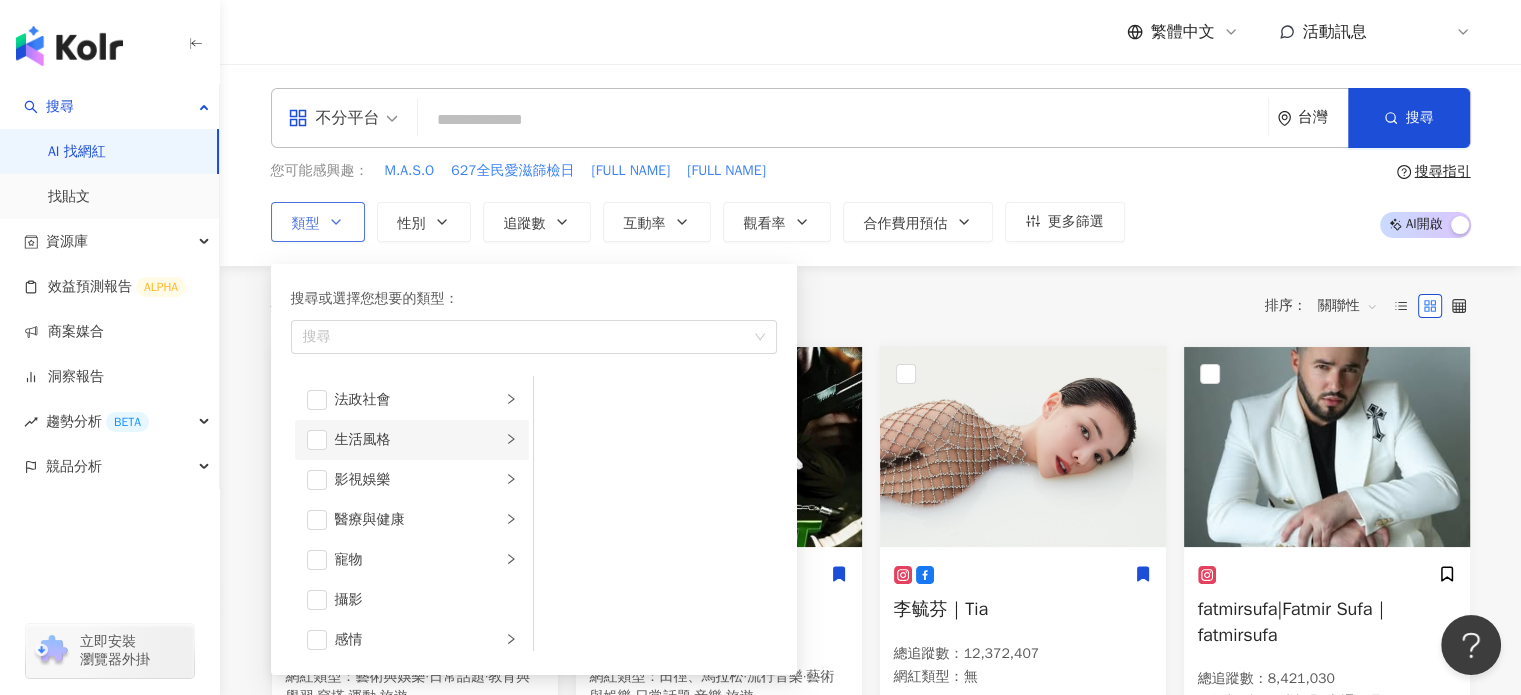 click at bounding box center [511, 439] 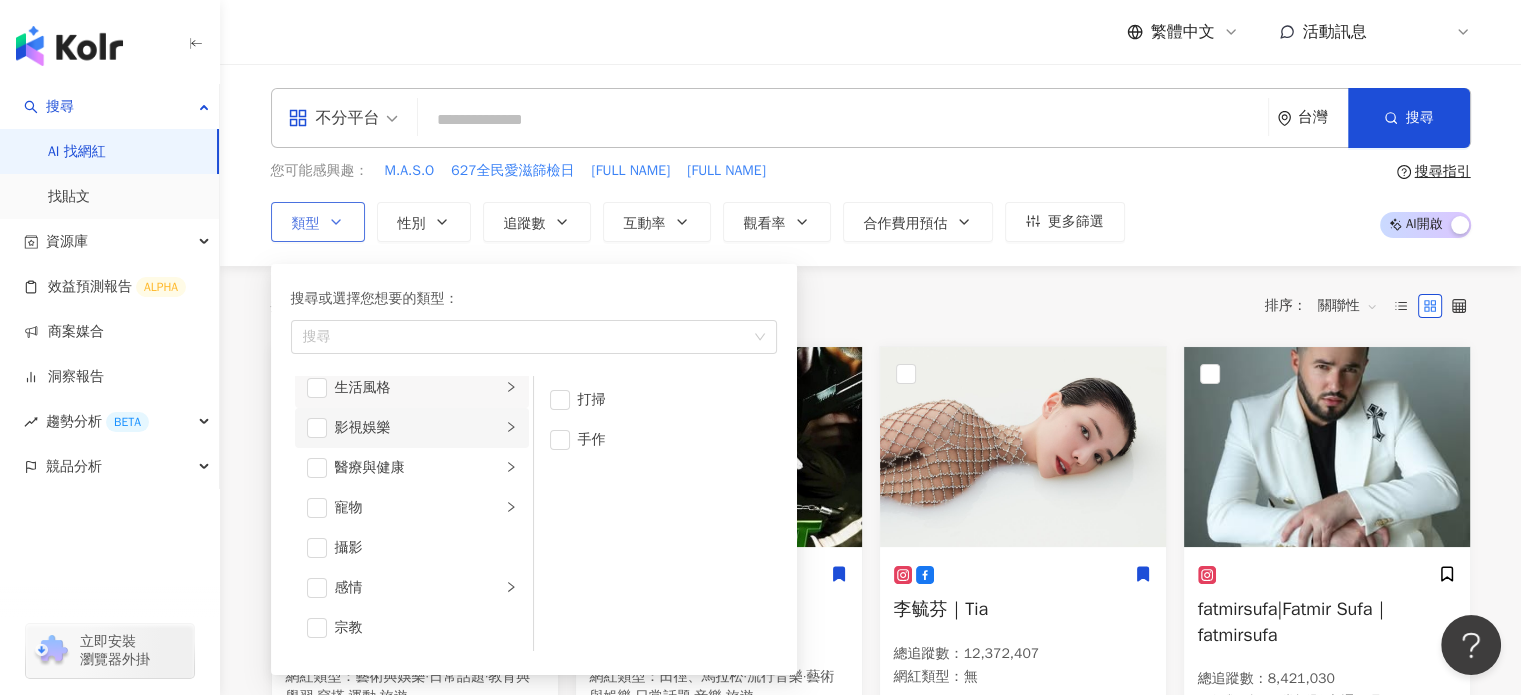 scroll, scrollTop: 600, scrollLeft: 0, axis: vertical 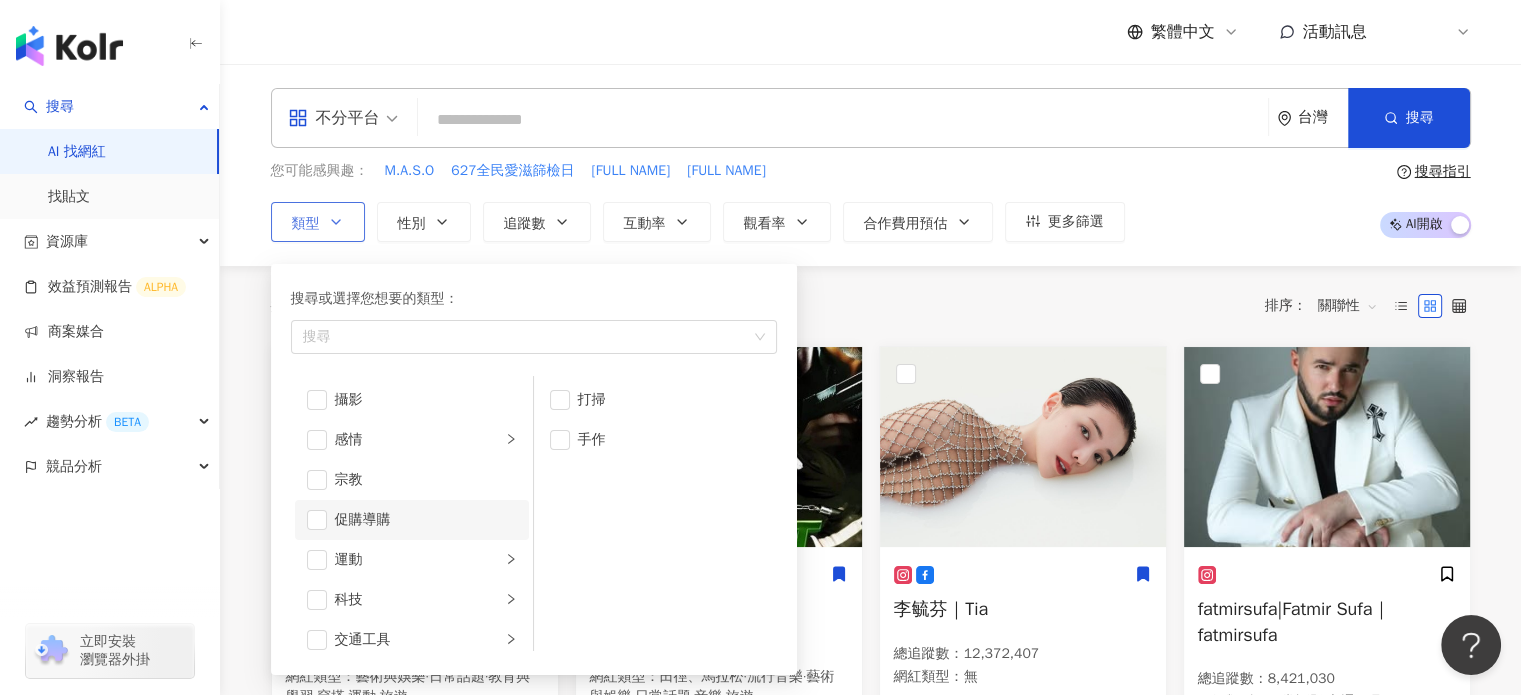 click on "促購導購" at bounding box center [412, 520] 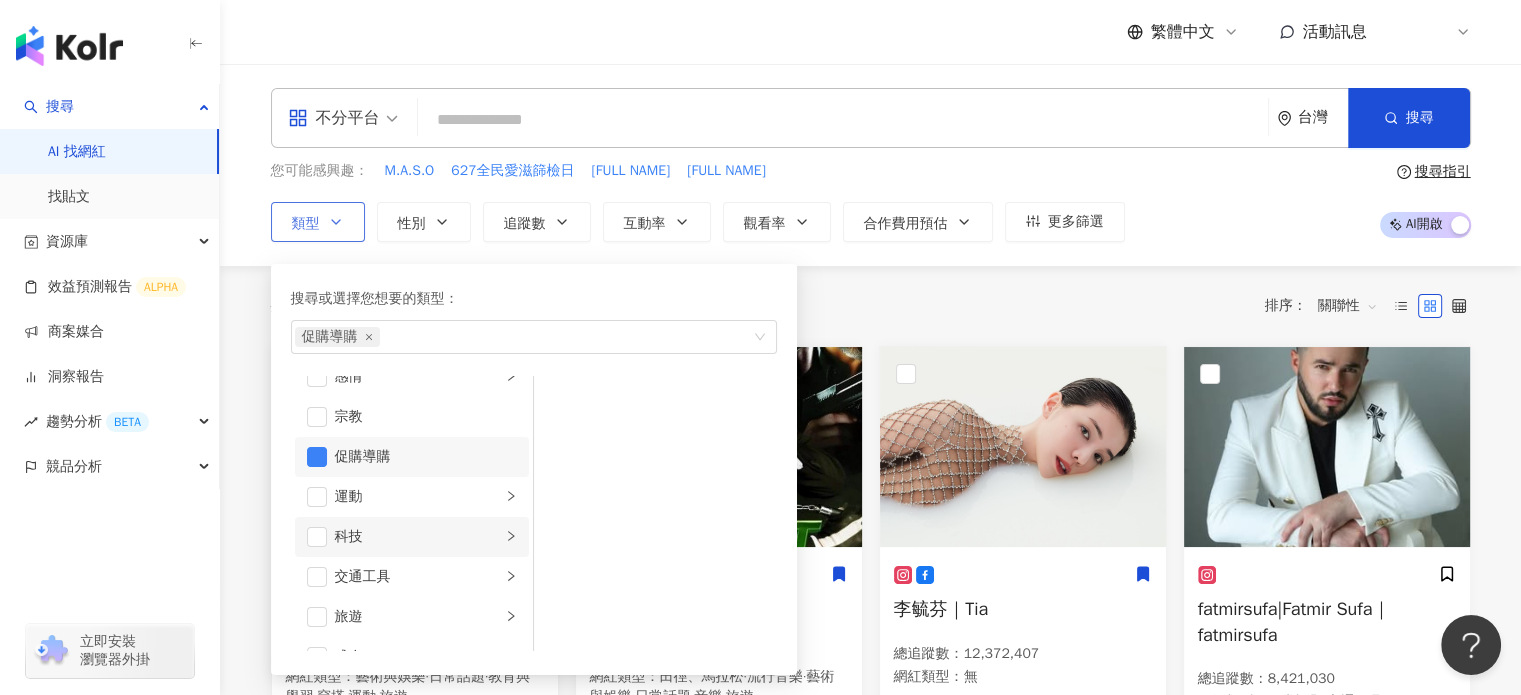 scroll, scrollTop: 692, scrollLeft: 0, axis: vertical 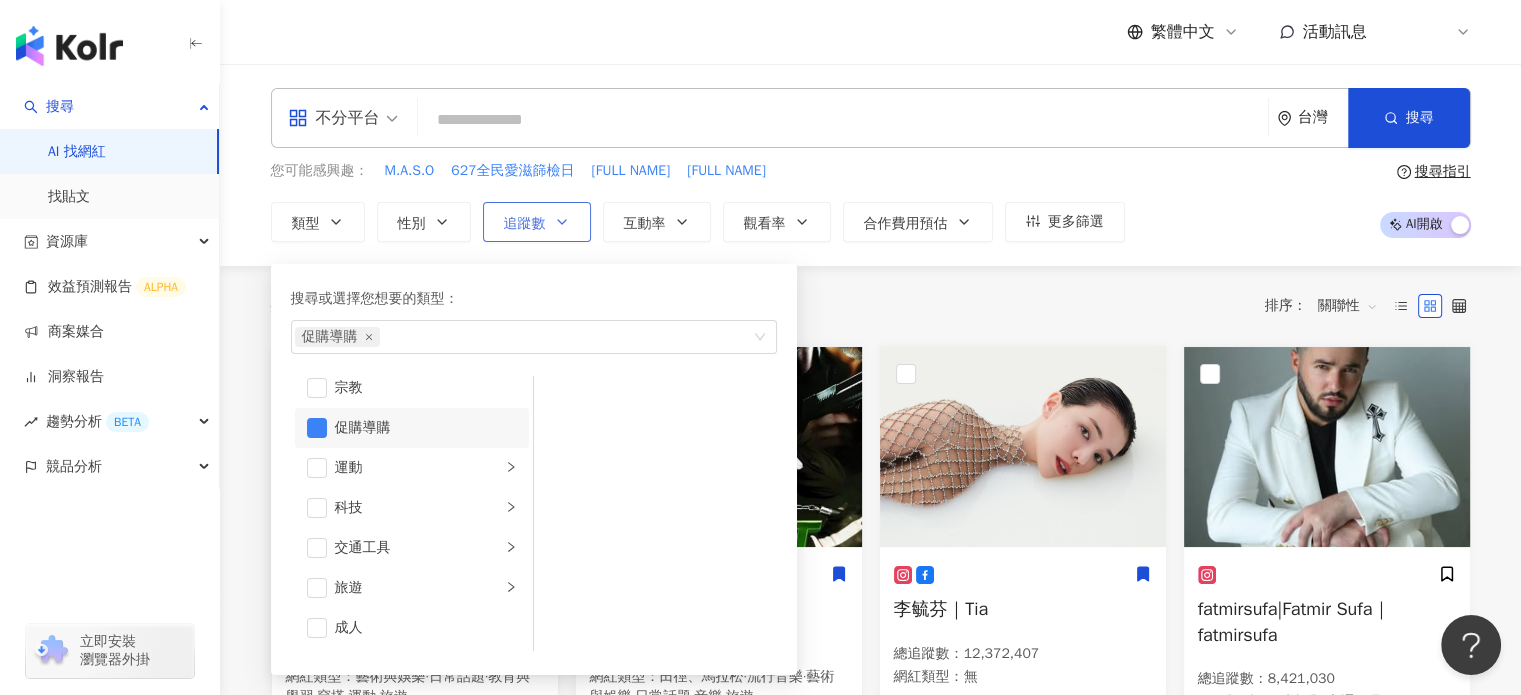 click on "追蹤數" at bounding box center (537, 222) 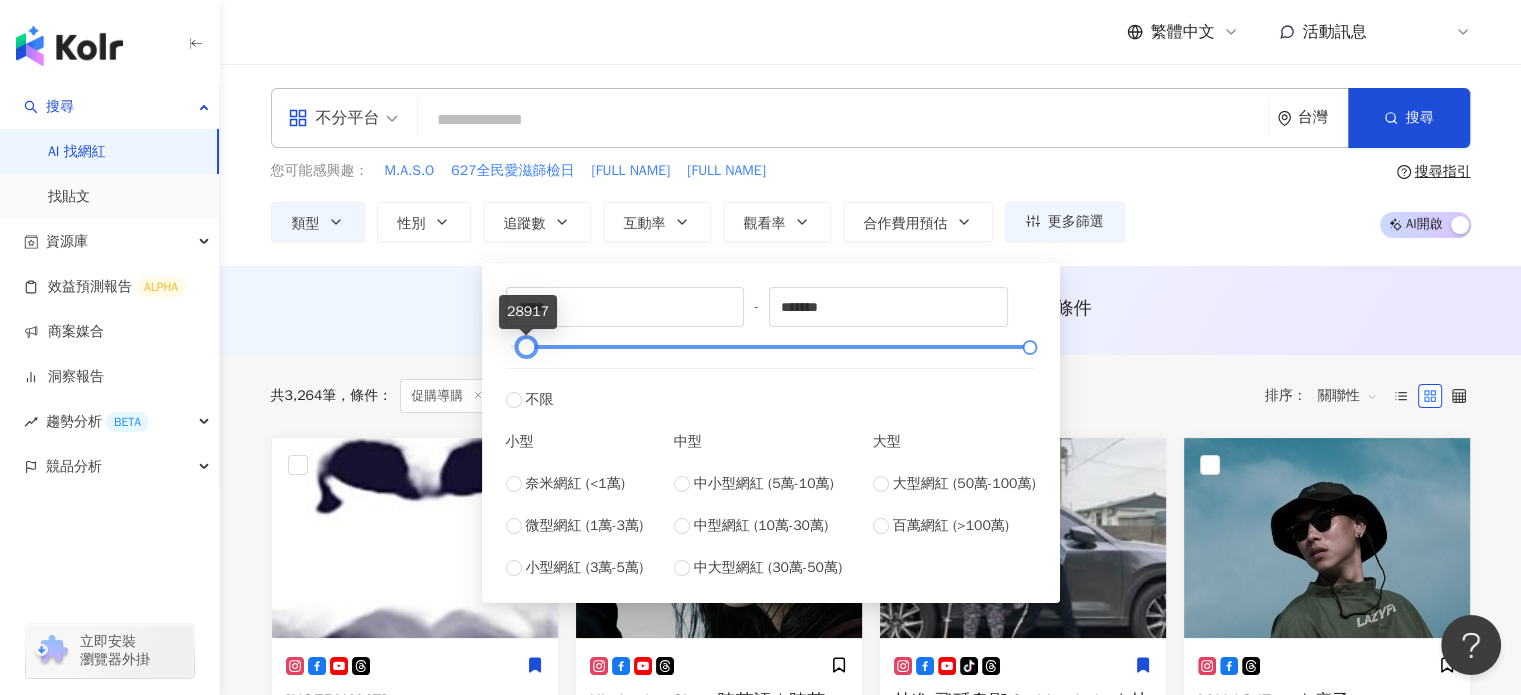 click at bounding box center [526, 347] 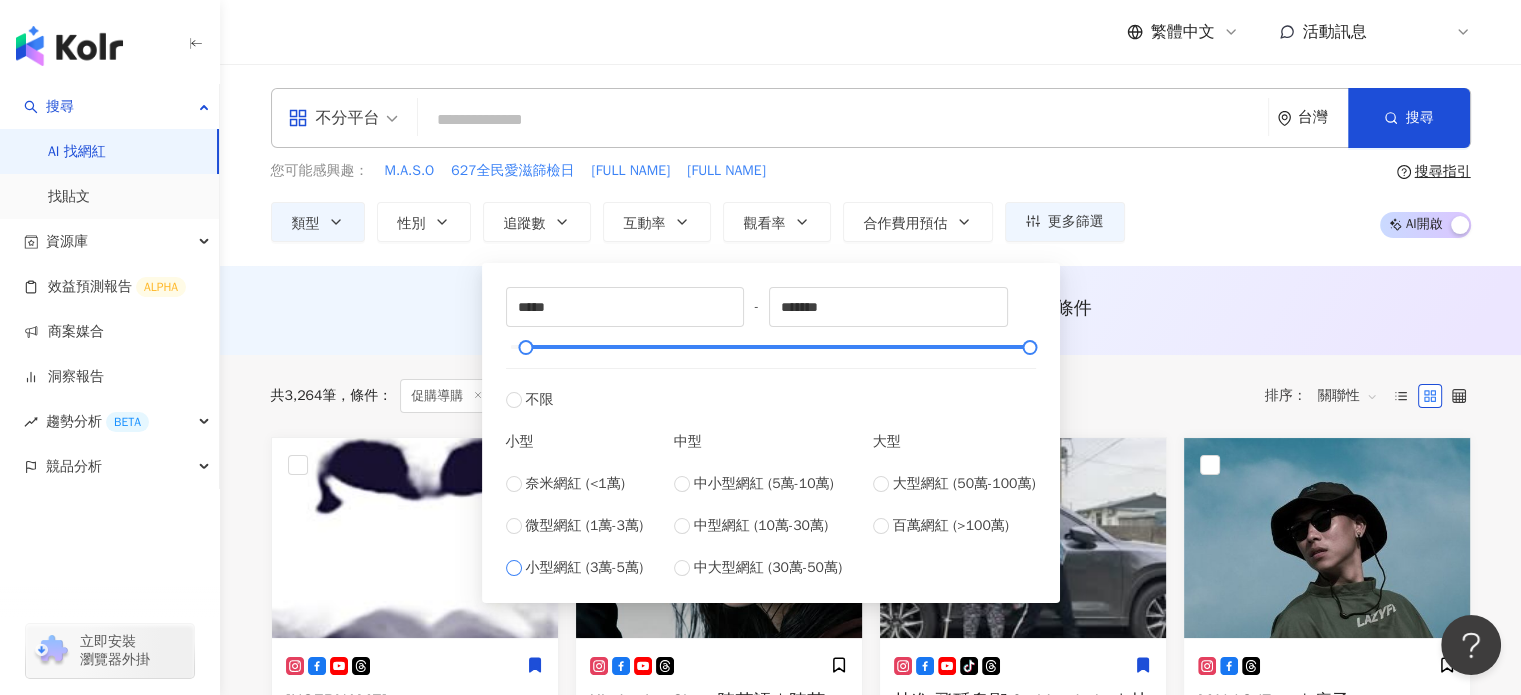 type on "*****" 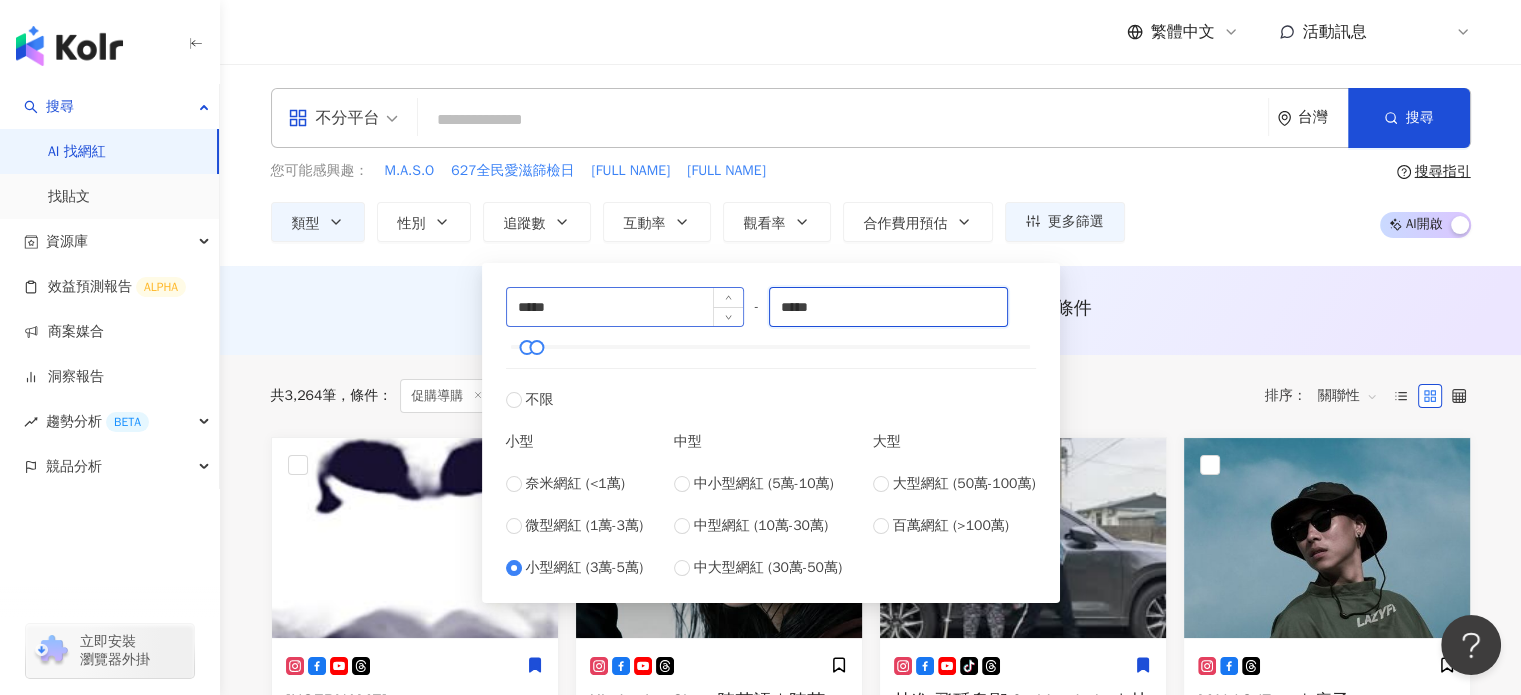 drag, startPoint x: 879, startPoint y: 287, endPoint x: 684, endPoint y: 299, distance: 195.36888 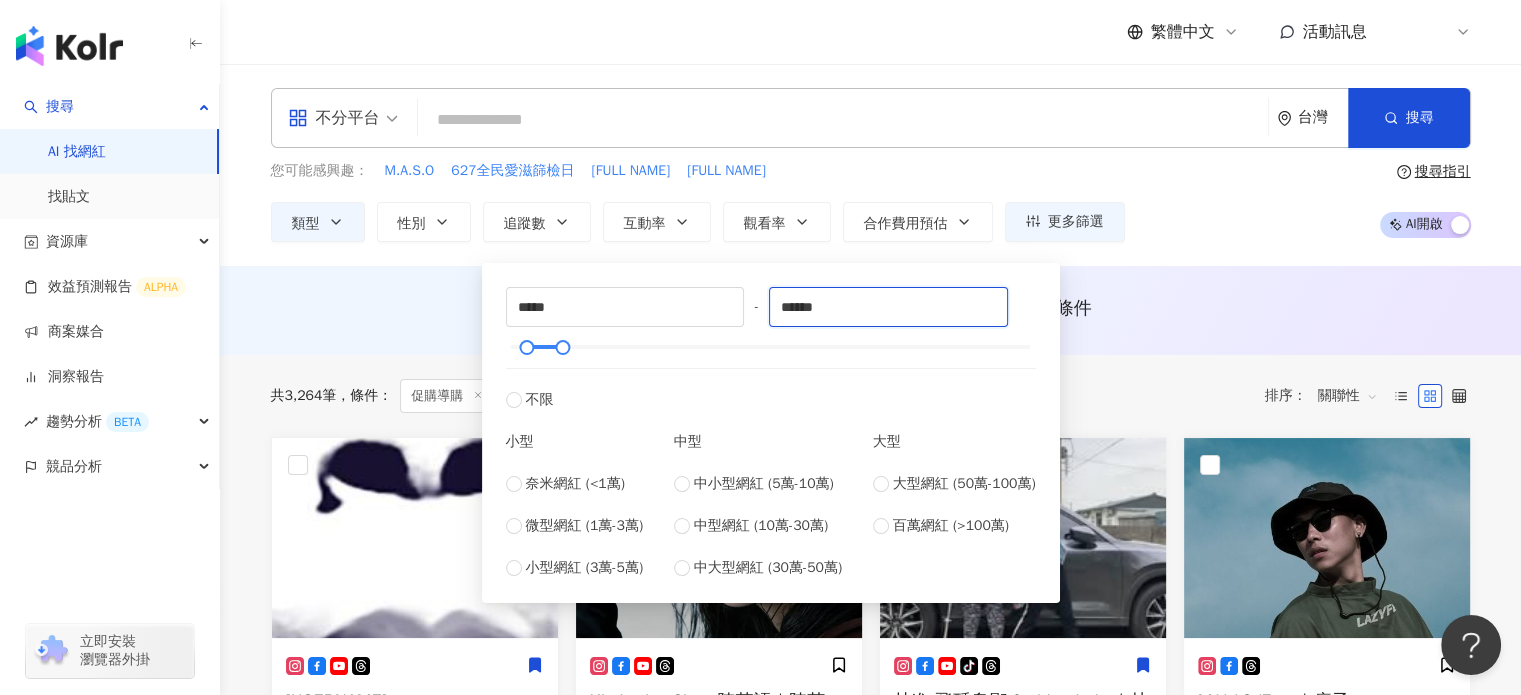 type on "******" 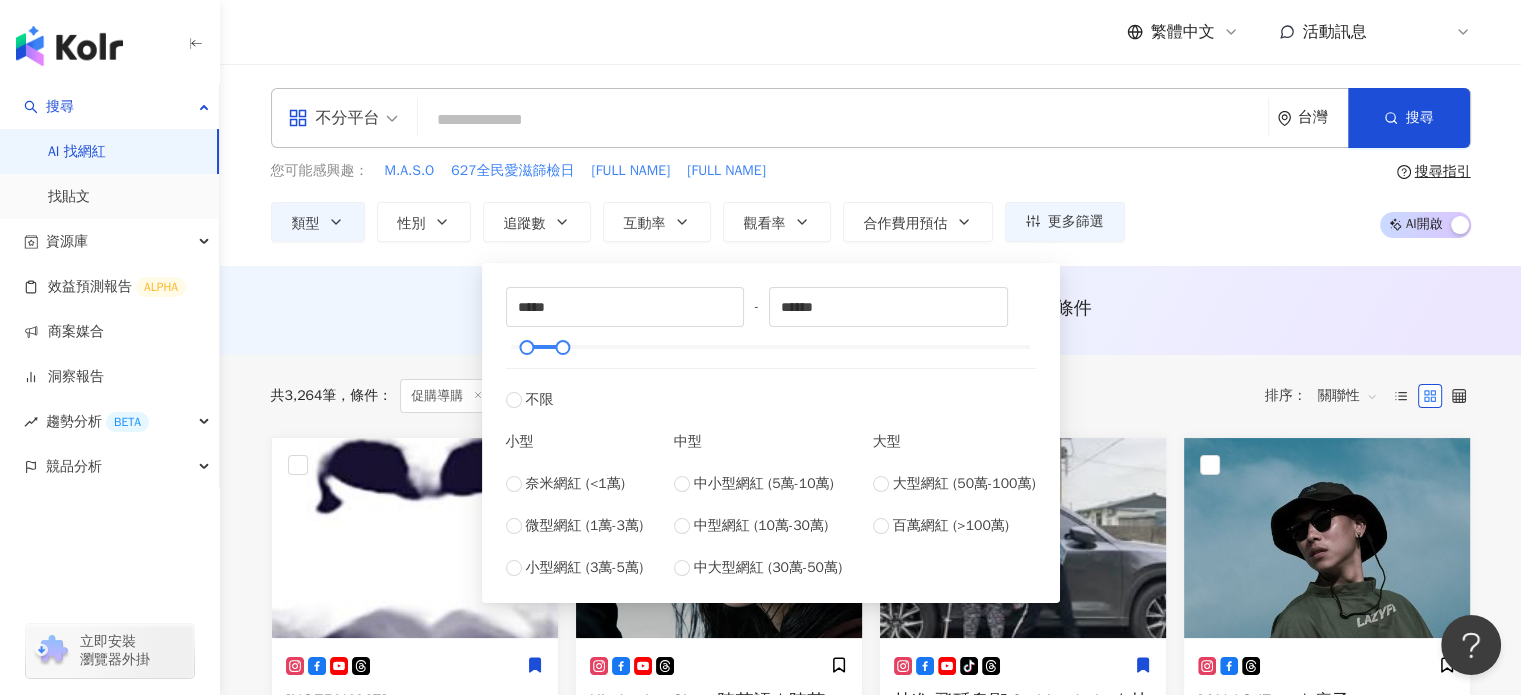 click on "您可能感興趣： M.A.S.O  627全民愛滋篩檢日  溫翠蘋  黃乙玲  類型 性別 追蹤數 互動率 觀看率 合作費用預估  更多篩選 *****  -  ****** 不限 小型 奈米網紅 (<1萬) 微型網紅 (1萬-3萬) 小型網紅 (3萬-5萬) 中型 中小型網紅 (5萬-10萬) 中型網紅 (10萬-30萬) 中大型網紅 (30萬-50萬) 大型 大型網紅 (50萬-100萬) 百萬網紅 (>100萬) 搜尋指引 AI  開啟 AI  關閉" at bounding box center (871, 201) 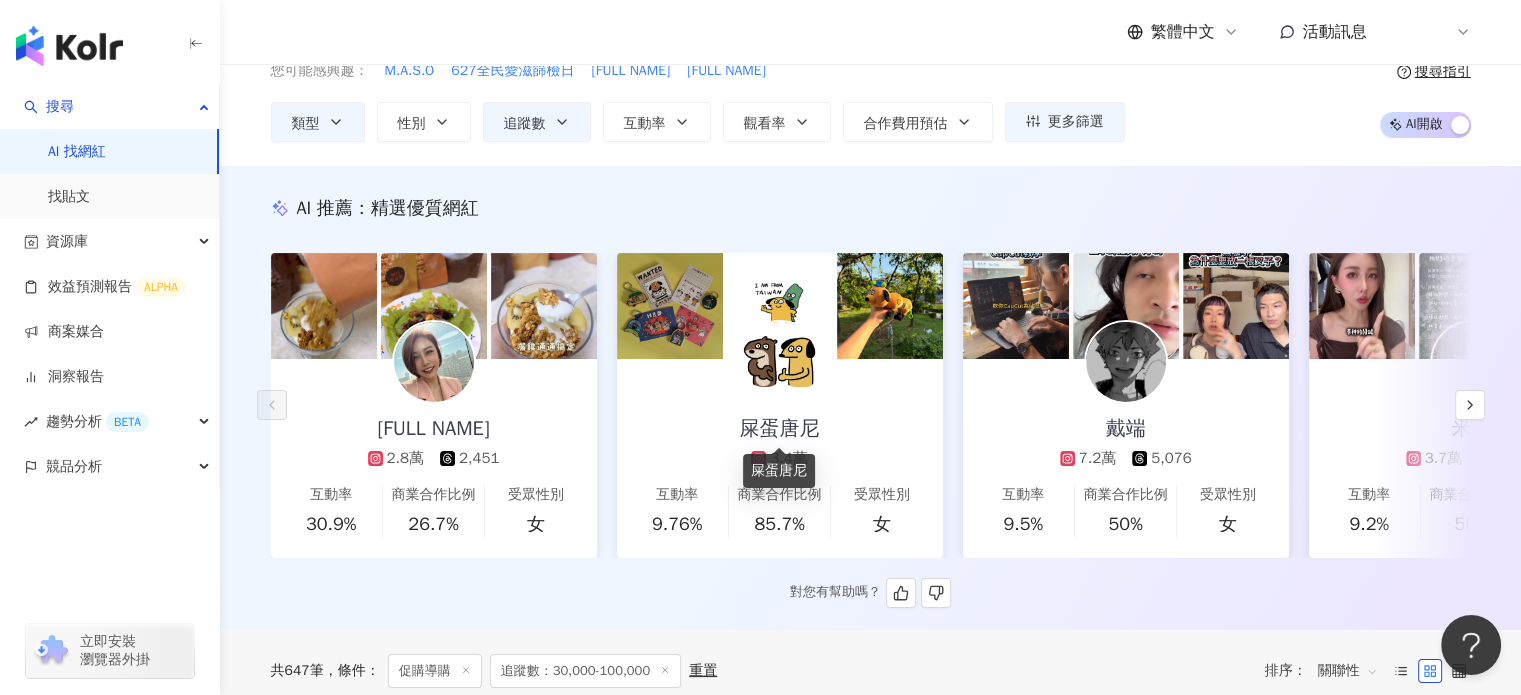 scroll, scrollTop: 0, scrollLeft: 0, axis: both 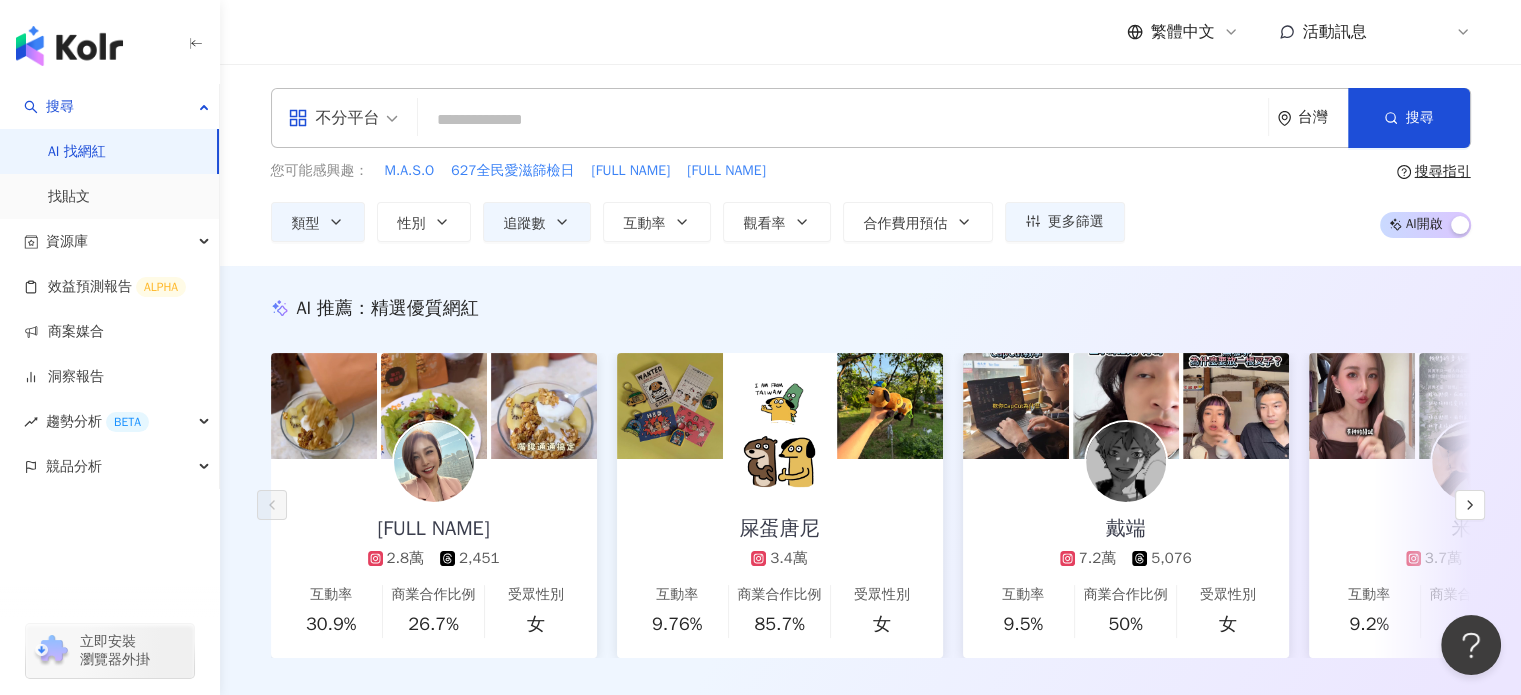 click 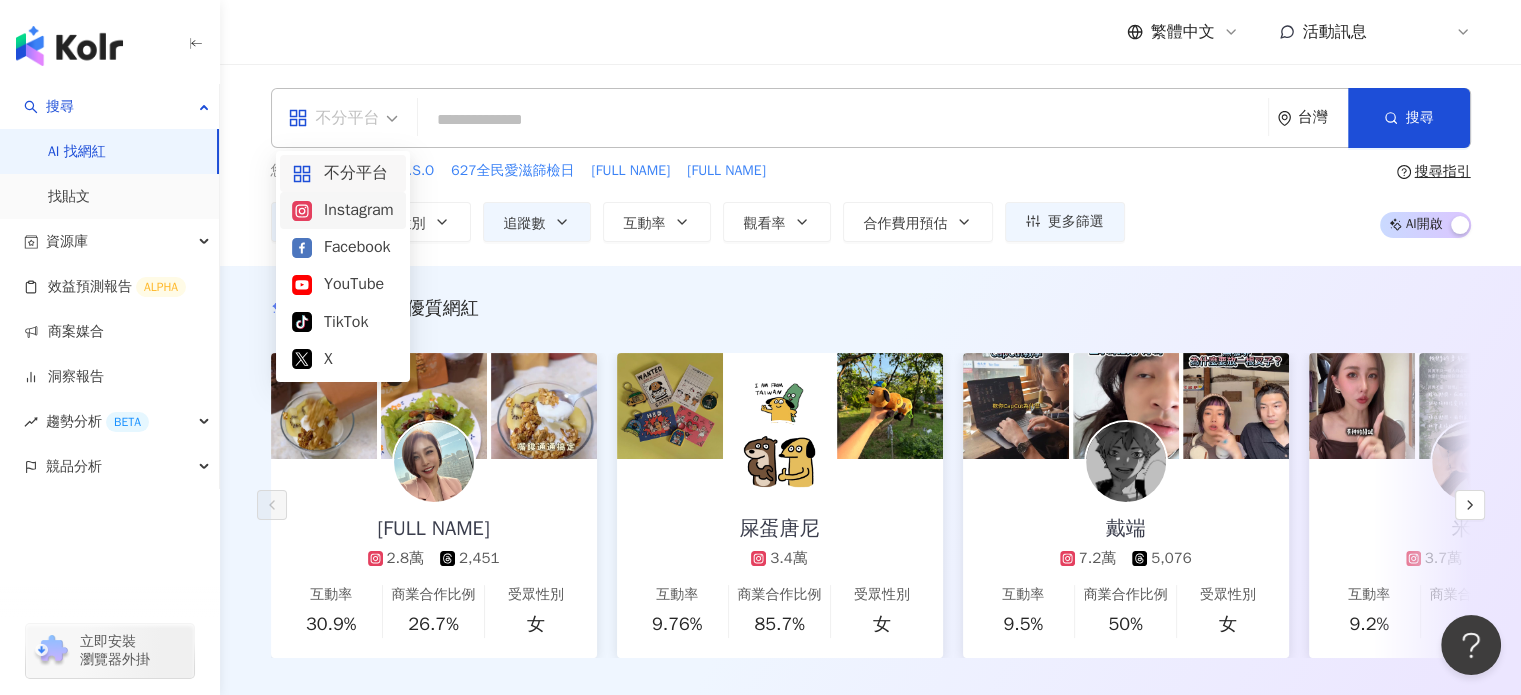 click on "Instagram" at bounding box center (343, 210) 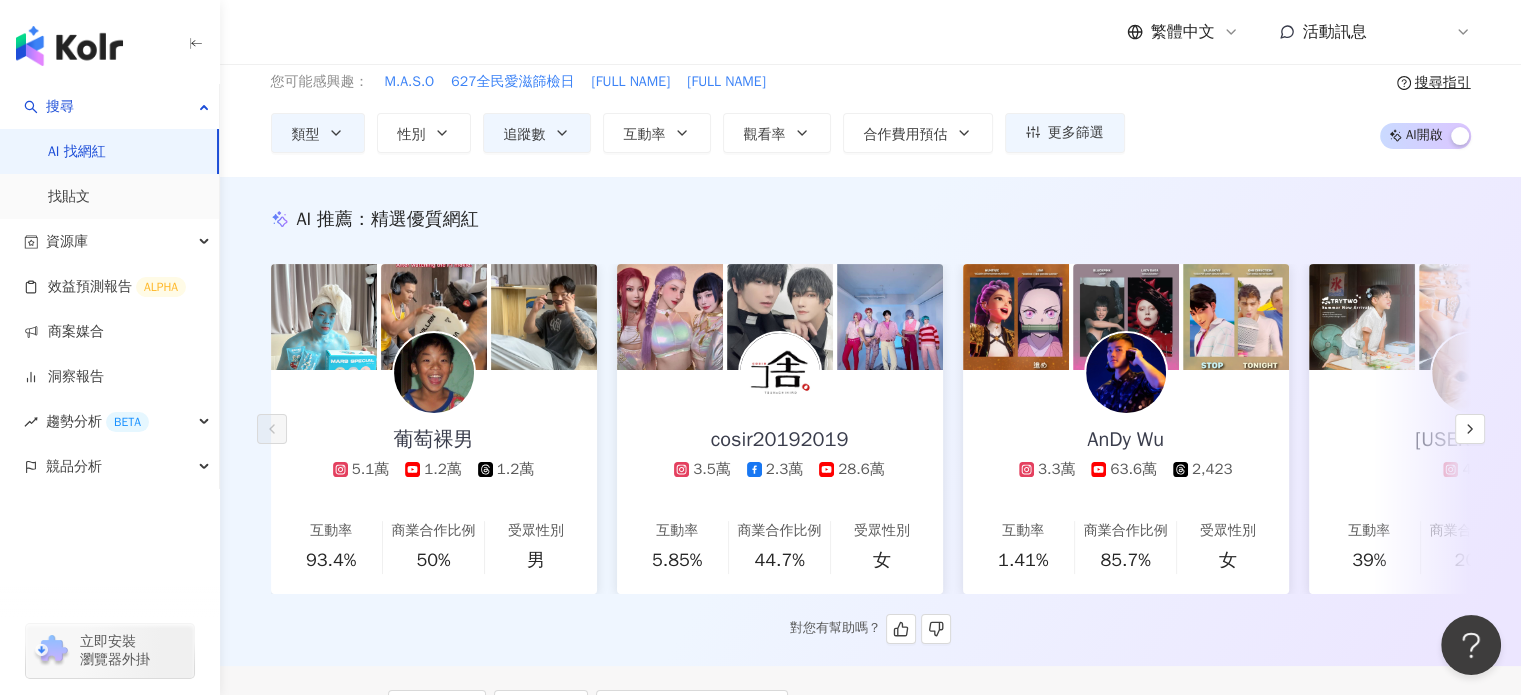 scroll, scrollTop: 100, scrollLeft: 0, axis: vertical 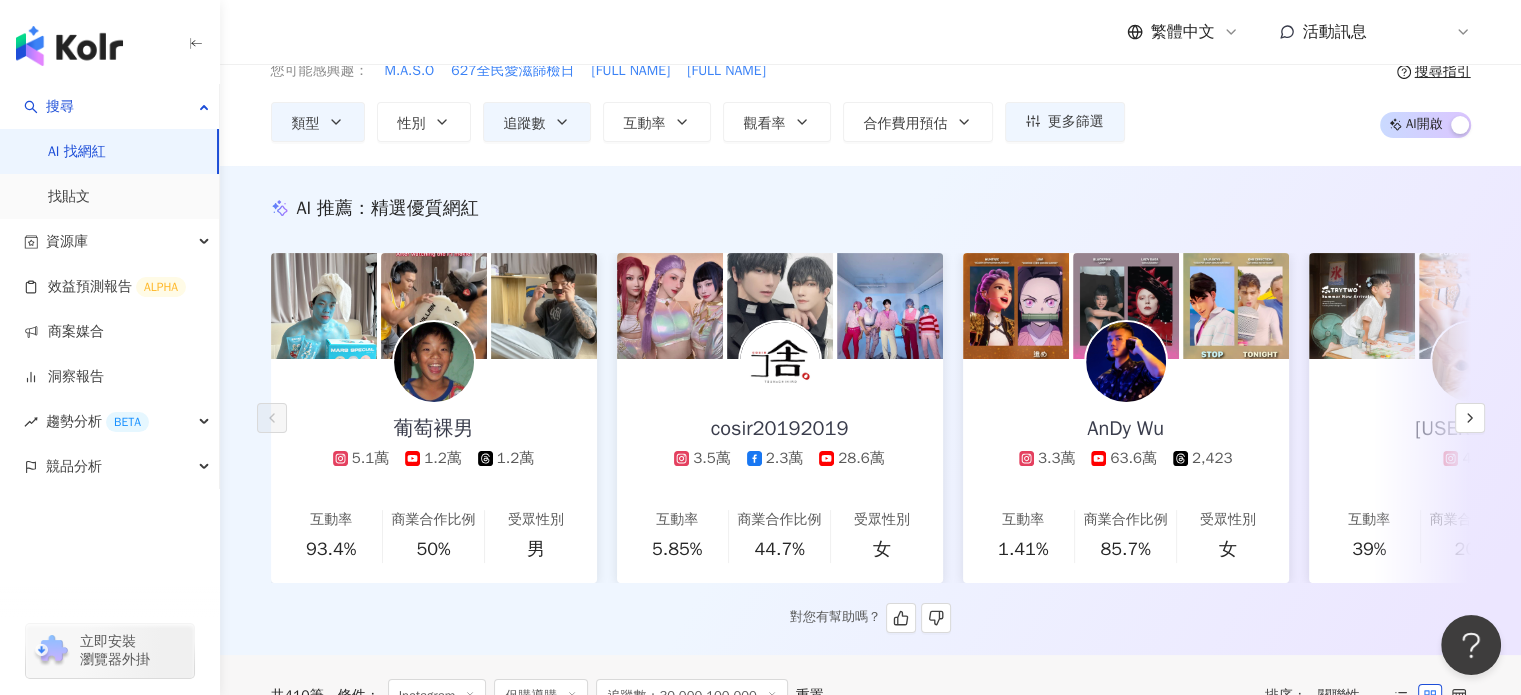 click on "葡萄裸男 5.1萬 1.2萬 1.2萬" at bounding box center [434, 414] 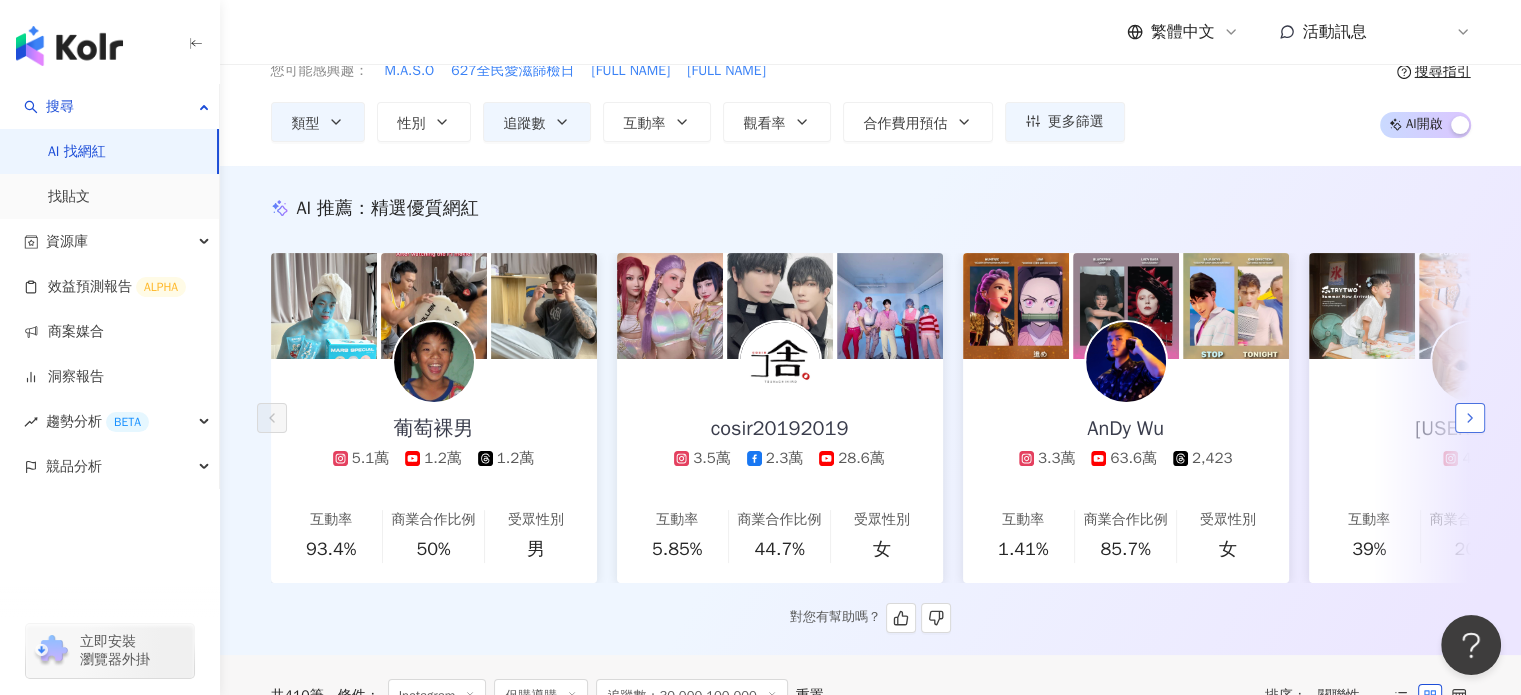 click at bounding box center (1470, 418) 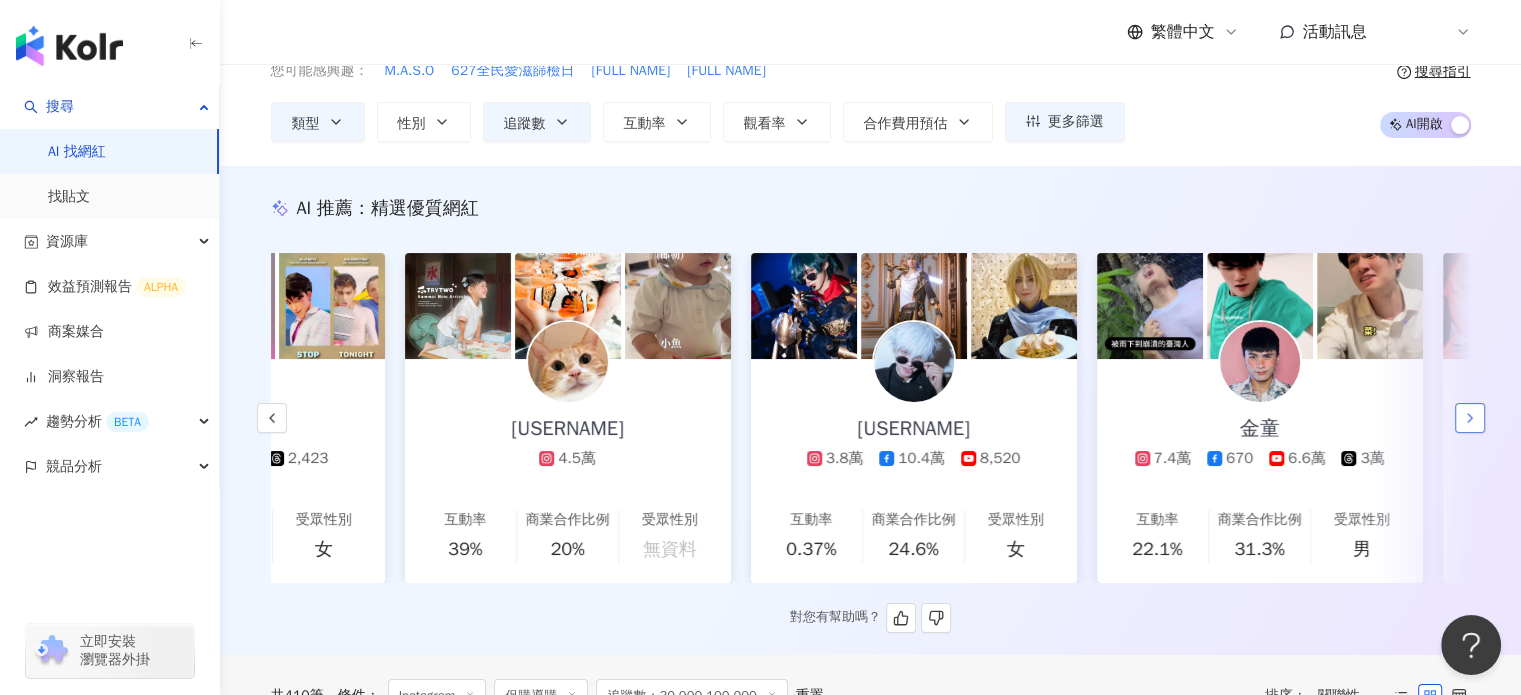 scroll, scrollTop: 0, scrollLeft: 1038, axis: horizontal 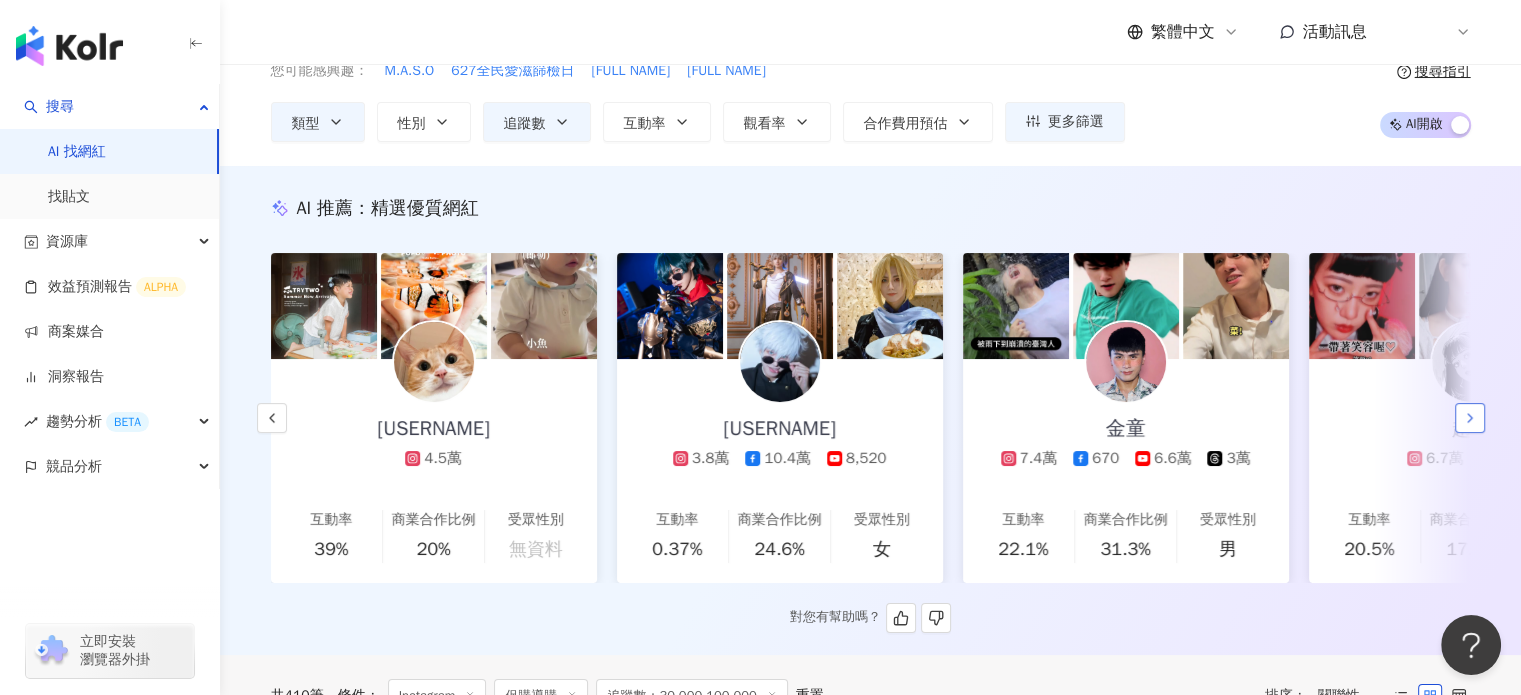 click at bounding box center (1470, 418) 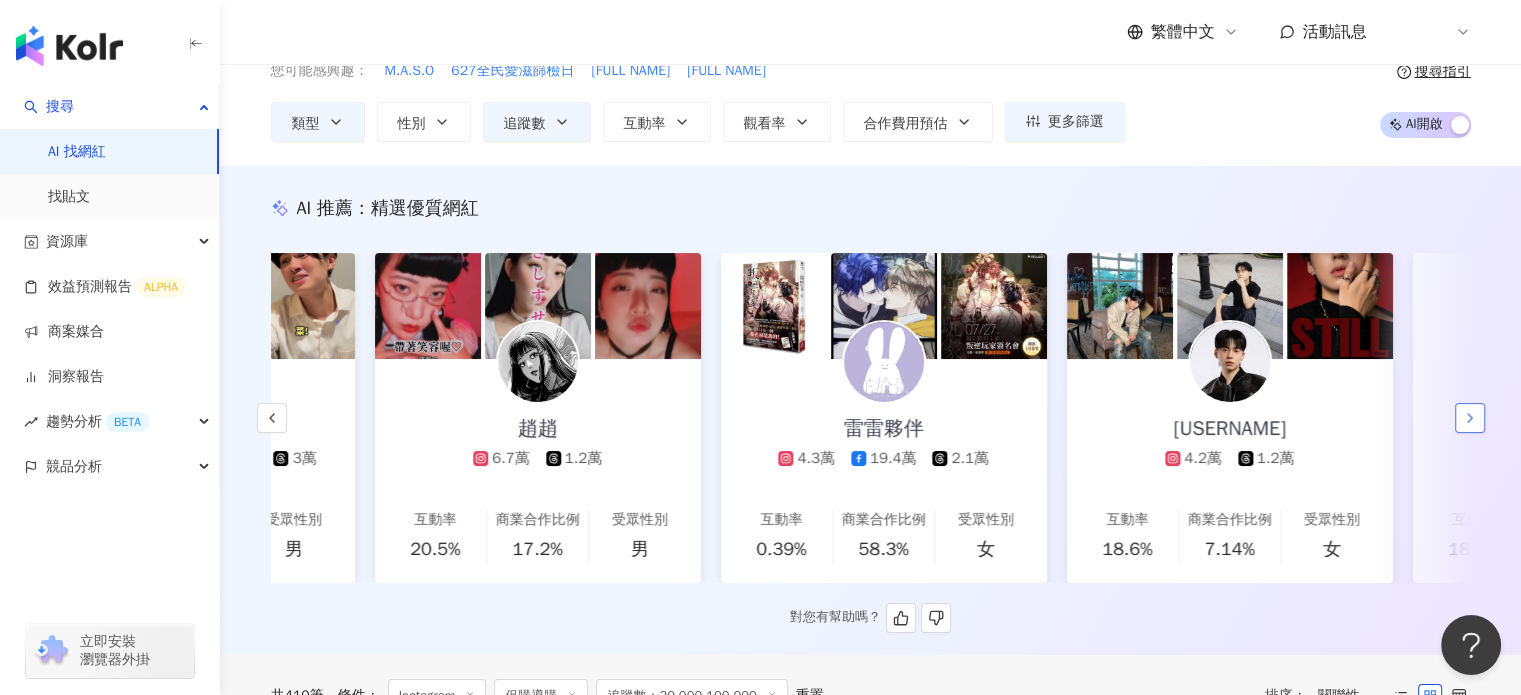 scroll, scrollTop: 0, scrollLeft: 2076, axis: horizontal 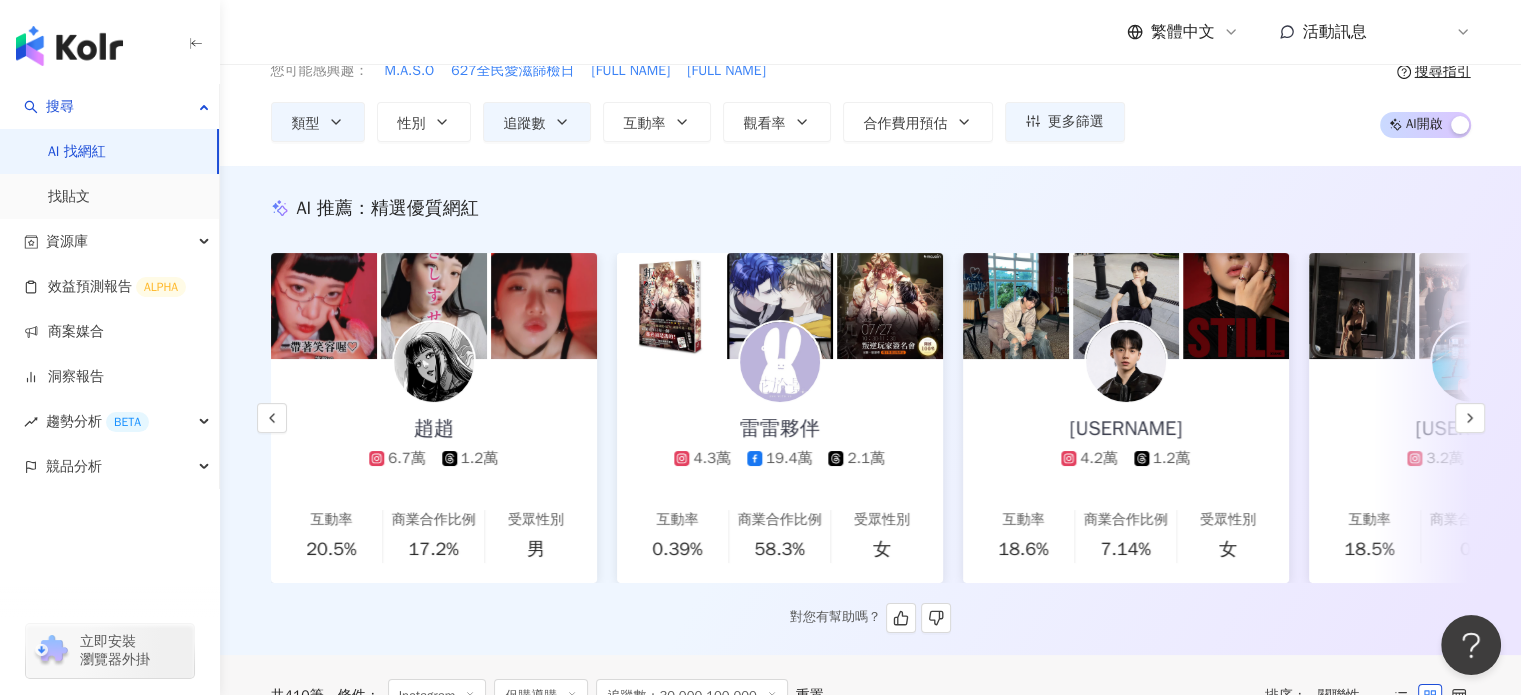 click at bounding box center (434, 362) 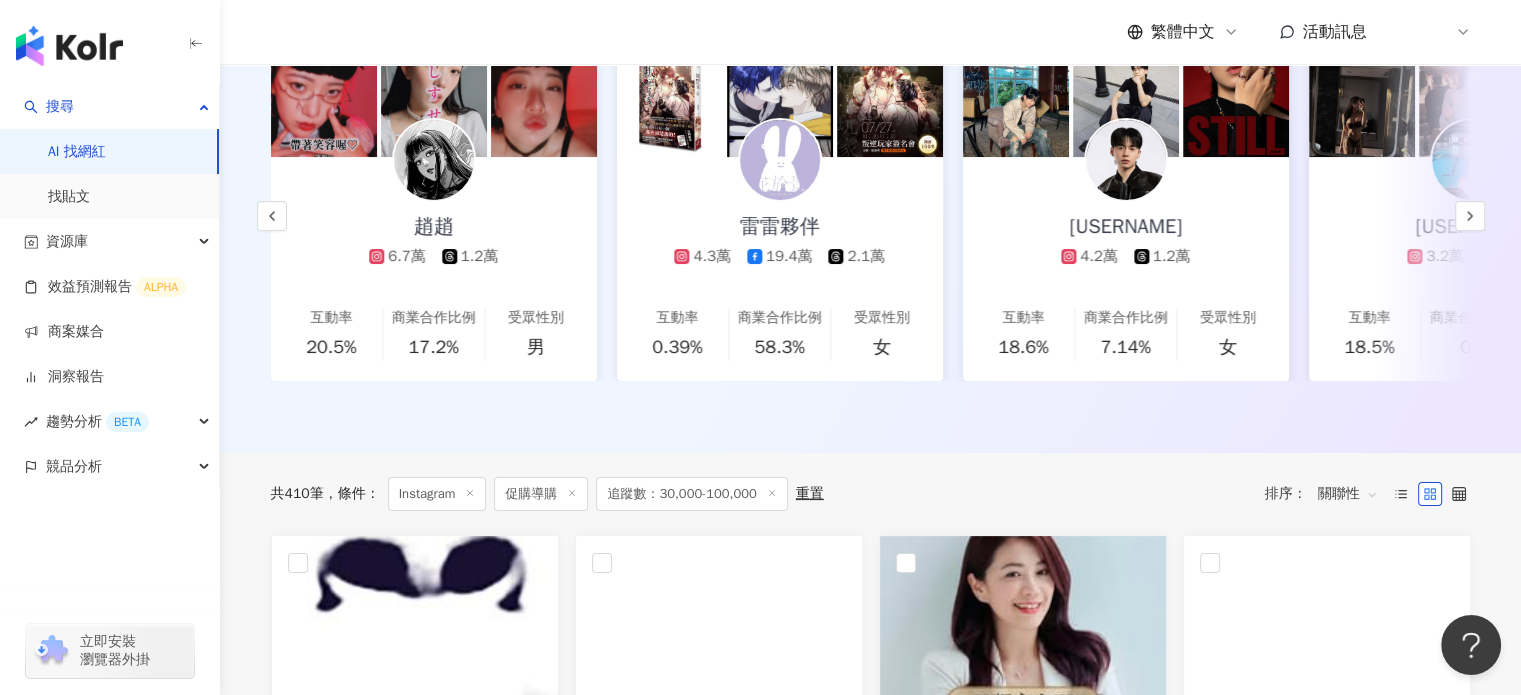 scroll, scrollTop: 100, scrollLeft: 0, axis: vertical 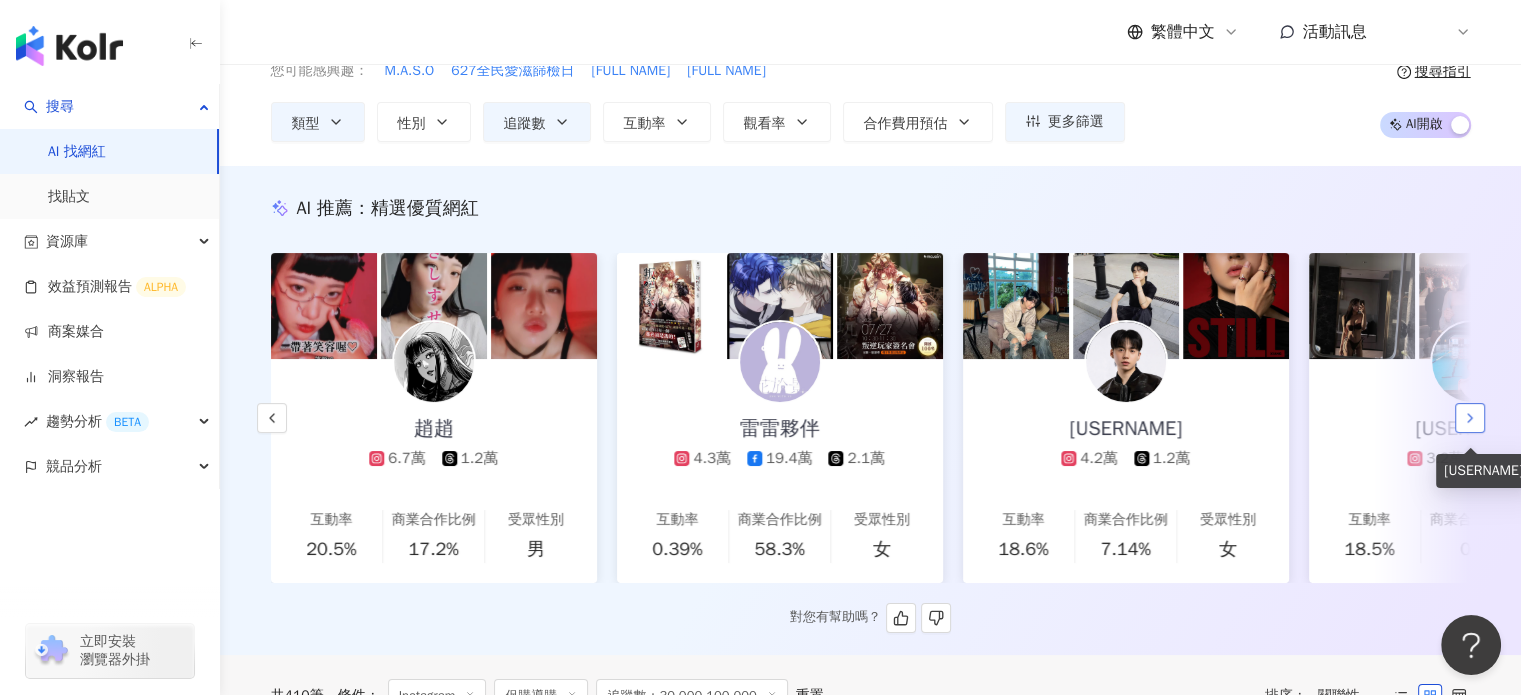 click at bounding box center [1470, 418] 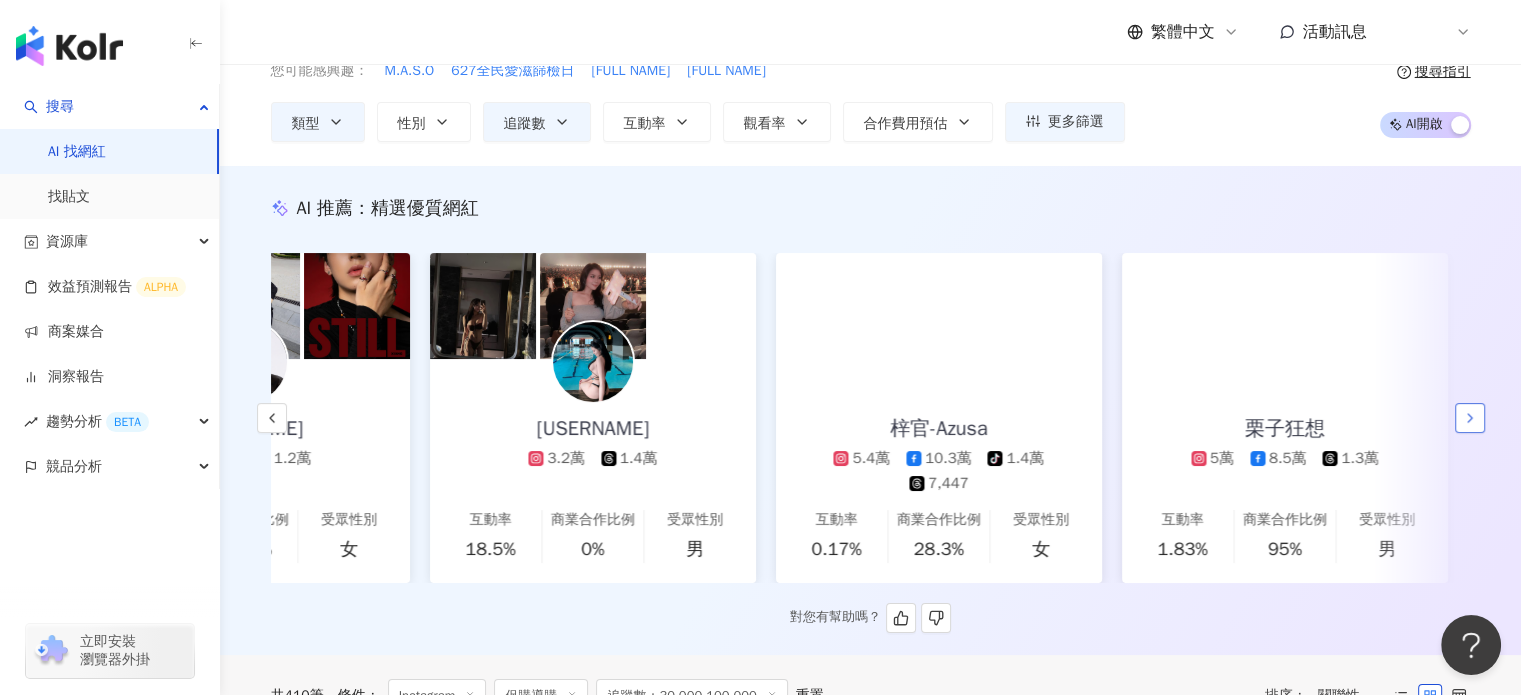 scroll, scrollTop: 0, scrollLeft: 2992, axis: horizontal 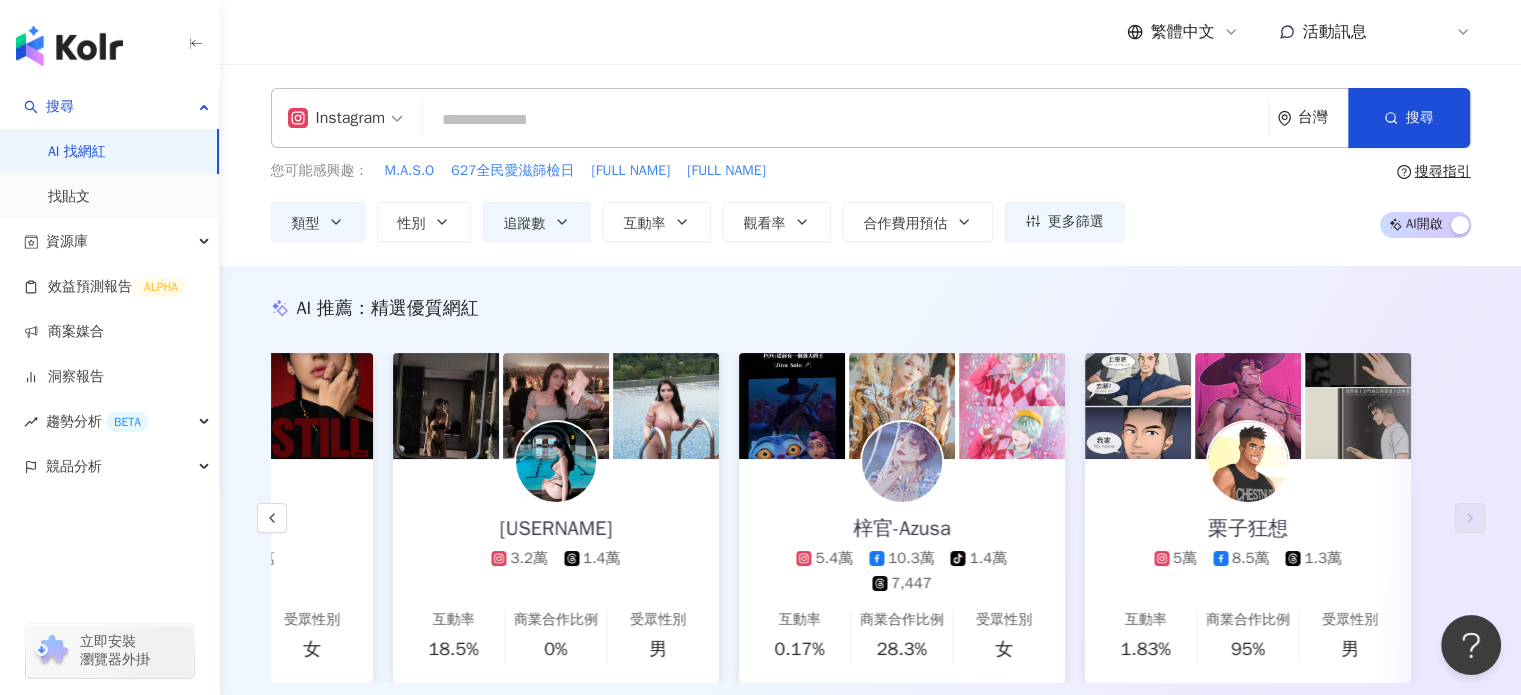 click at bounding box center (845, 120) 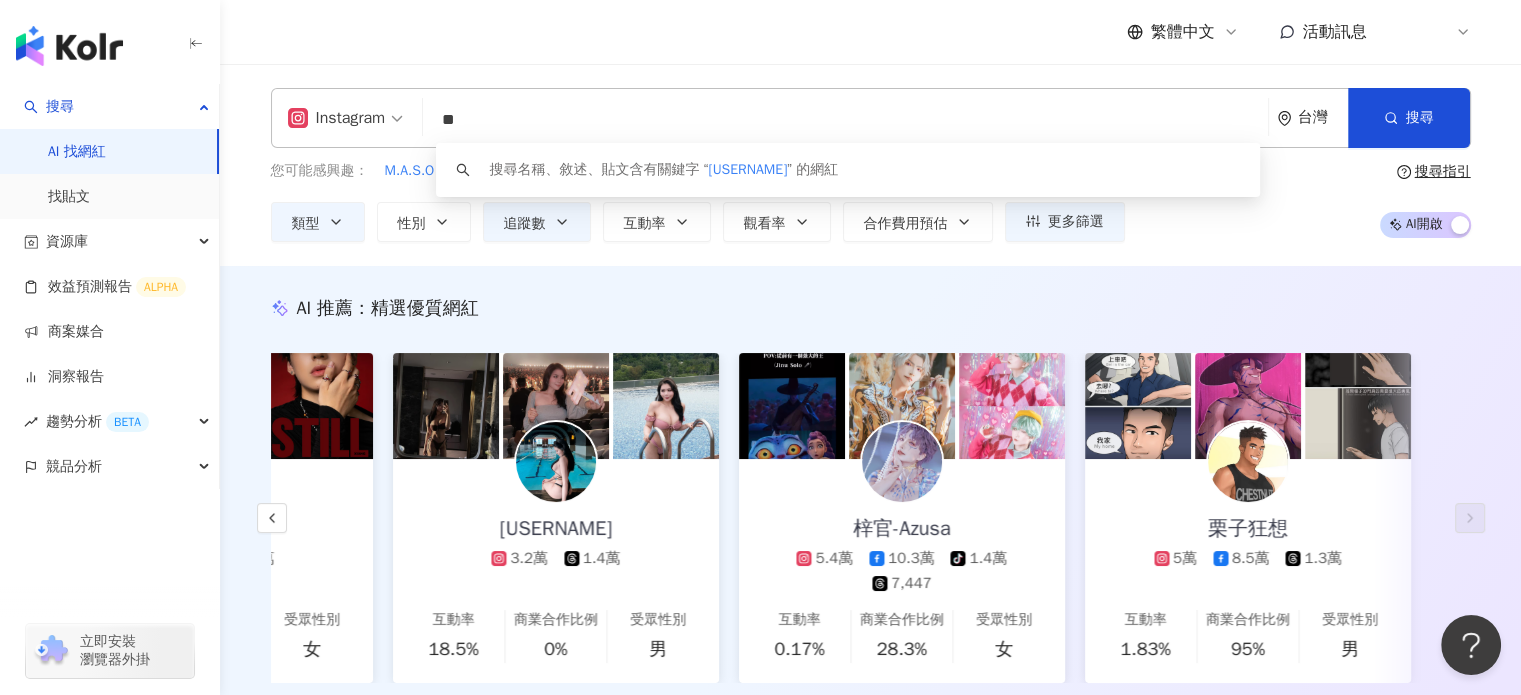type on "*" 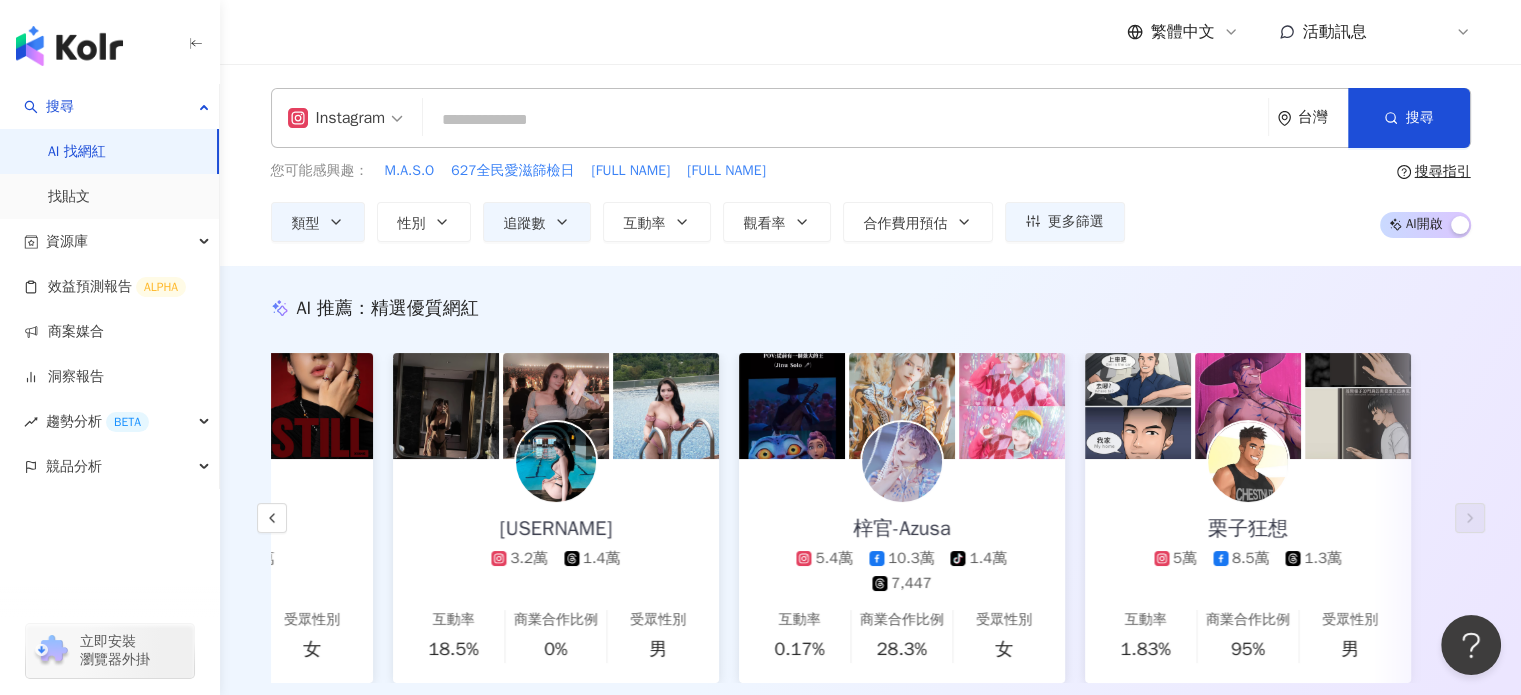 type on "*" 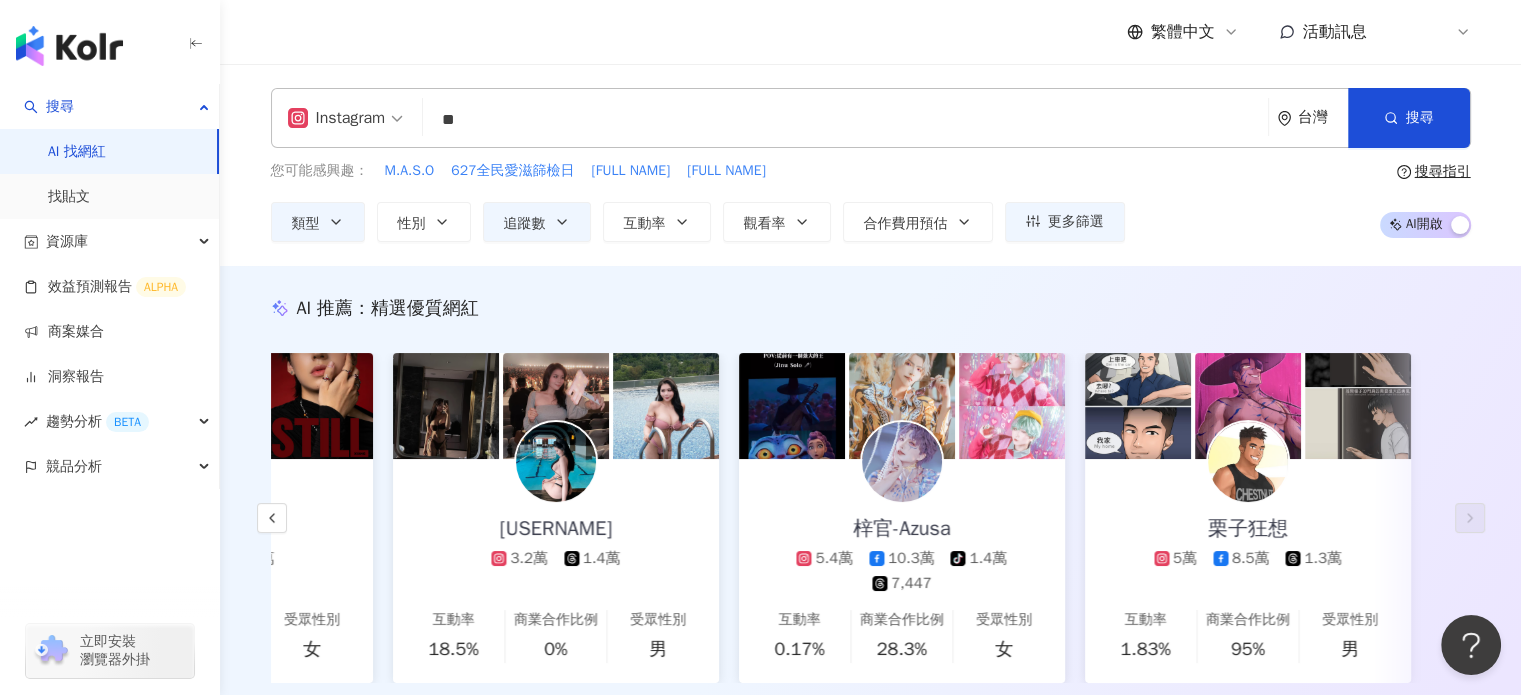 type on "**" 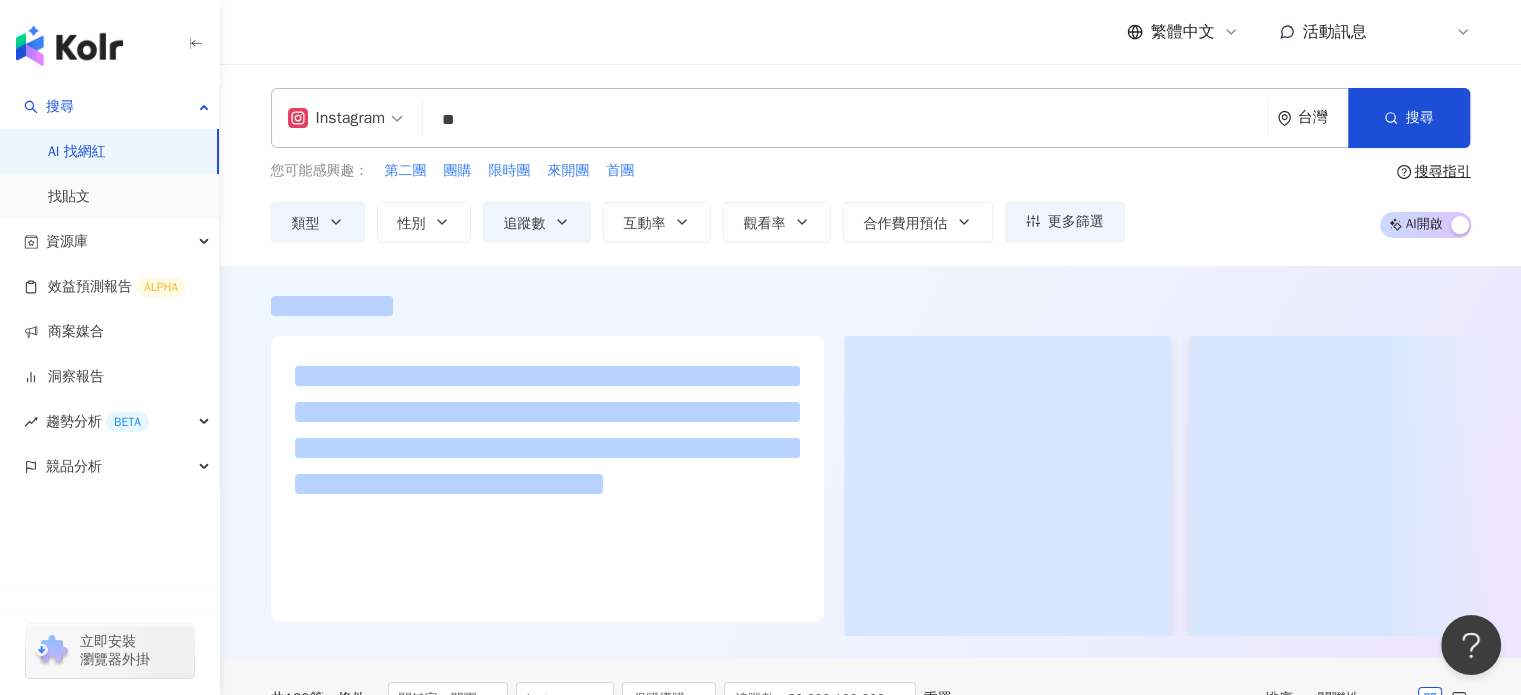 click on "Instagram ** 台灣 搜尋 47040174-5435-472f-a2ff-d6cfd30e4e0a 1b07ed2f-225b-4ef7-ab00-c0275c8fbcef 86312bdb-aee4-460f-8fc4-b70224f7721b JHC喬闆娘- 玩美開團🖤 9,781   追蹤者 宋雨天☔️ Ädatravel 2,028   追蹤者 33🦄 2,638   追蹤者 \ dolu 嘟嚕⋆代購｜不定期開團🛒 1,333   追蹤者 데일리룩 위드윤 ·偶爾開團預購好物 🛒 1,272   追蹤者 您可能感興趣： 第二團  團購  限時團  來開團  首團  類型 性別 追蹤數 互動率 觀看率 合作費用預估  更多篩選 *****  -  ****** 不限 小型 奈米網紅 (<1萬) 微型網紅 (1萬-3萬) 小型網紅 (3萬-5萬) 中型 中小型網紅 (5萬-10萬) 中型網紅 (10萬-30萬) 中大型網紅 (30萬-50萬) 大型 大型網紅 (50萬-100萬) 百萬網紅 (>100萬) 搜尋指引 AI  開啟 AI  關閉" at bounding box center [870, 165] 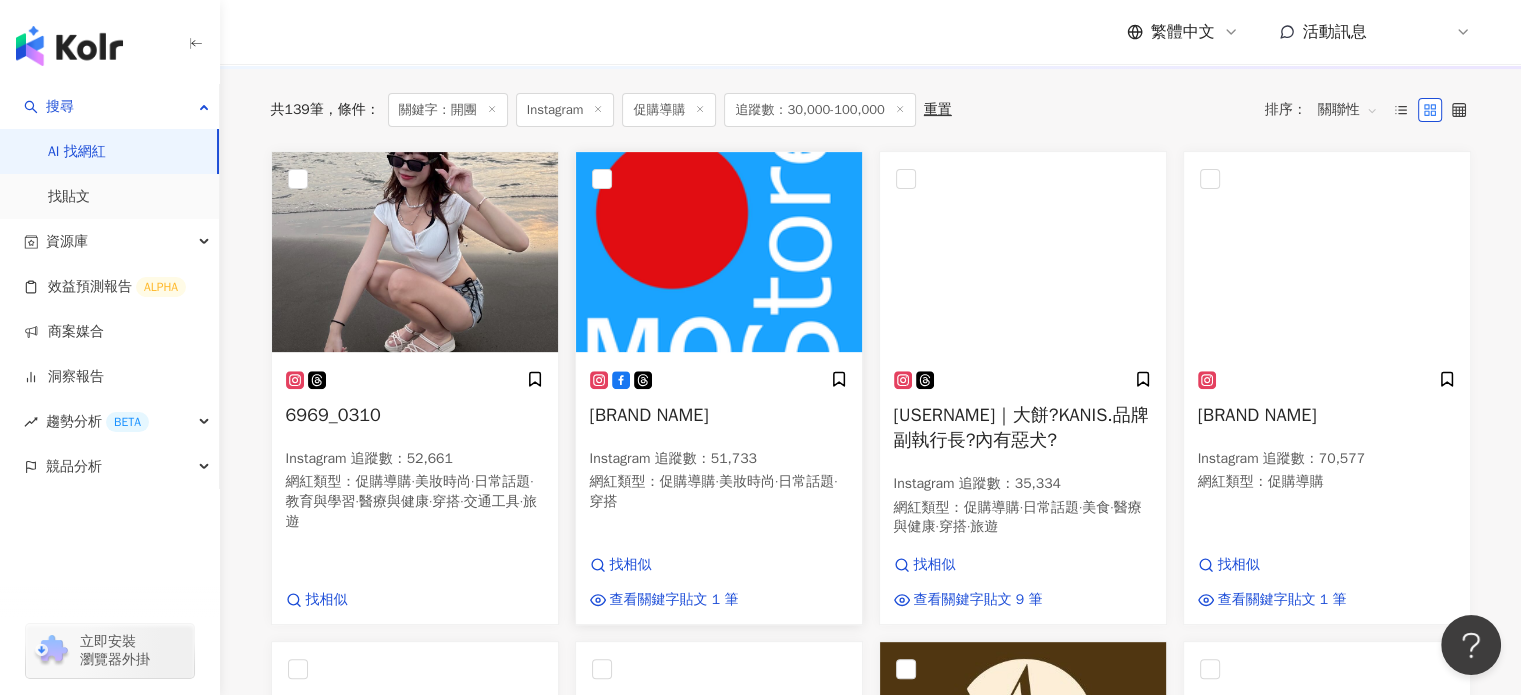 scroll, scrollTop: 500, scrollLeft: 0, axis: vertical 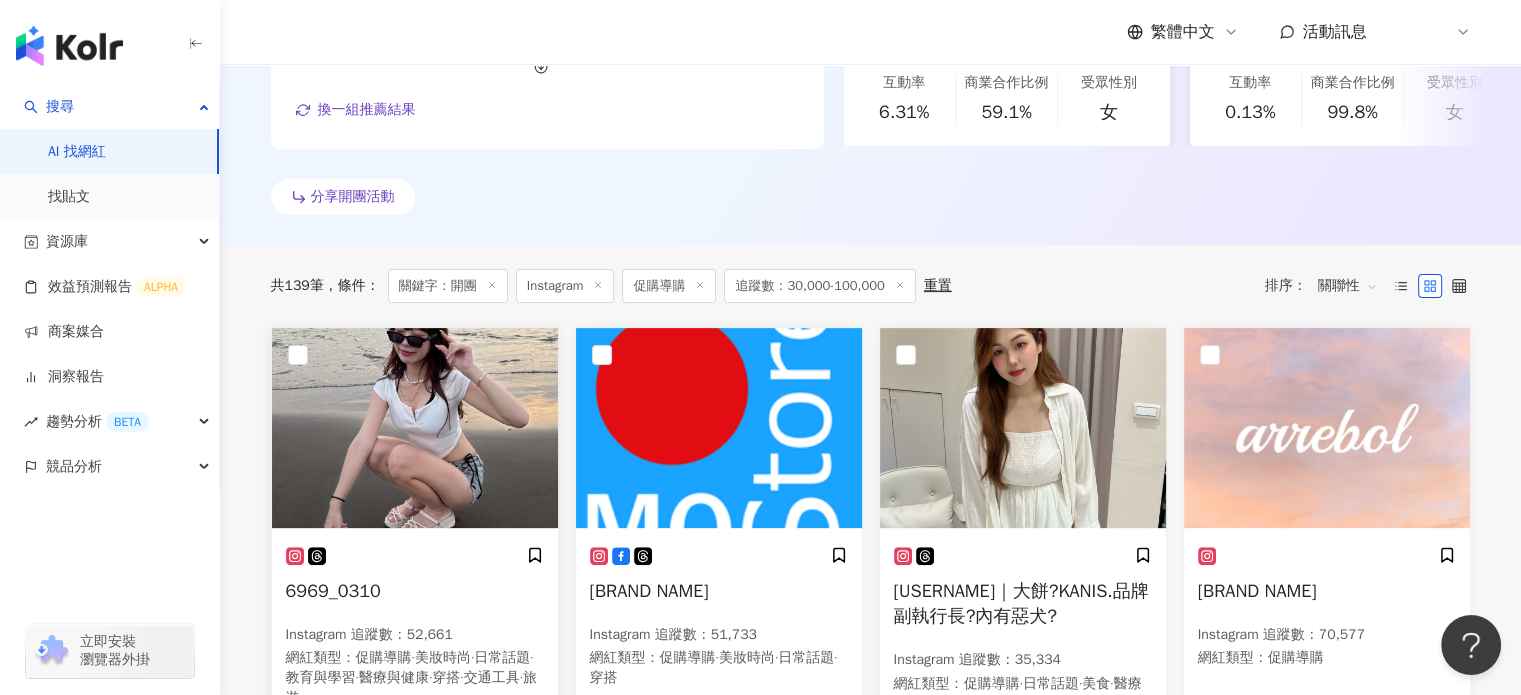 click at bounding box center [415, 428] 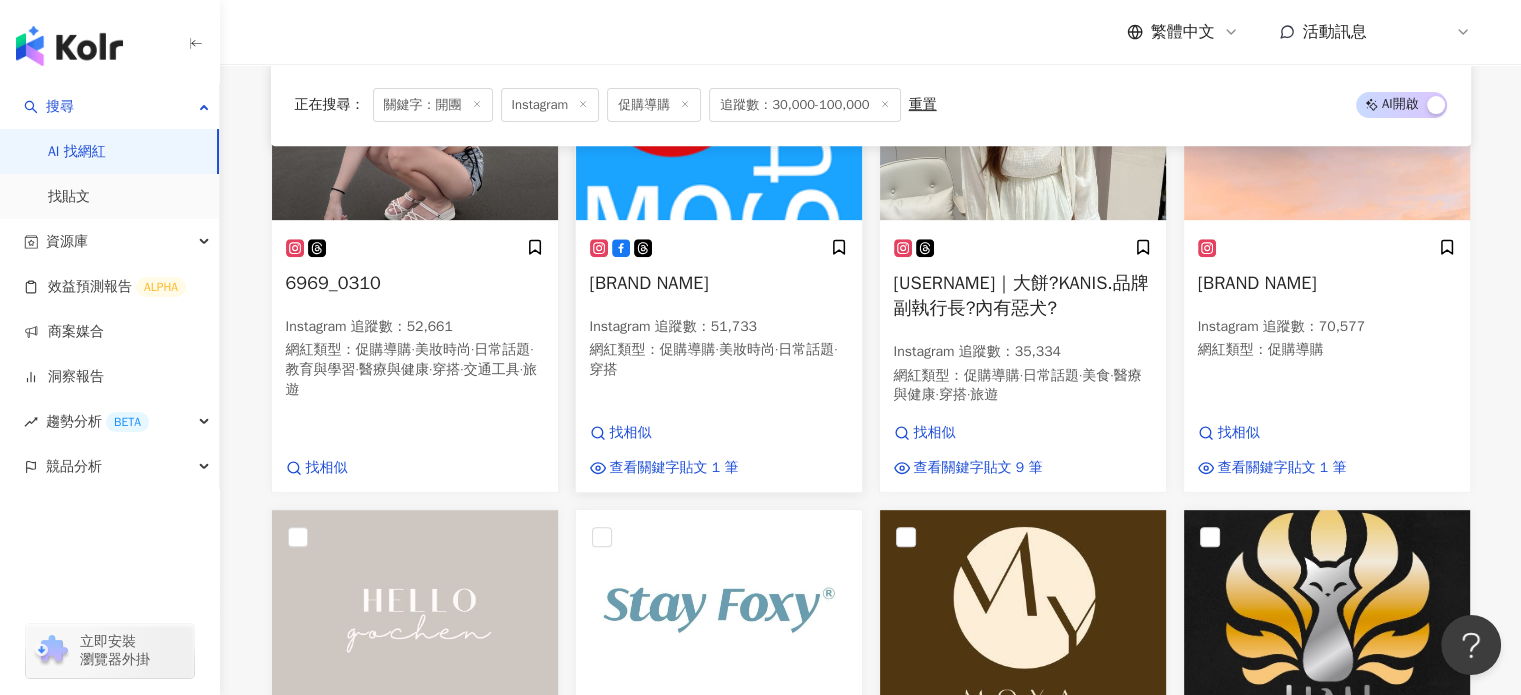 scroll, scrollTop: 600, scrollLeft: 0, axis: vertical 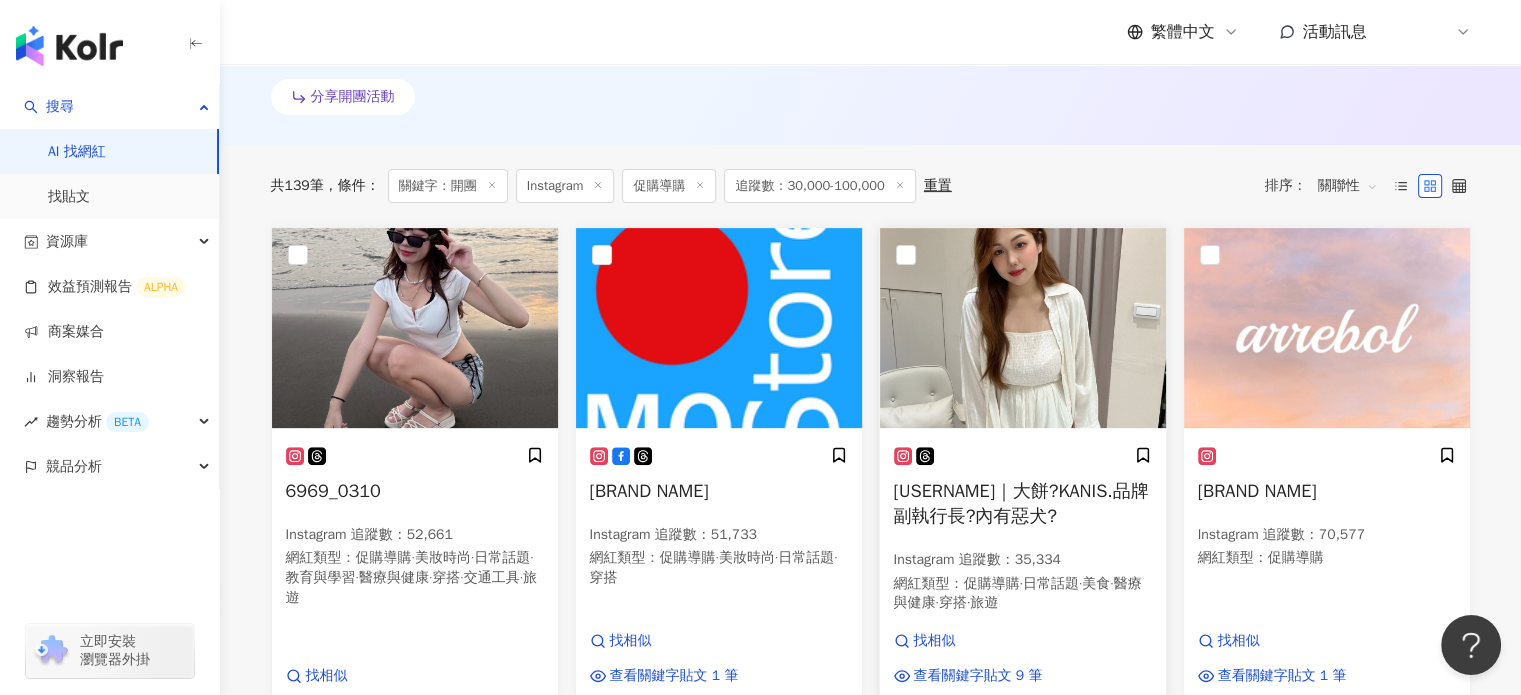 click at bounding box center (1023, 328) 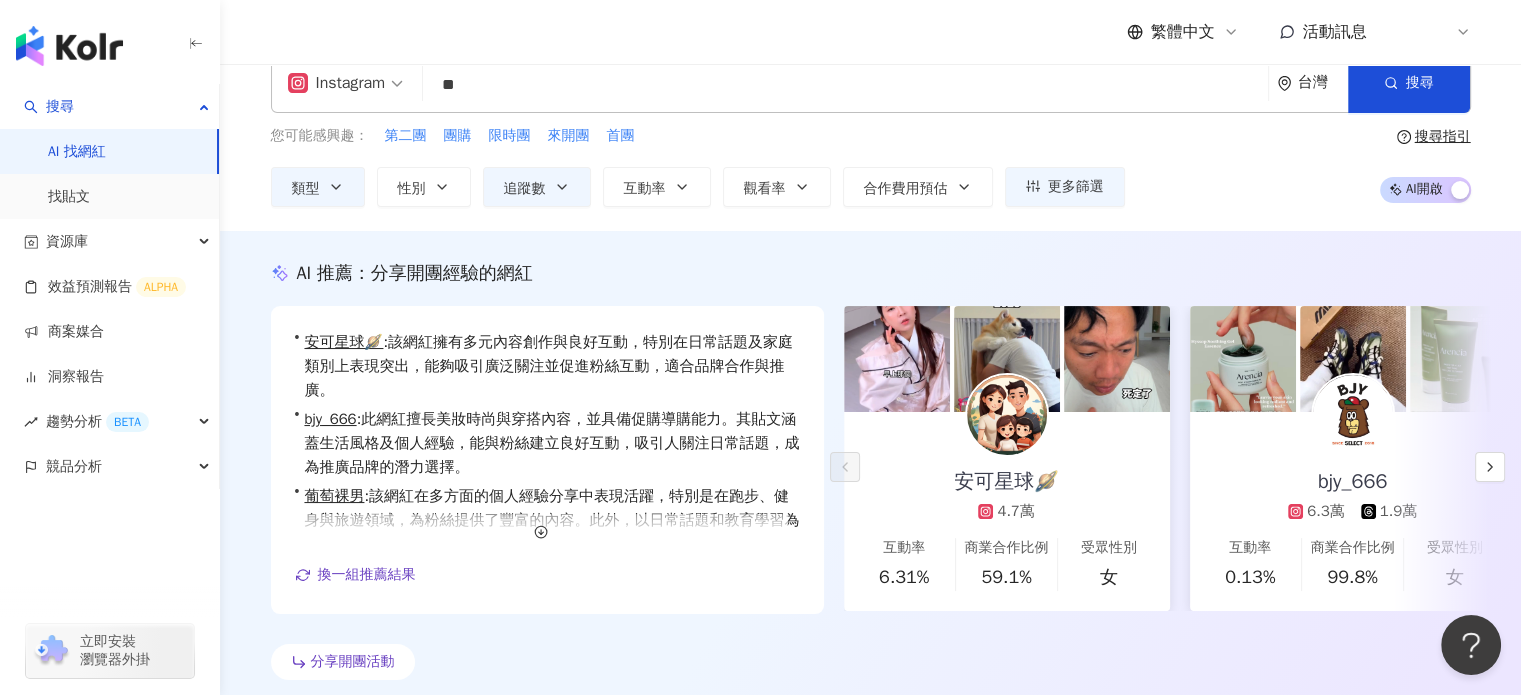 scroll, scrollTop: 0, scrollLeft: 0, axis: both 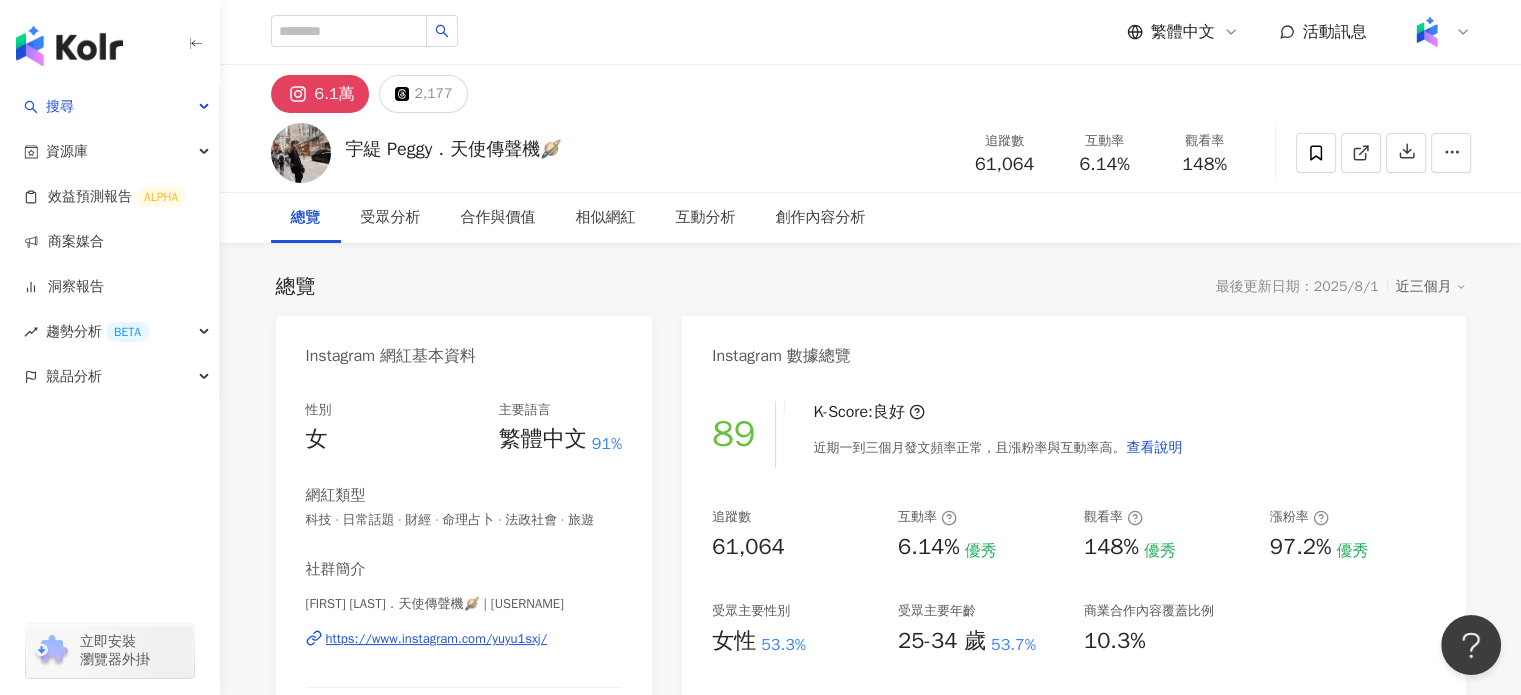 click on "K-Score :   良好" at bounding box center [868, 412] 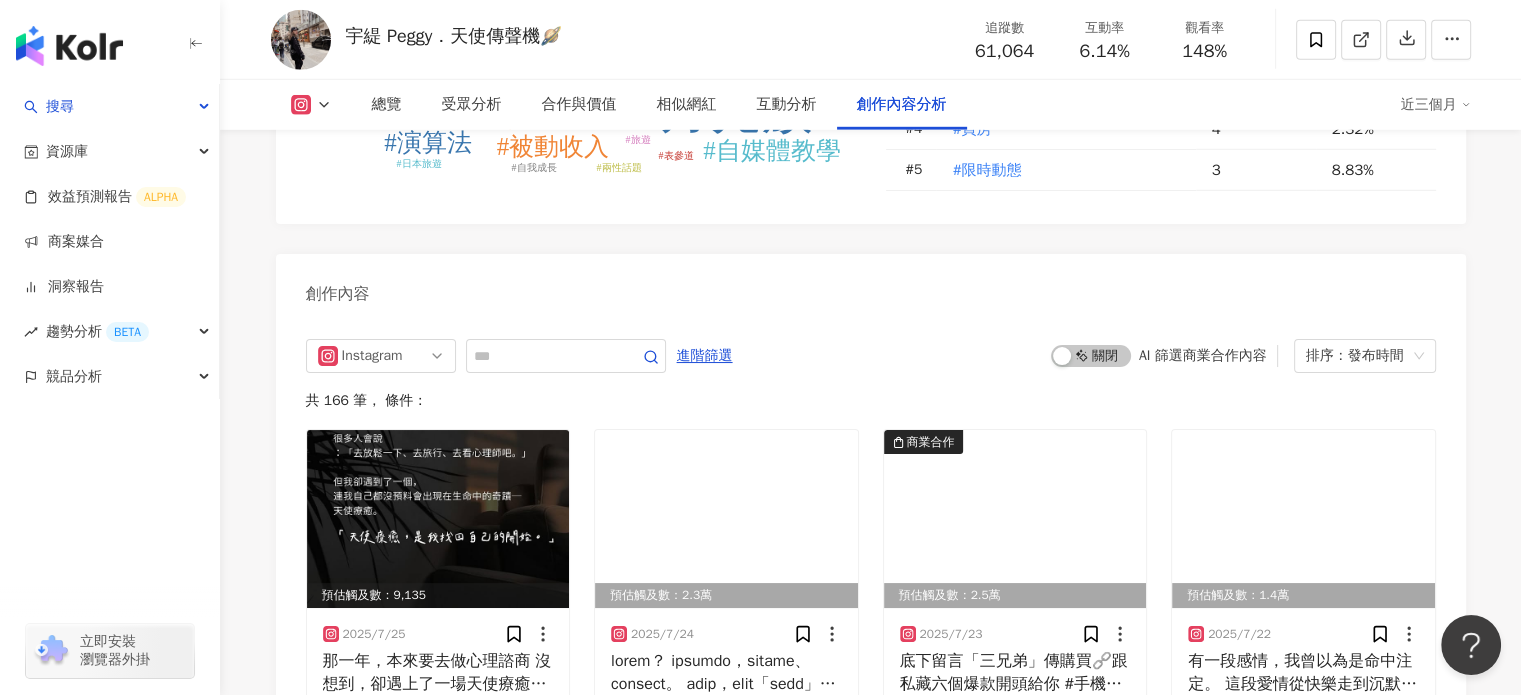 scroll, scrollTop: 6000, scrollLeft: 0, axis: vertical 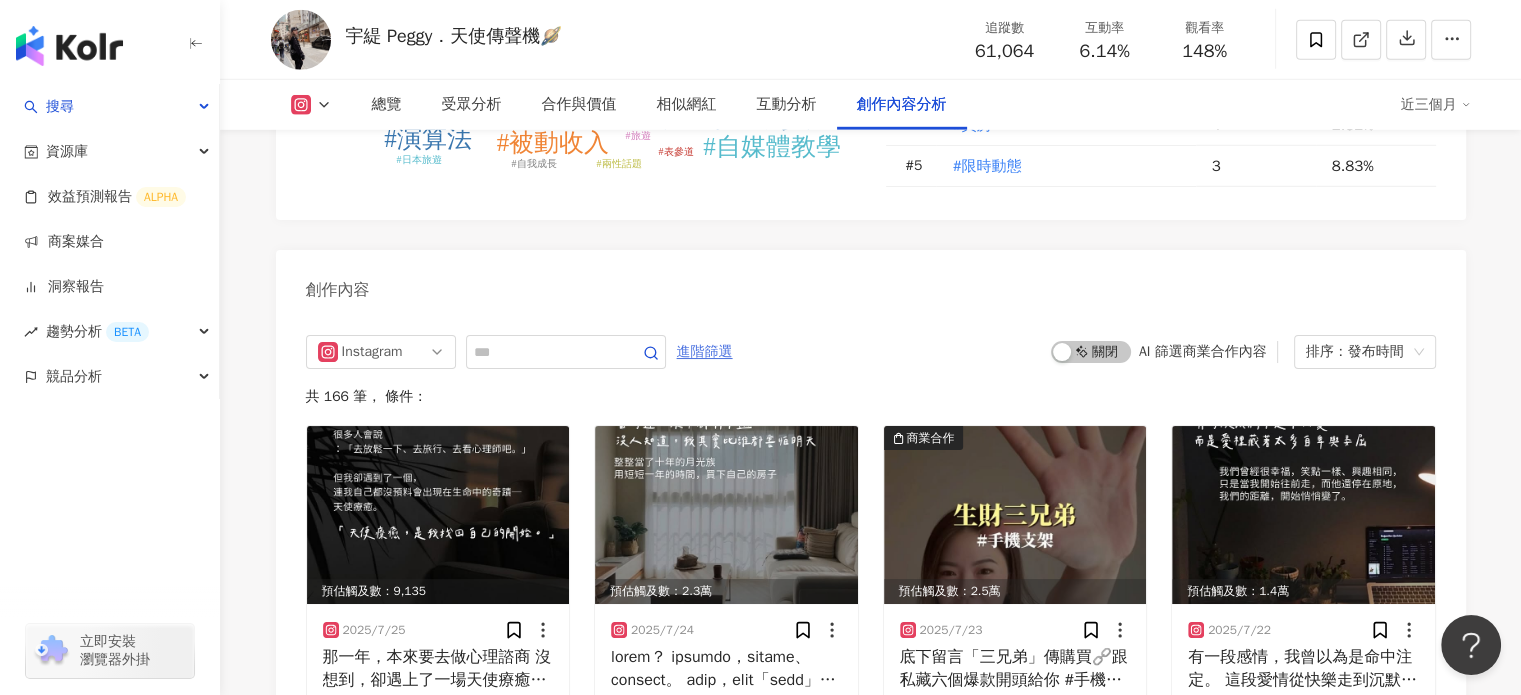 click on "進階篩選" at bounding box center [705, 352] 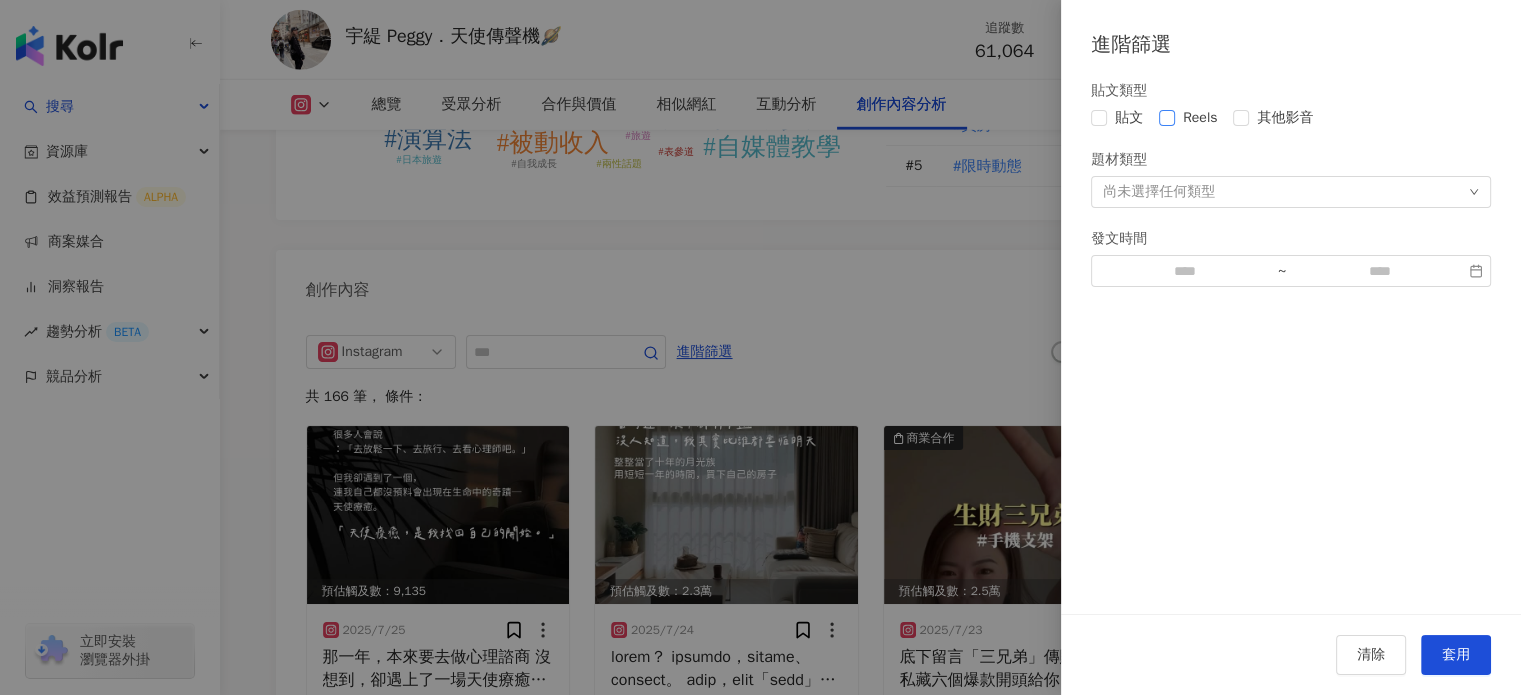 click on "Reels" at bounding box center (1200, 118) 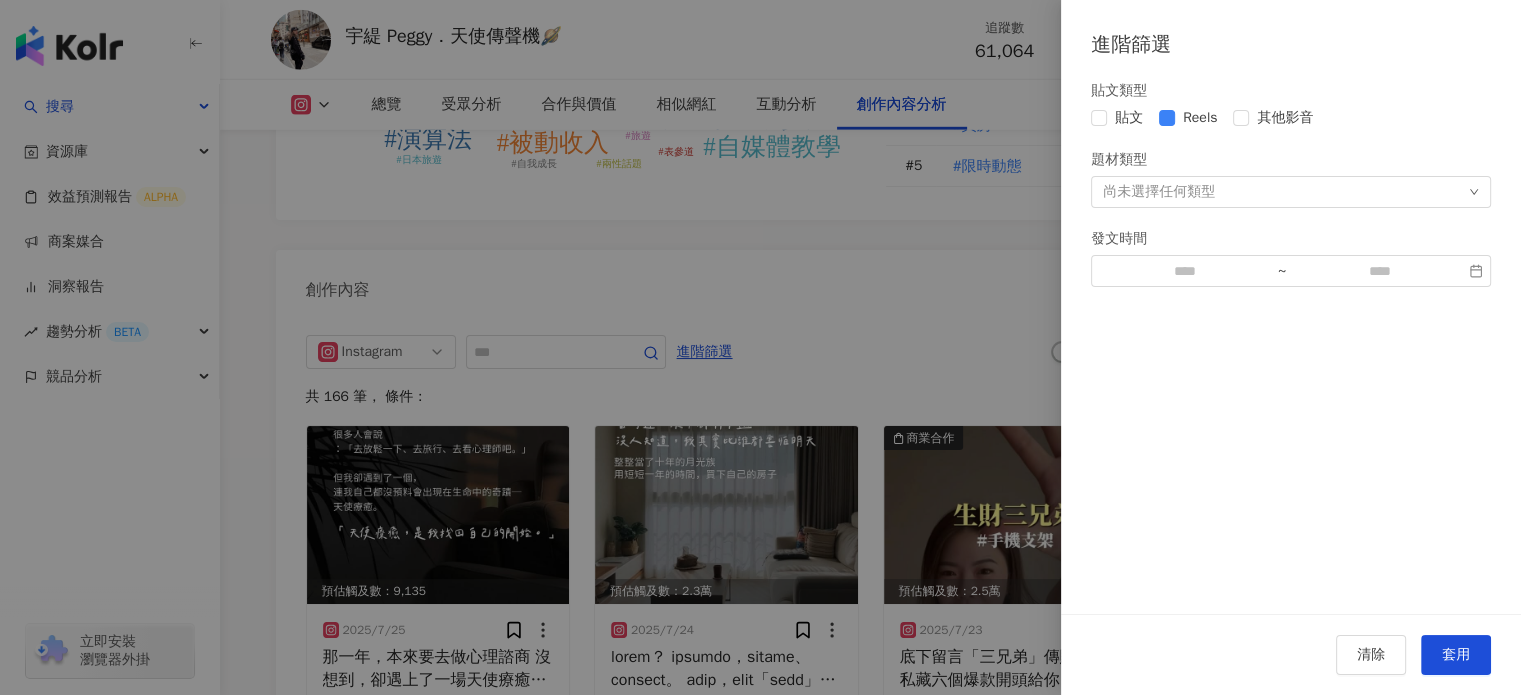 drag, startPoint x: 1469, startPoint y: 655, endPoint x: 1368, endPoint y: 615, distance: 108.63241 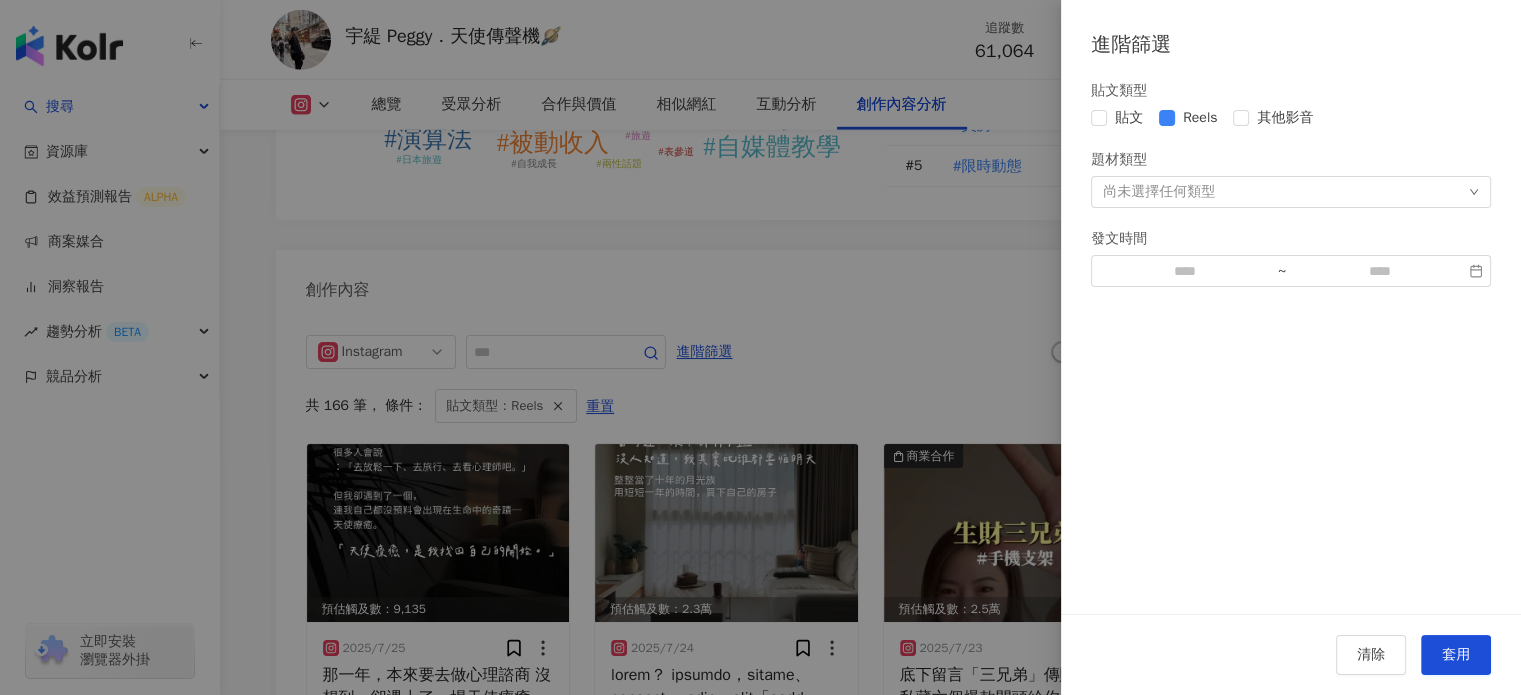 scroll, scrollTop: 6152, scrollLeft: 0, axis: vertical 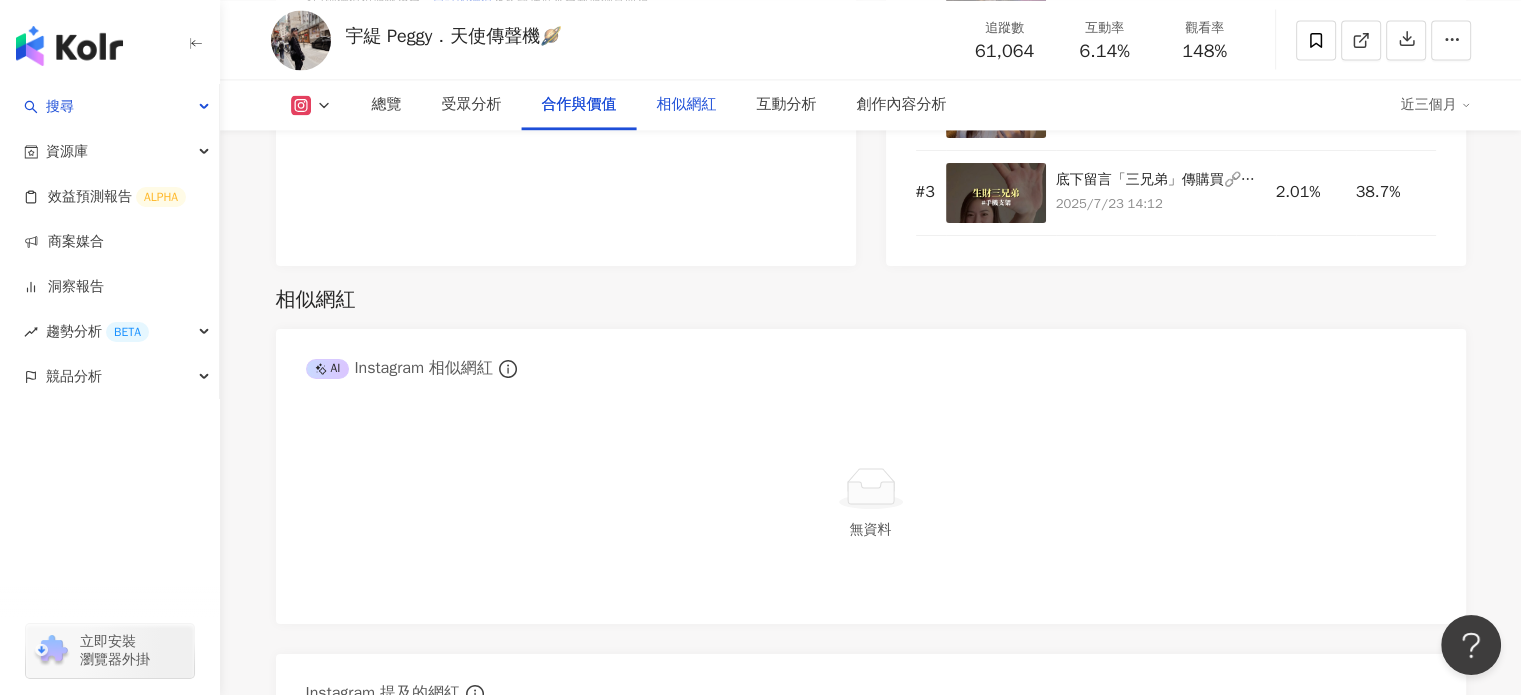 click on "相似網紅" at bounding box center (687, 105) 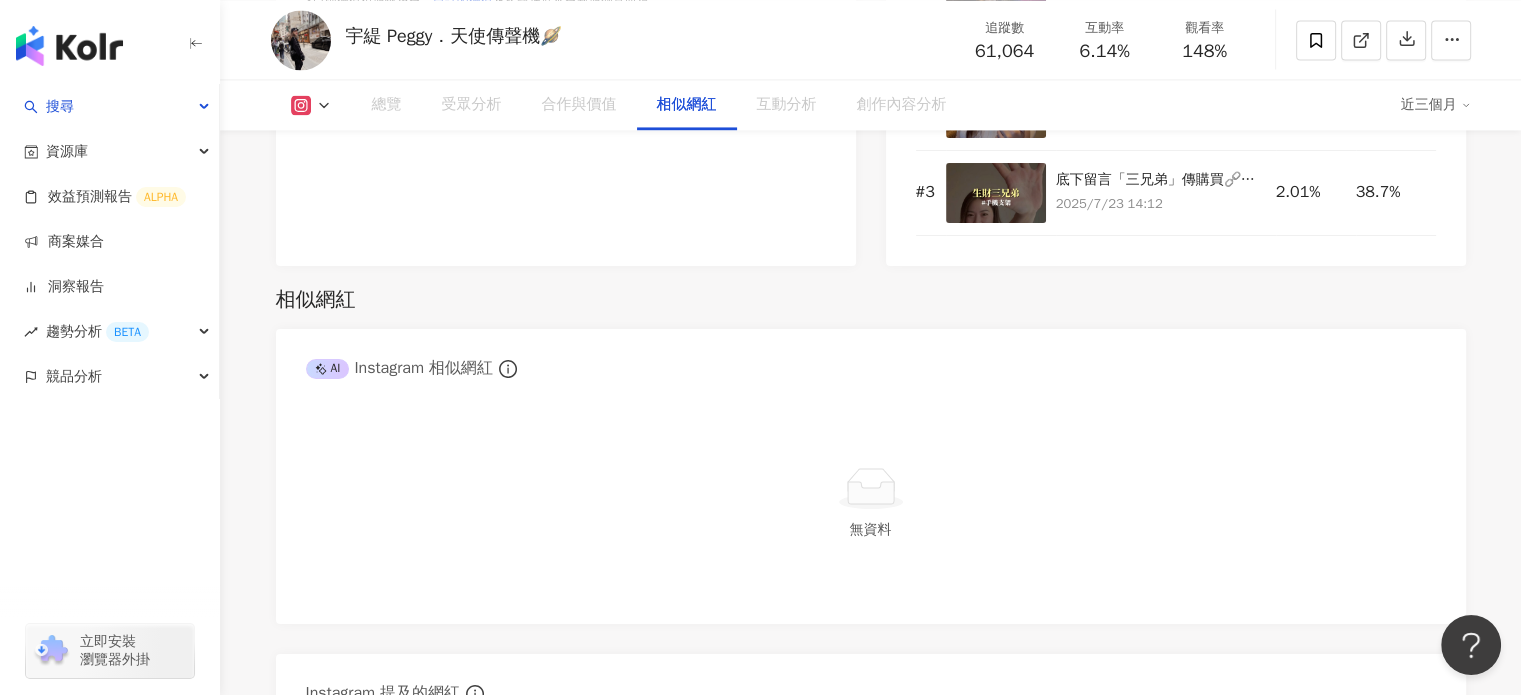 scroll, scrollTop: 3294, scrollLeft: 0, axis: vertical 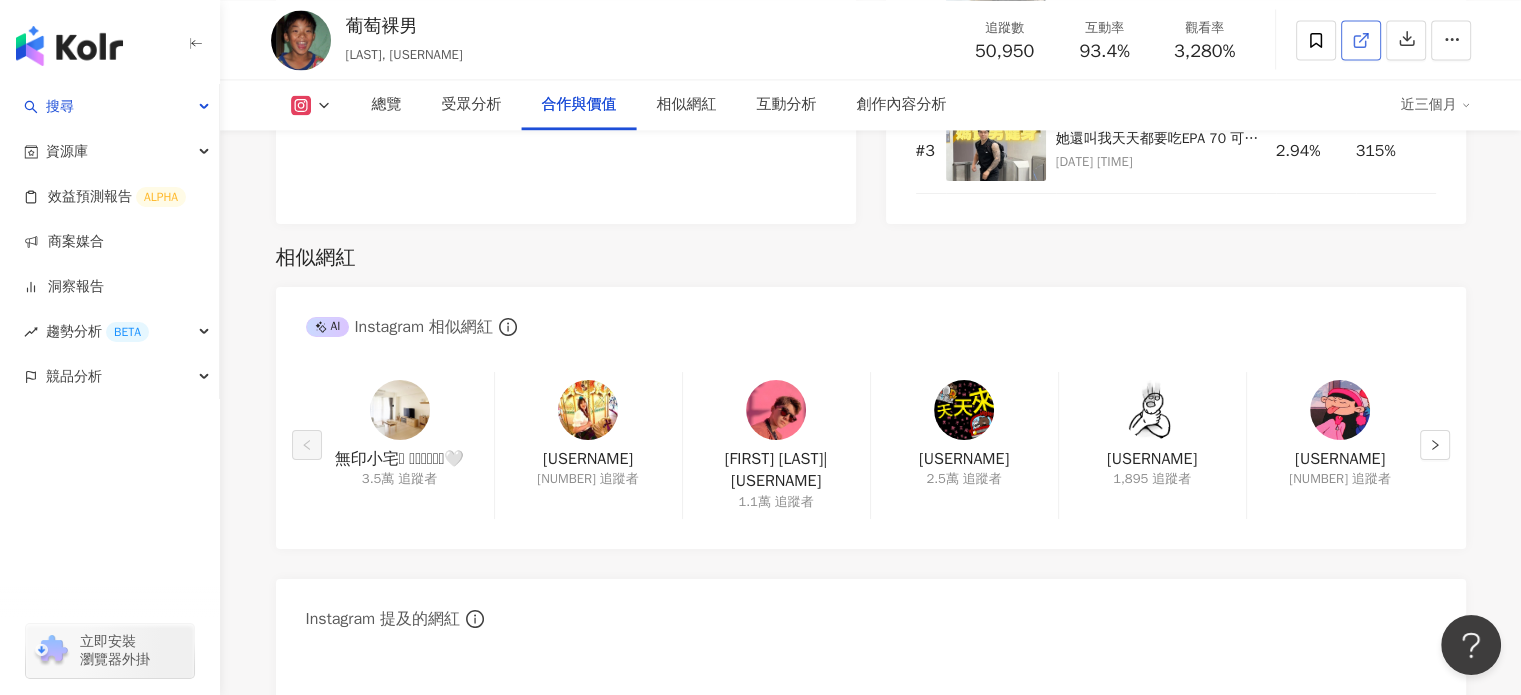 click at bounding box center (1361, 40) 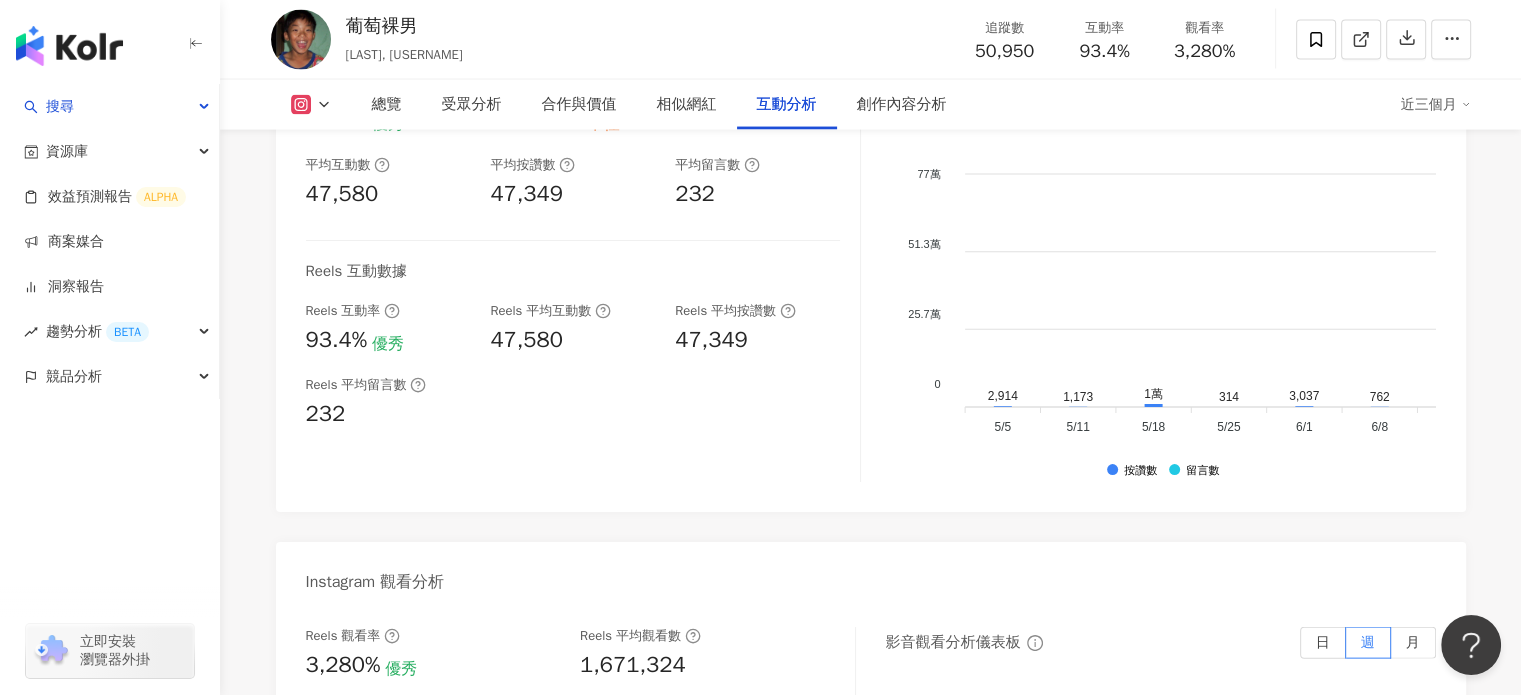 scroll, scrollTop: 4700, scrollLeft: 0, axis: vertical 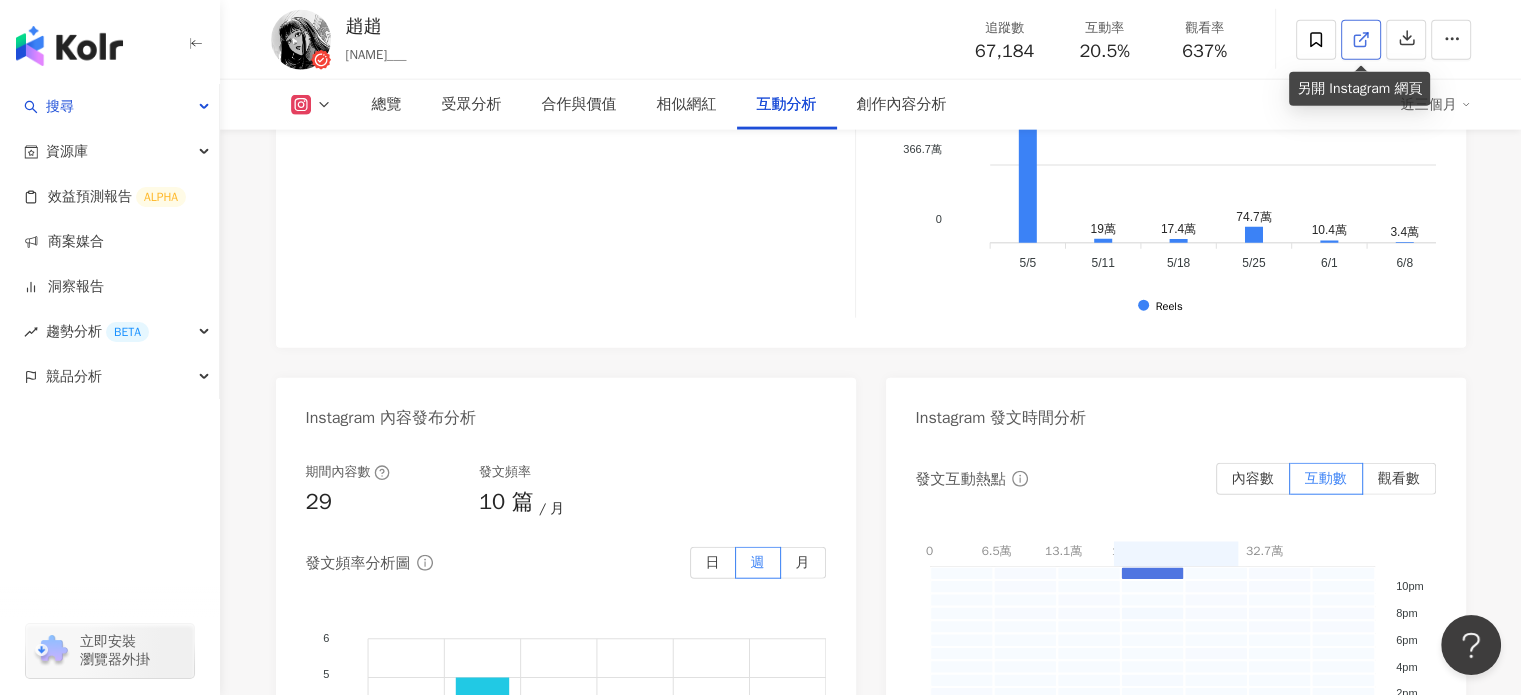 click at bounding box center (1361, 40) 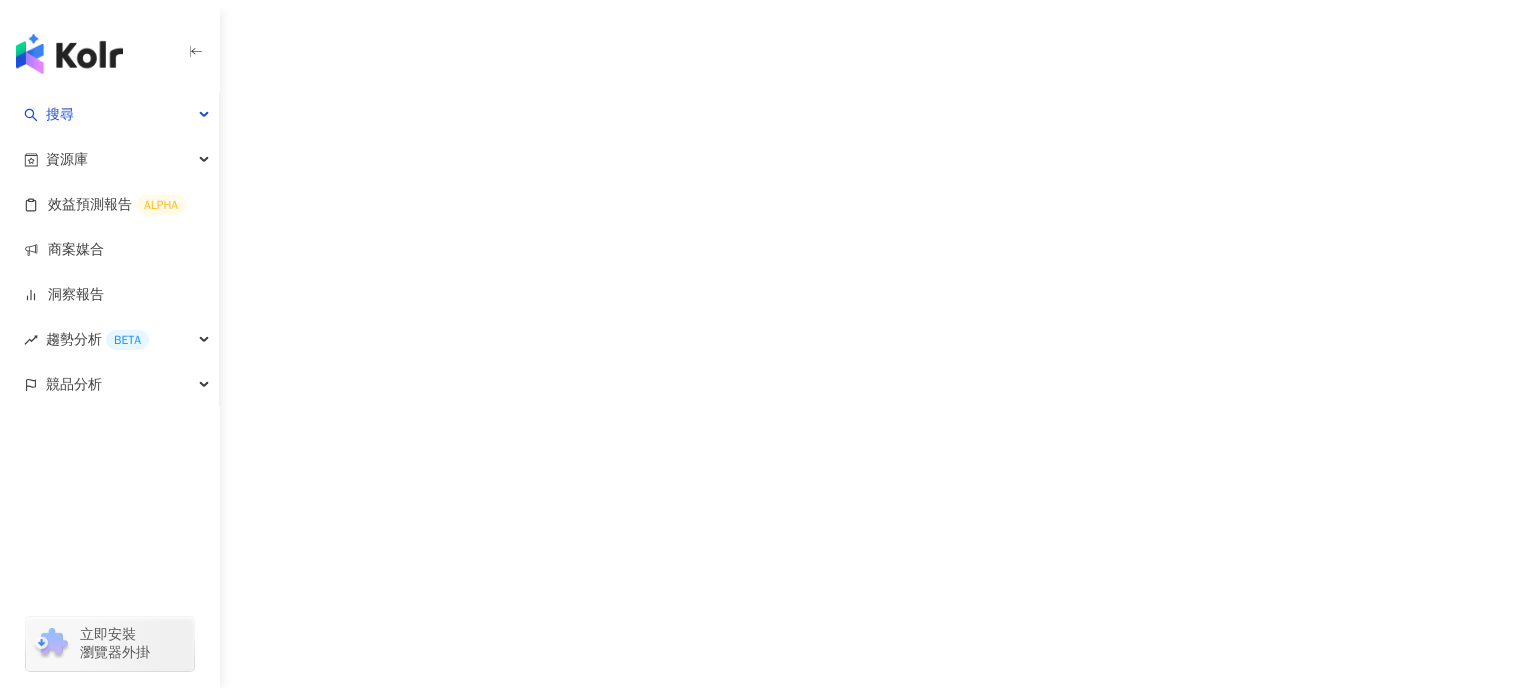 scroll, scrollTop: 0, scrollLeft: 0, axis: both 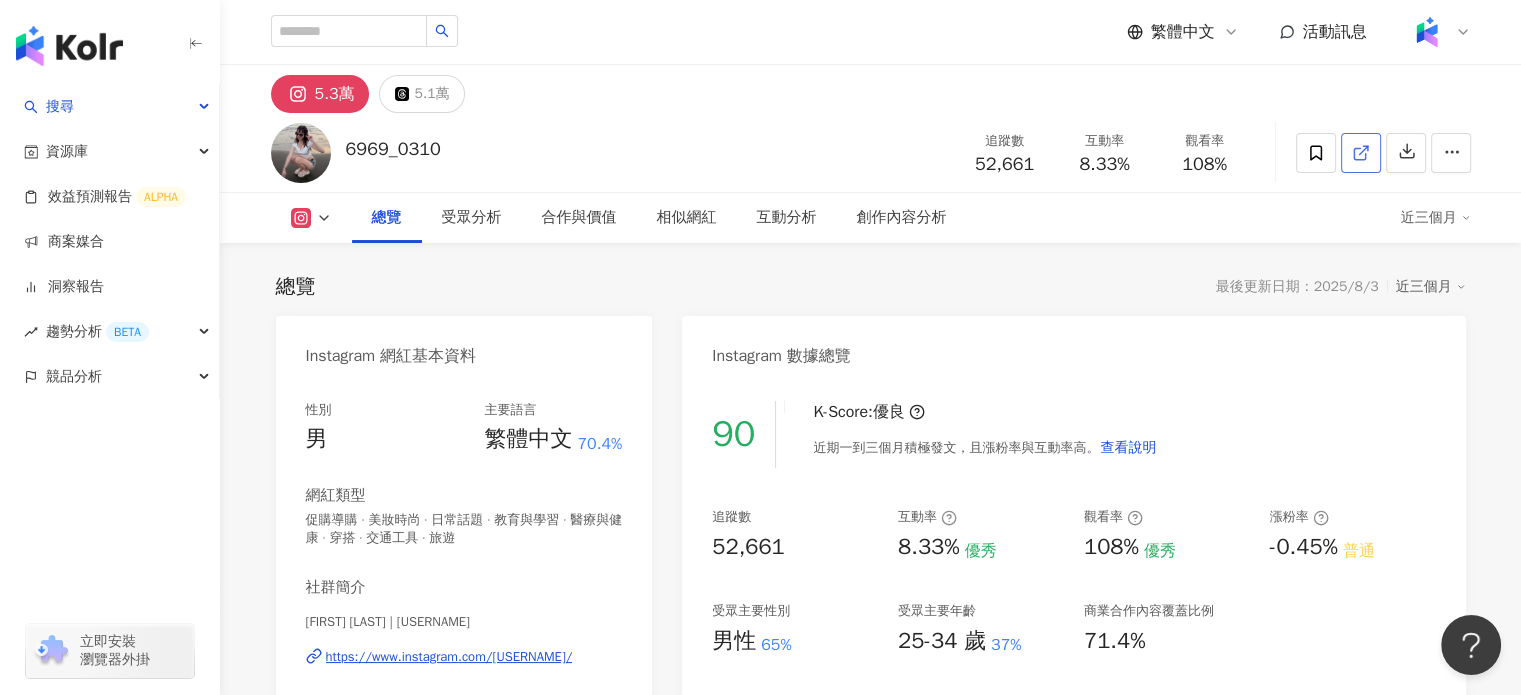click 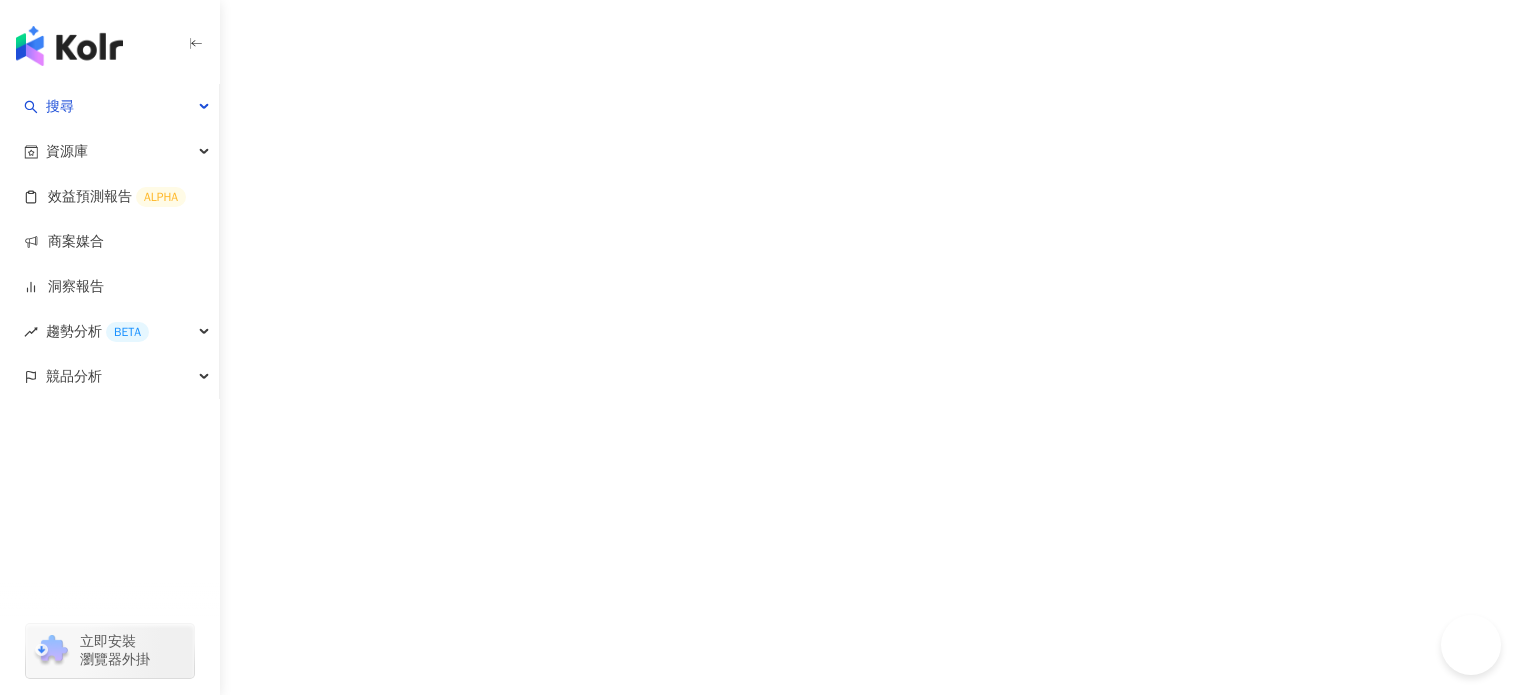 scroll, scrollTop: 0, scrollLeft: 0, axis: both 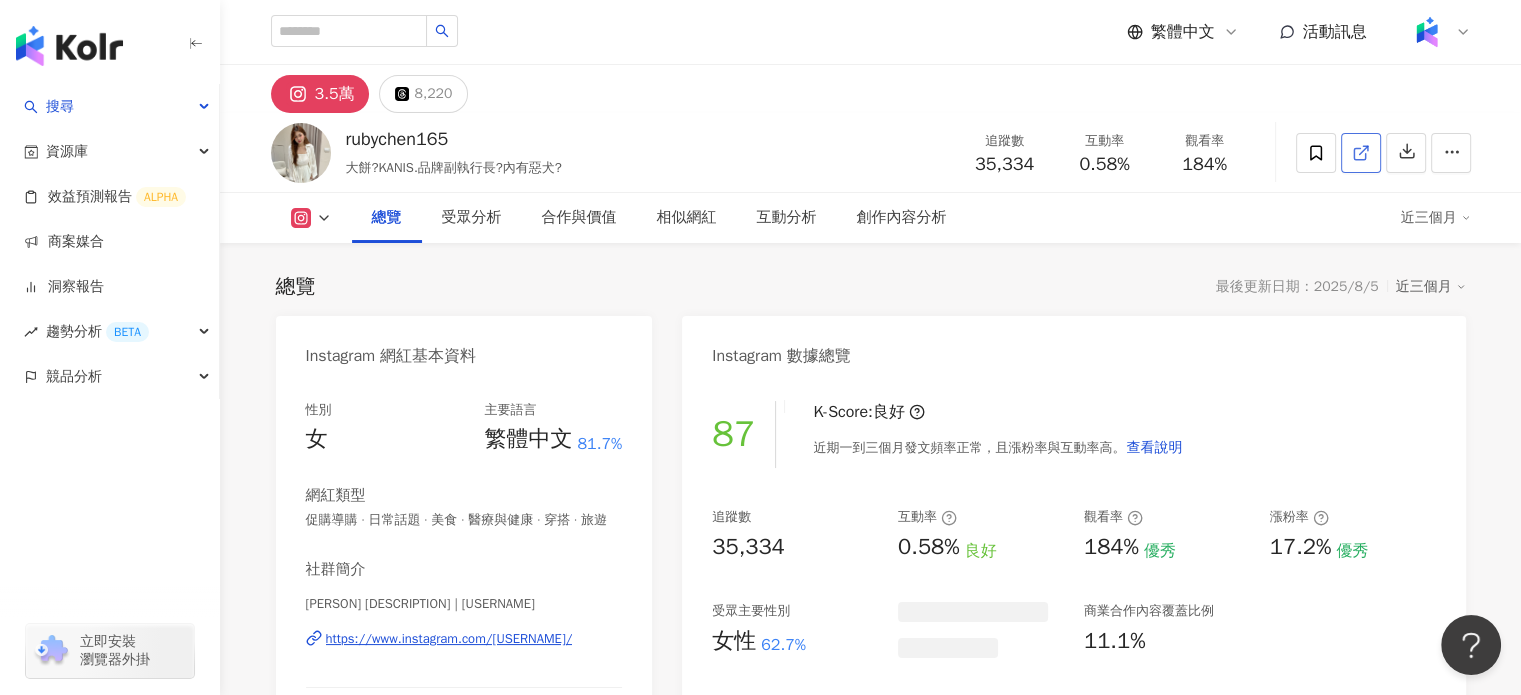 click 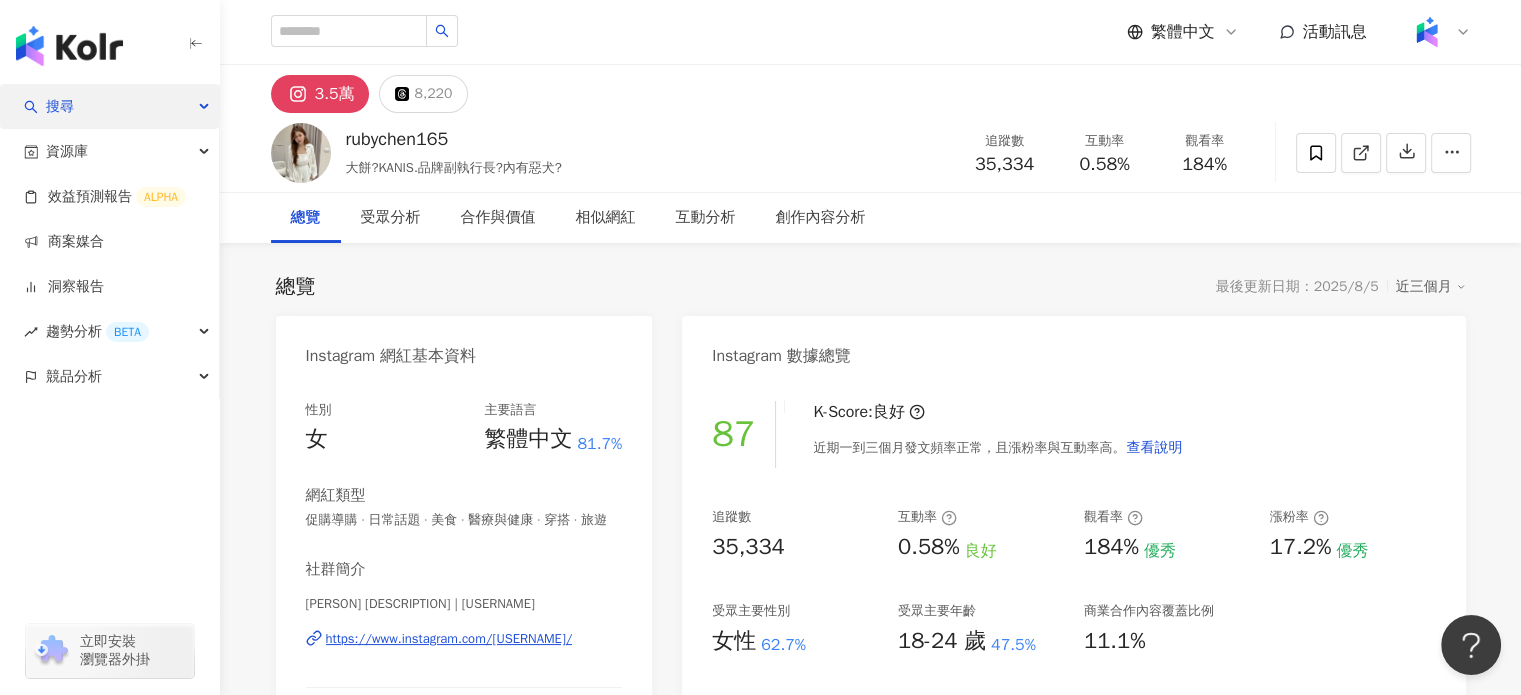 drag, startPoint x: 92, startPoint y: 118, endPoint x: 121, endPoint y: 110, distance: 30.083218 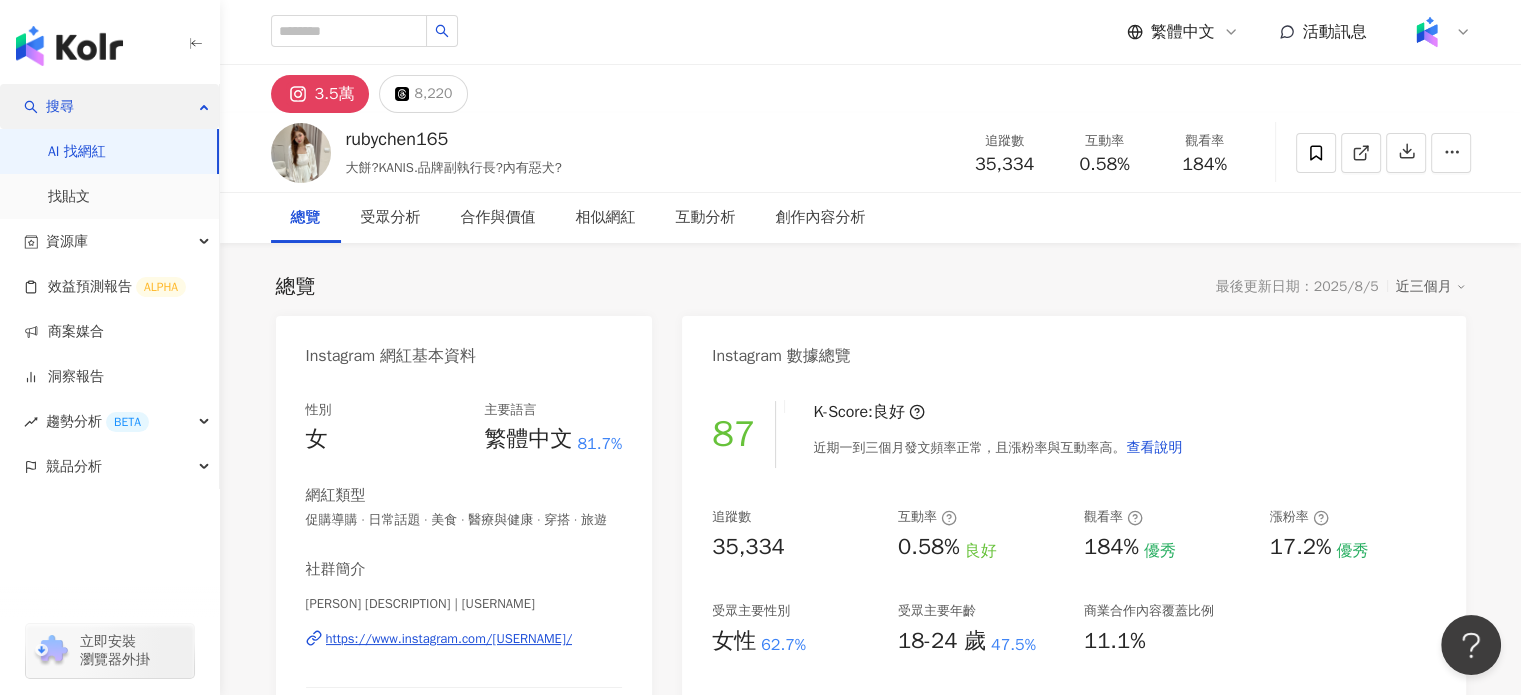 click on "搜尋" at bounding box center (109, 106) 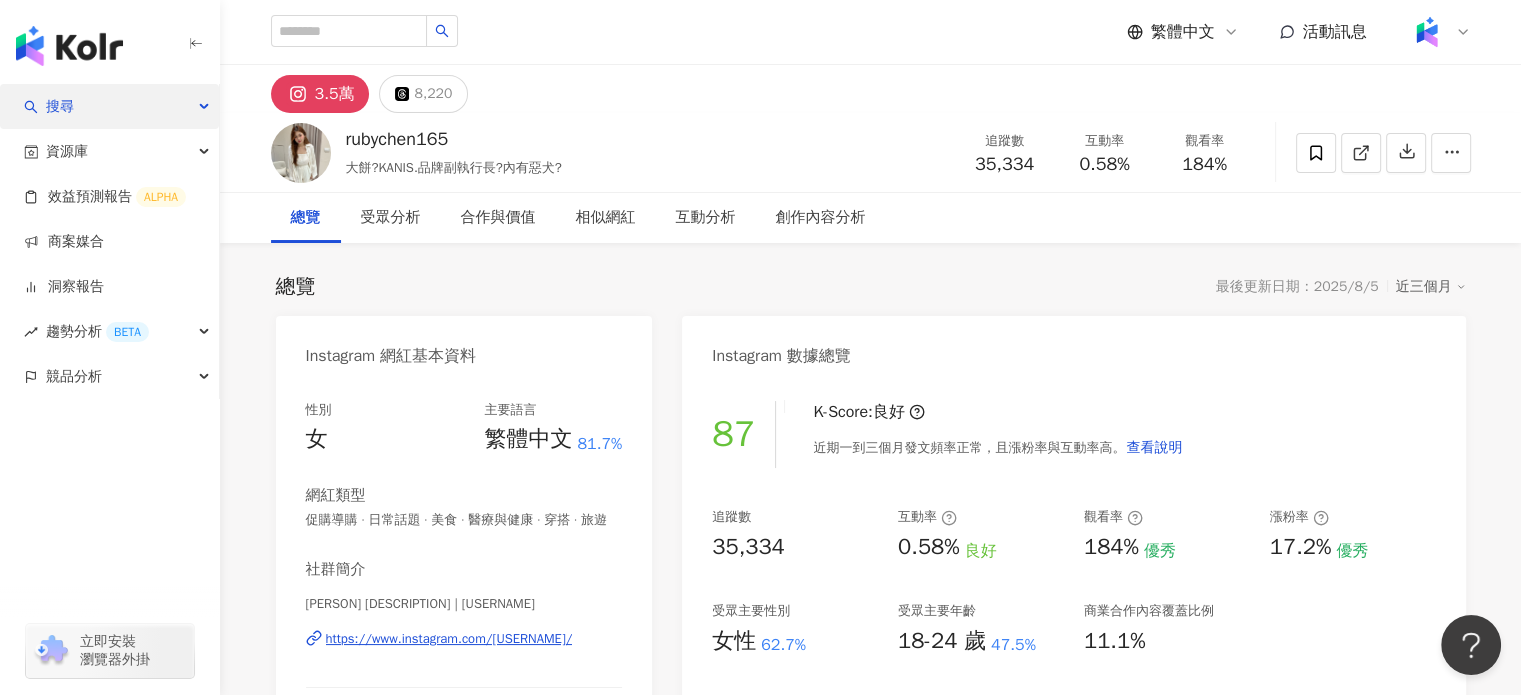click on "搜尋" at bounding box center (109, 106) 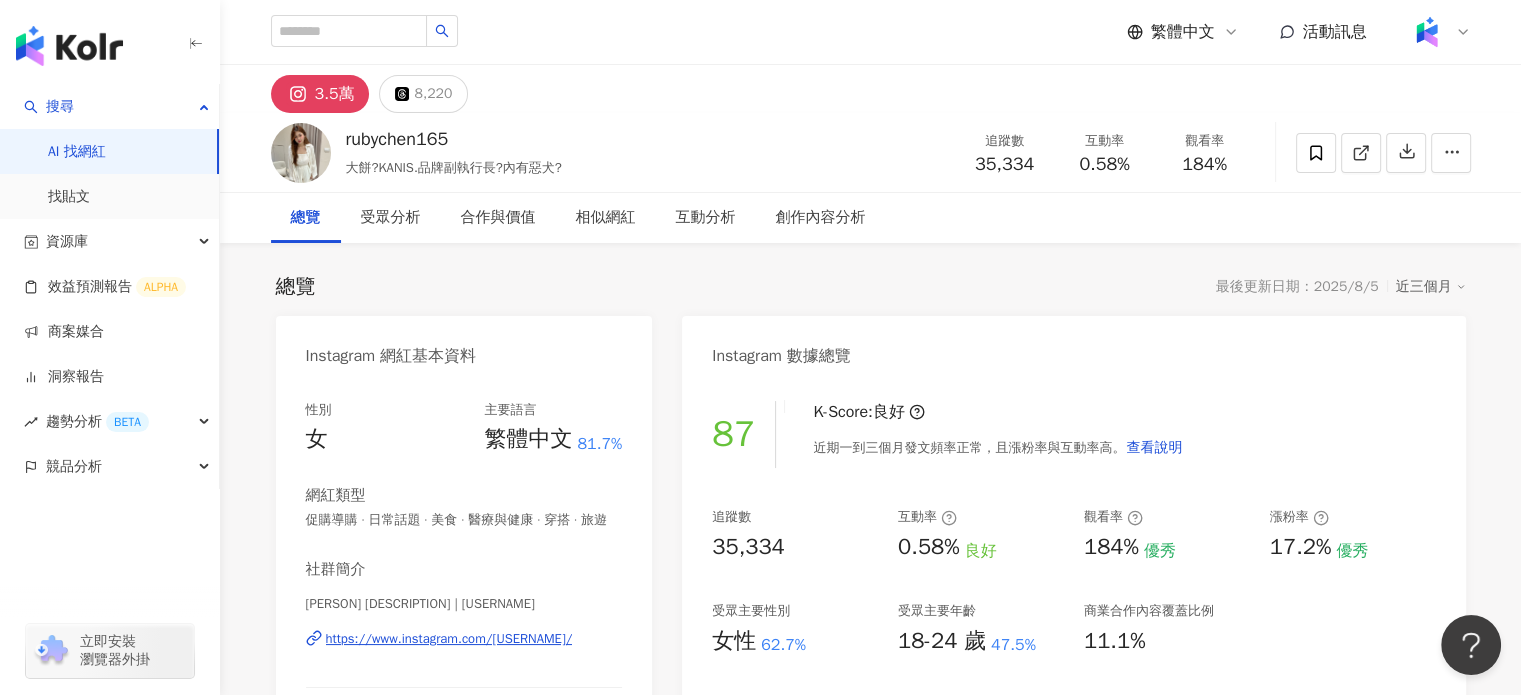 click on "AI 找網紅" at bounding box center (77, 152) 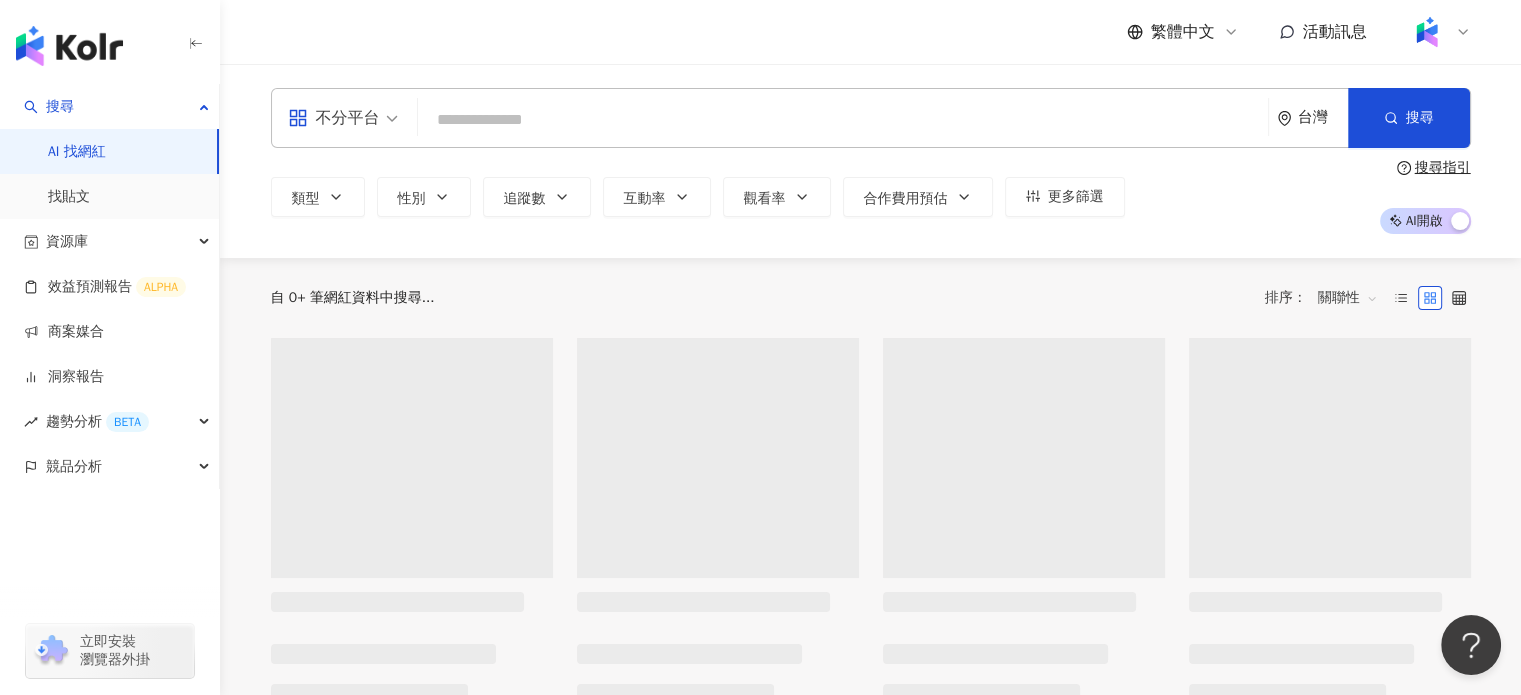 click at bounding box center [843, 120] 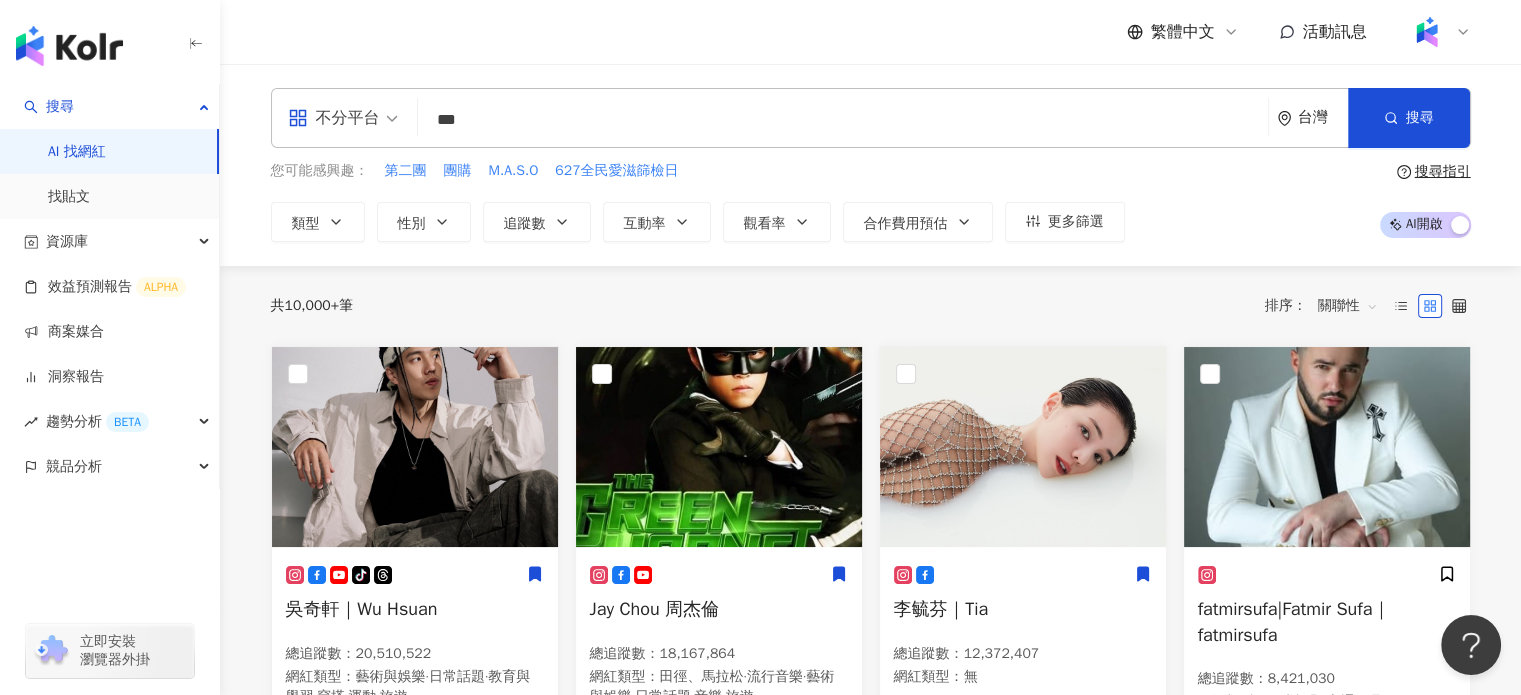 type on "***" 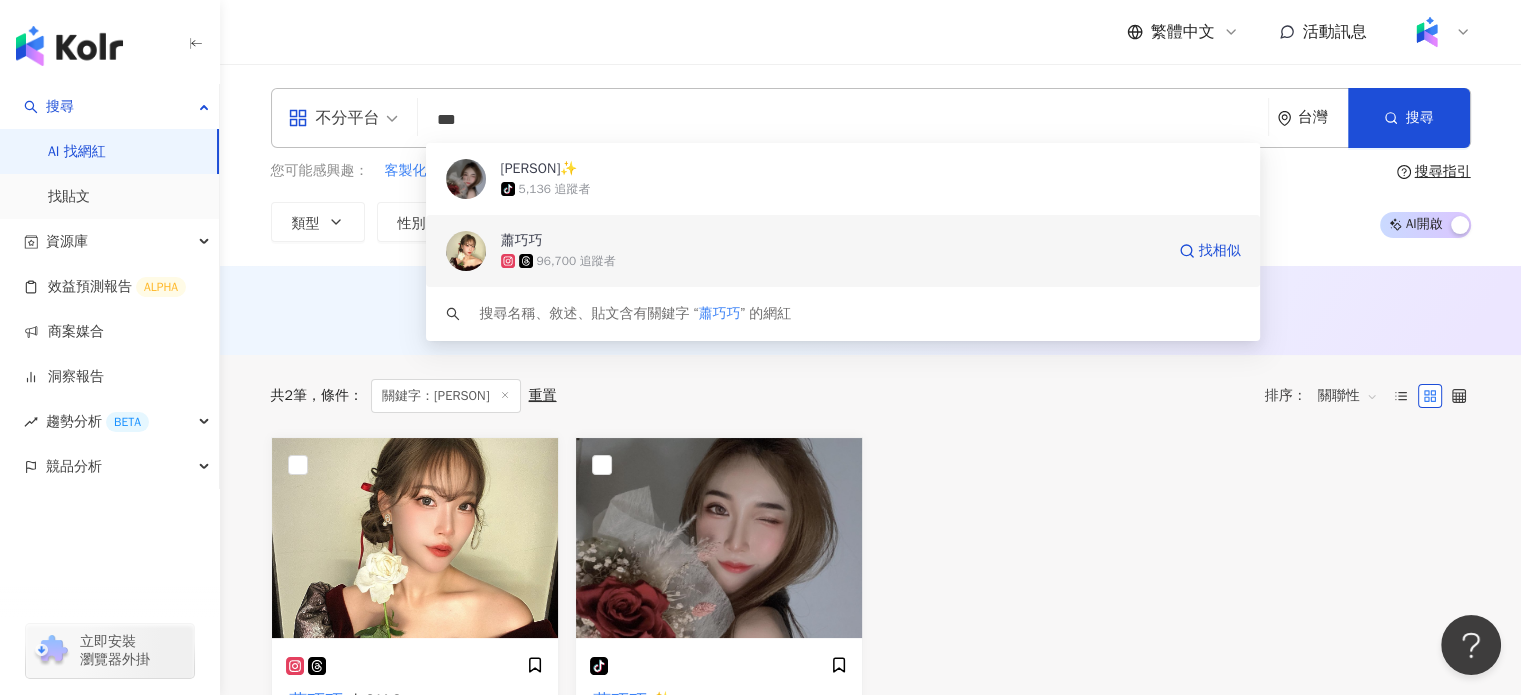 click on "96,700   追蹤者" at bounding box center [832, 261] 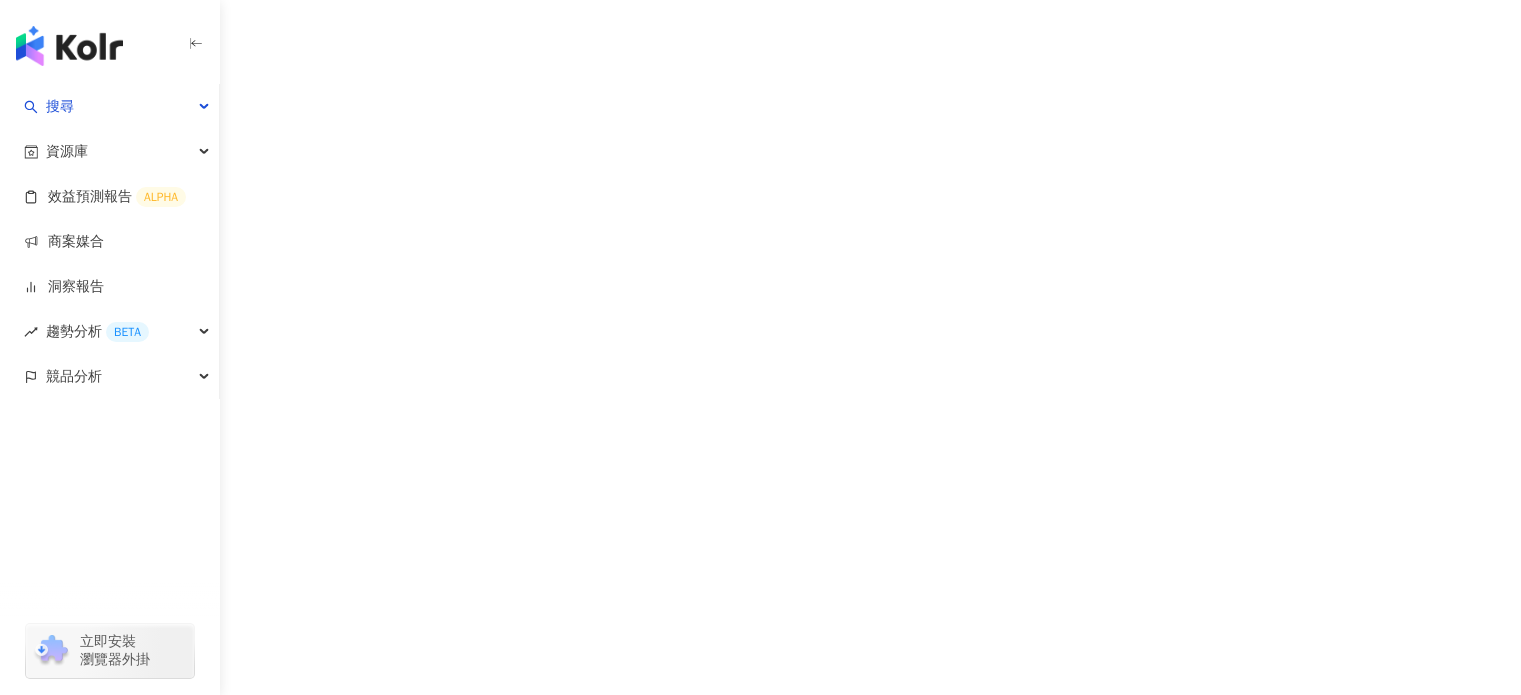 scroll, scrollTop: 0, scrollLeft: 0, axis: both 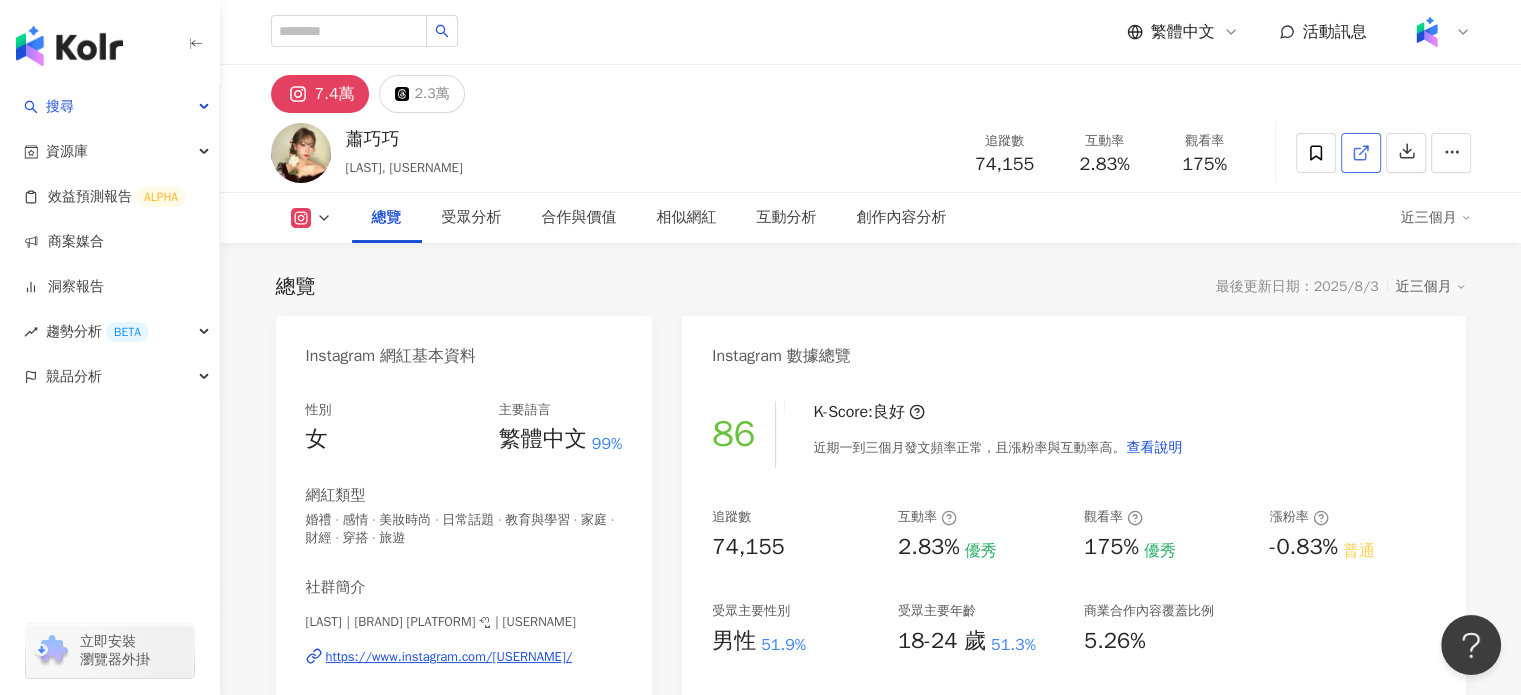 click 